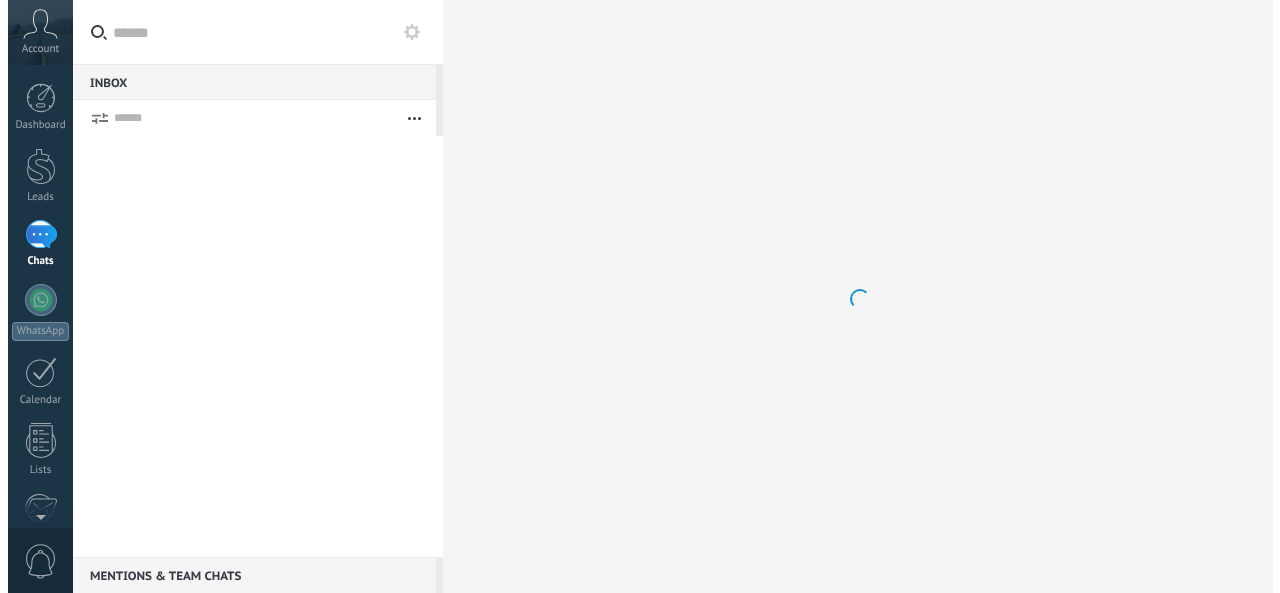 scroll, scrollTop: 0, scrollLeft: 0, axis: both 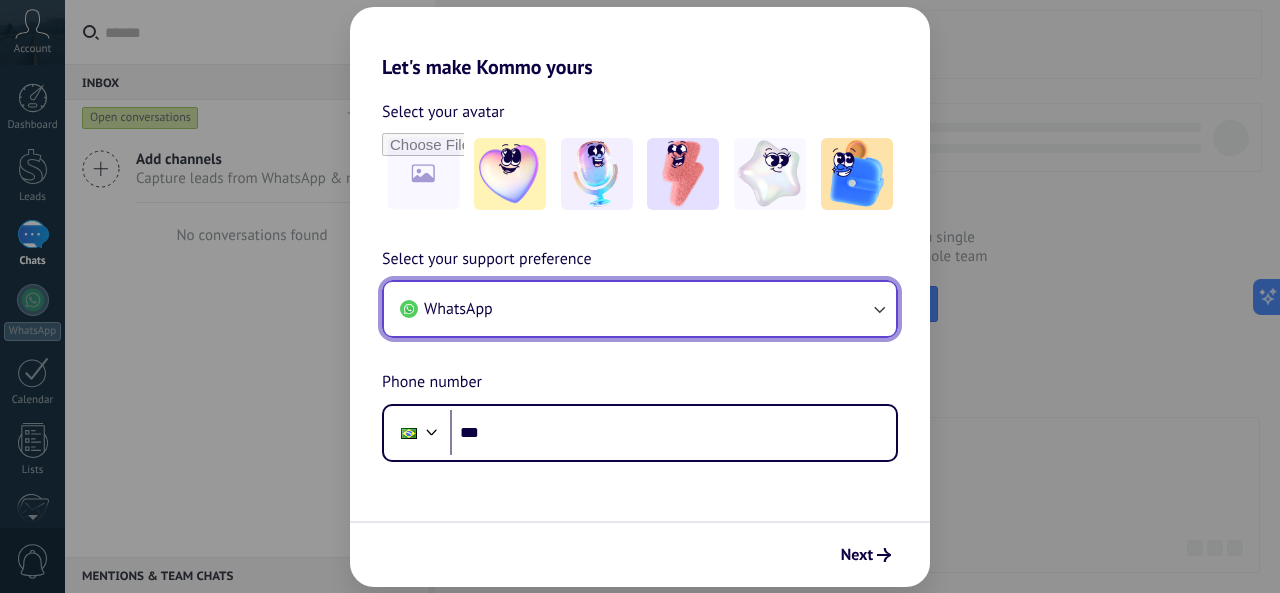 click 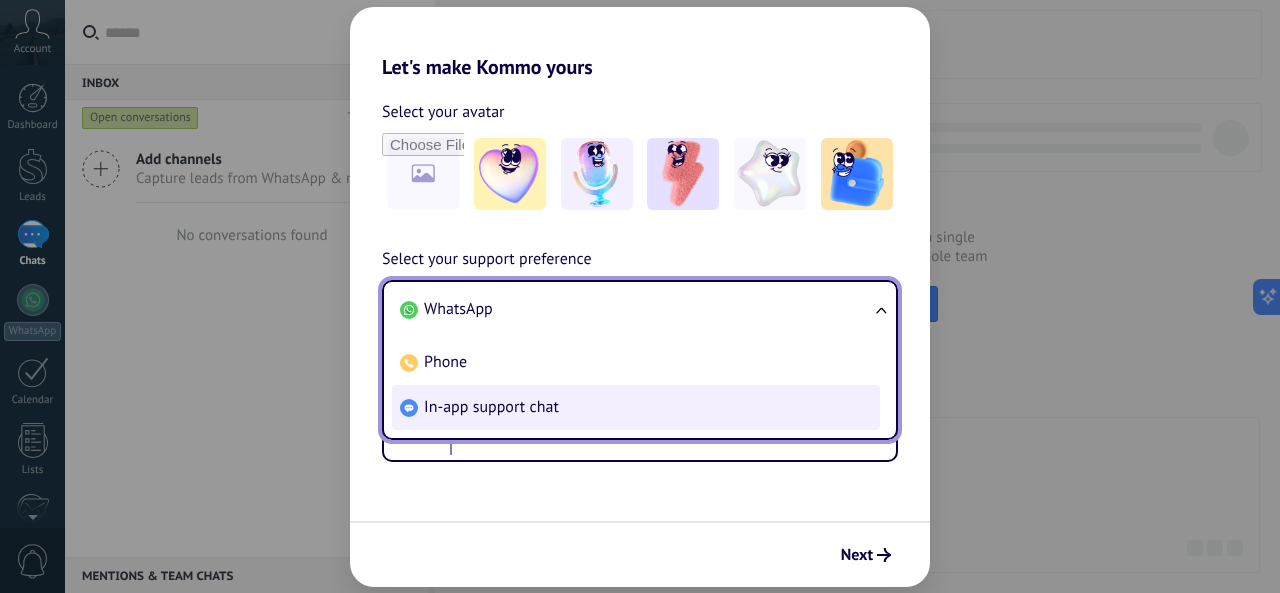 click on "In-app support chat" at bounding box center (491, 407) 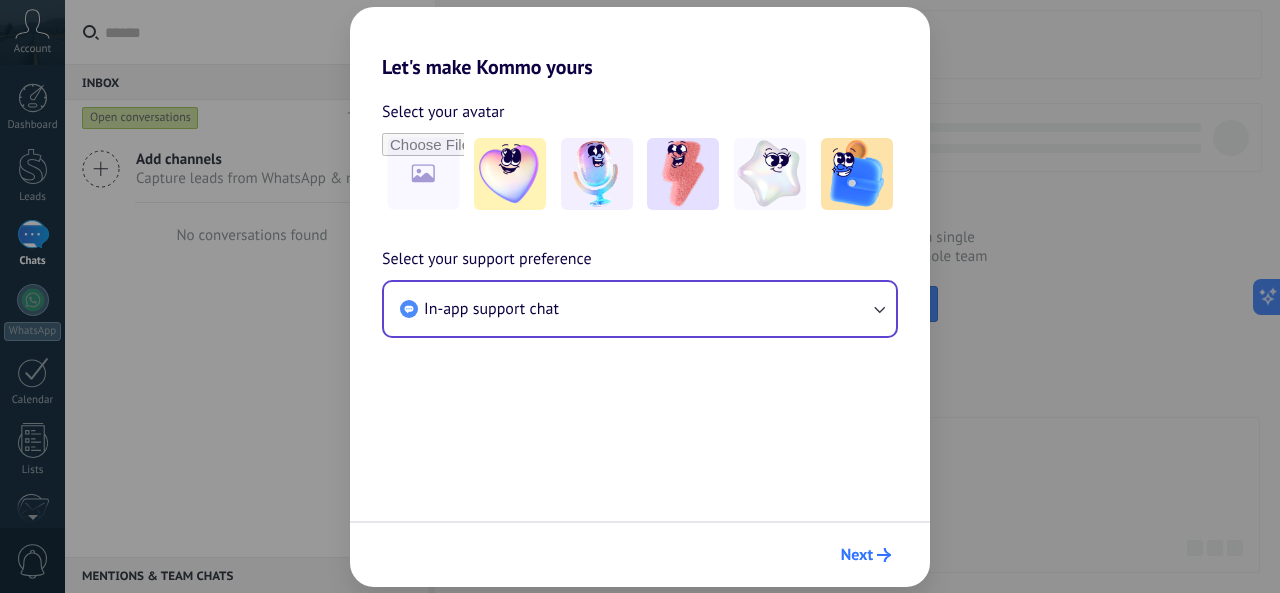 click on "Next" at bounding box center [857, 555] 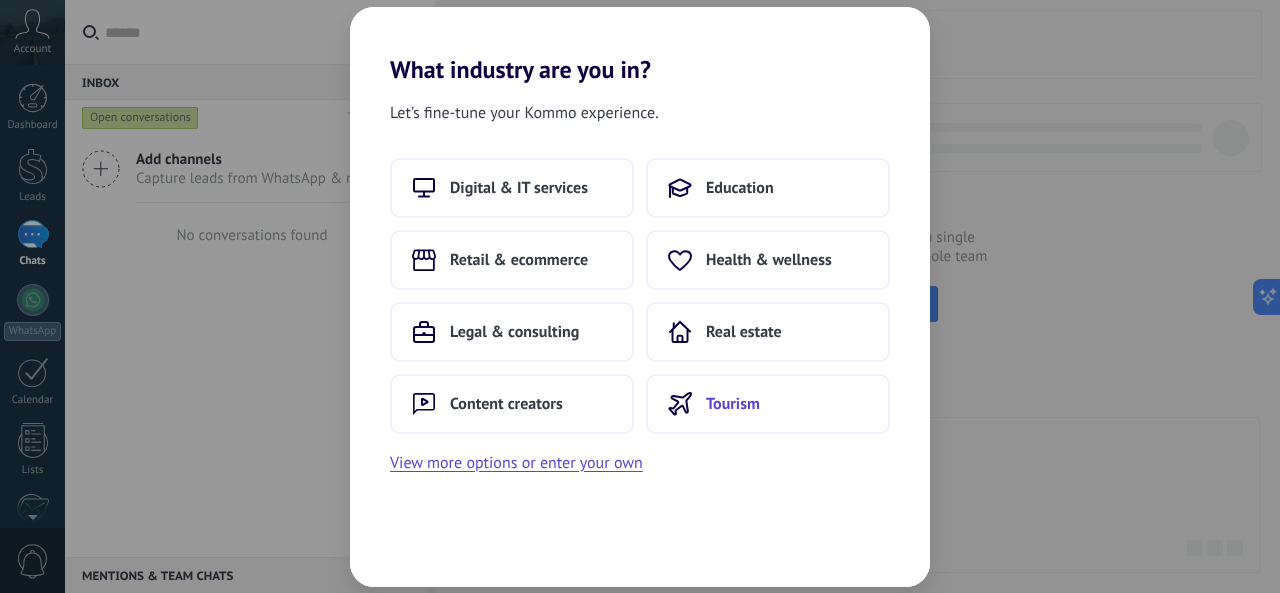 scroll, scrollTop: 0, scrollLeft: 0, axis: both 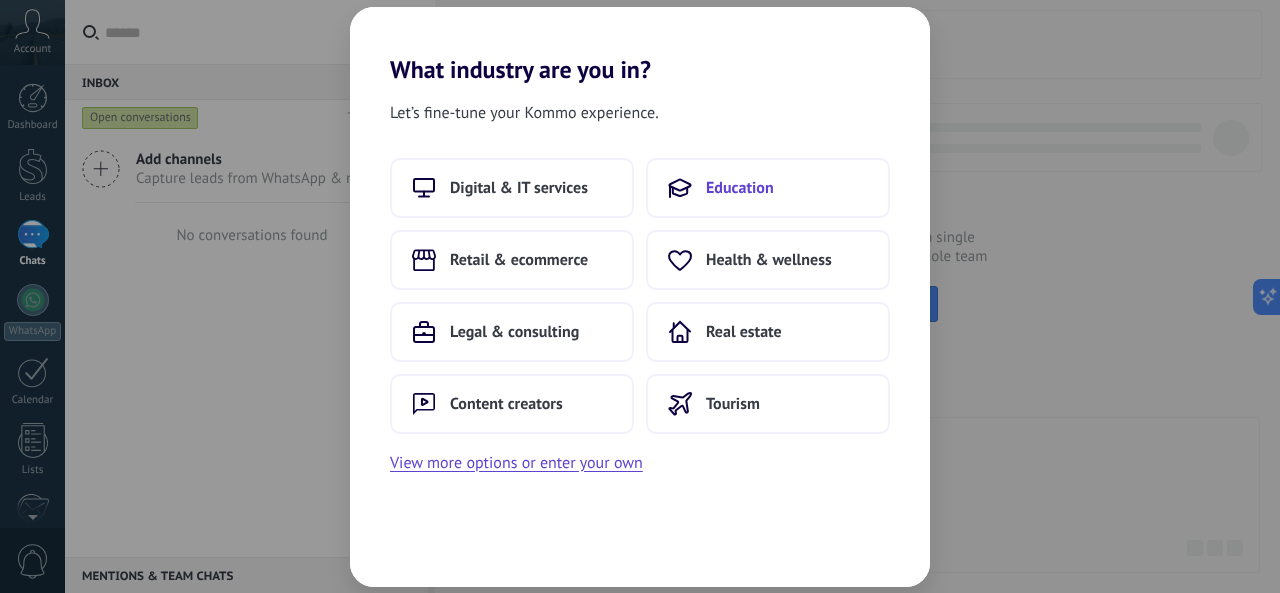 click on "Education" at bounding box center (768, 188) 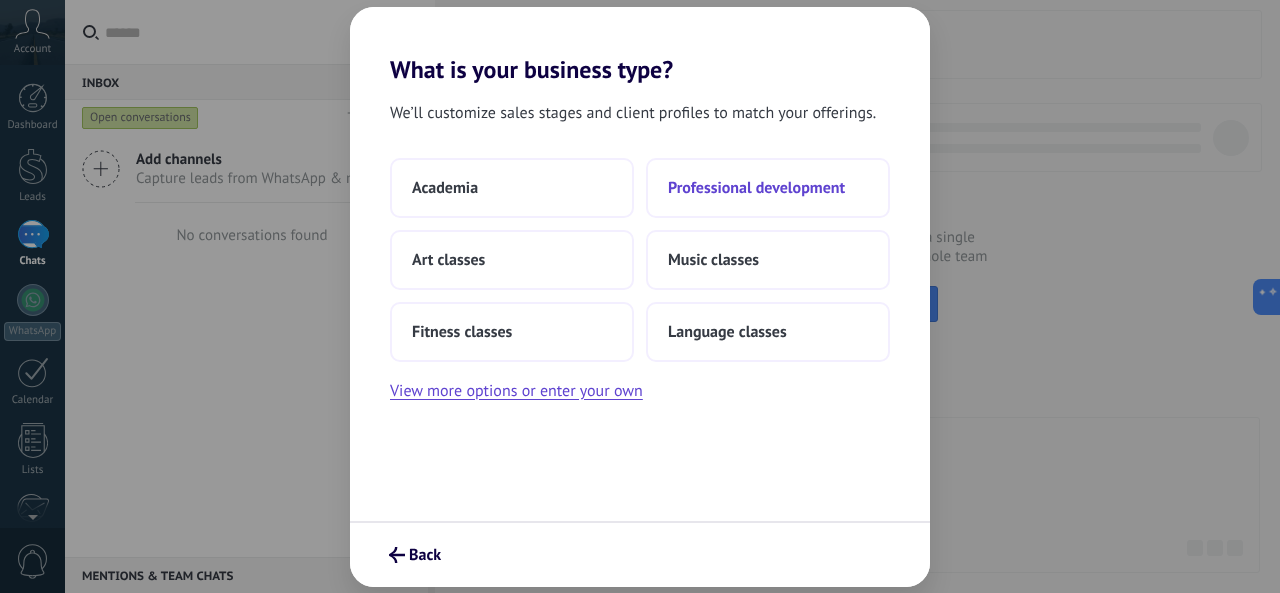 click on "Professional development" at bounding box center (756, 188) 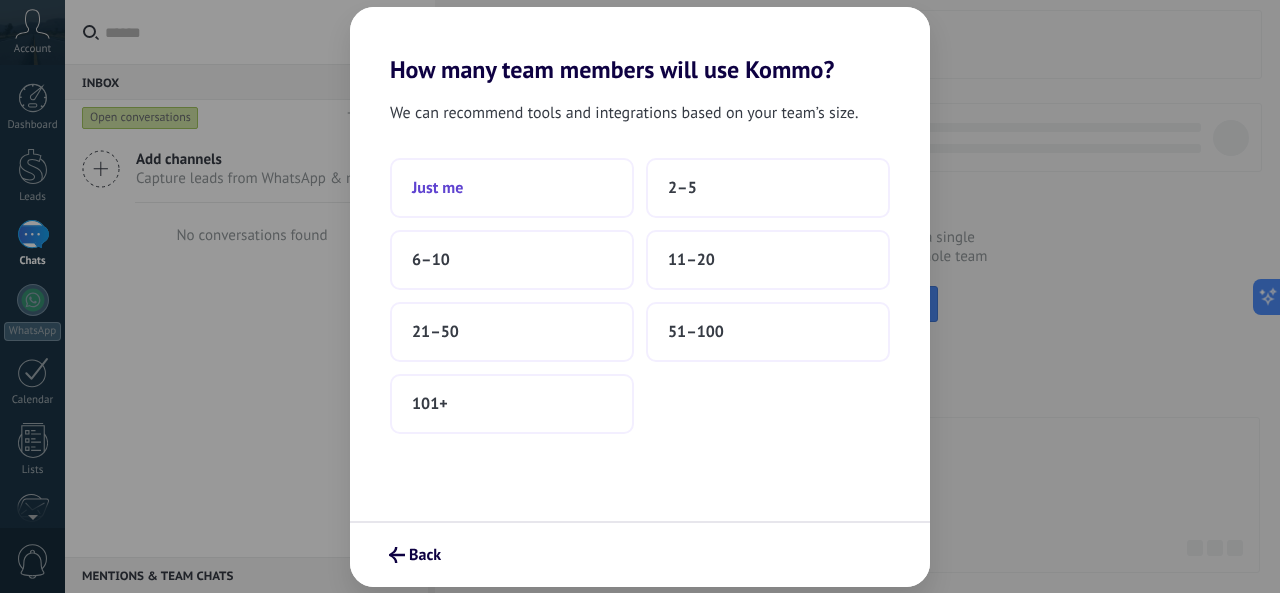 click on "Just me" at bounding box center [512, 188] 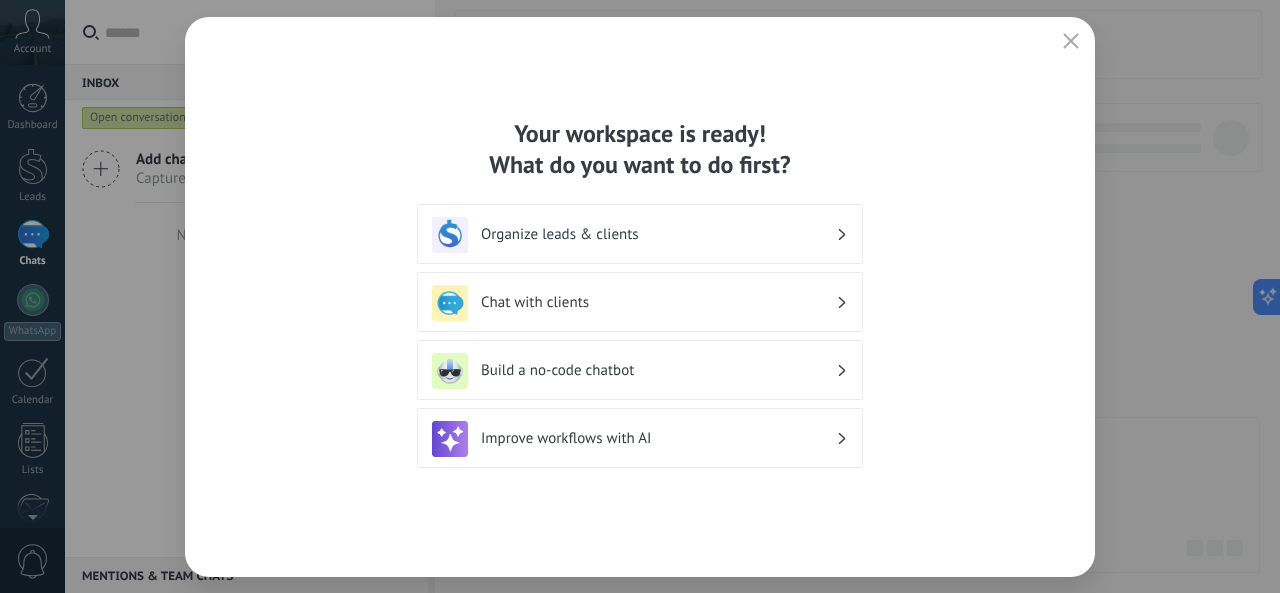 click at bounding box center (1071, 42) 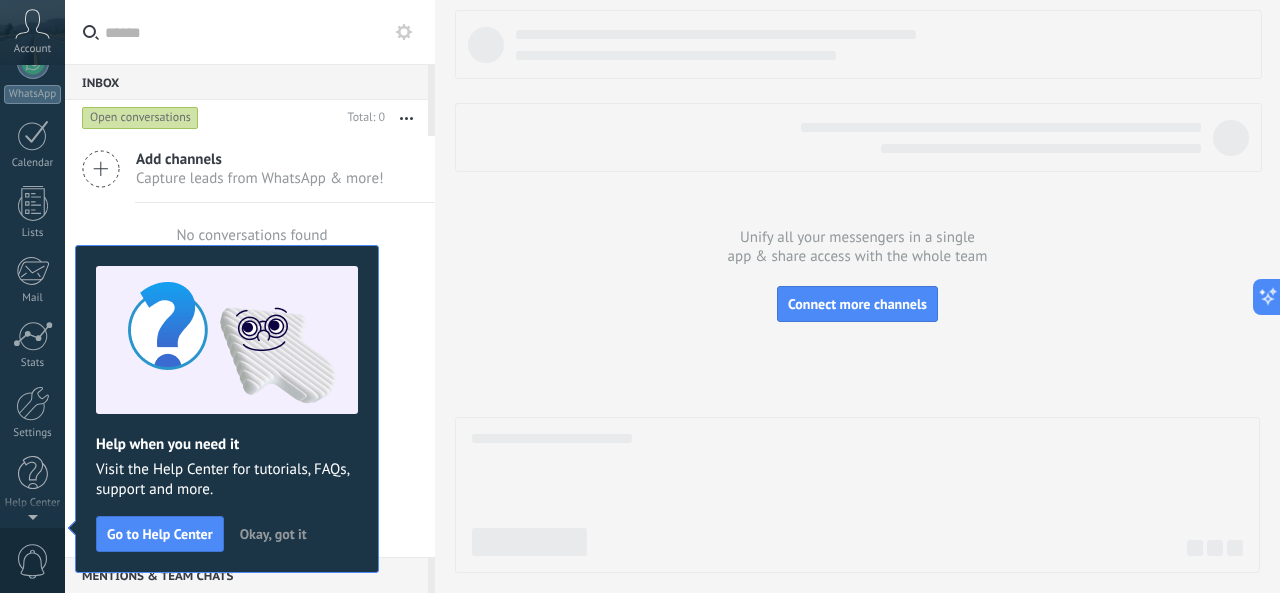 scroll, scrollTop: 0, scrollLeft: 0, axis: both 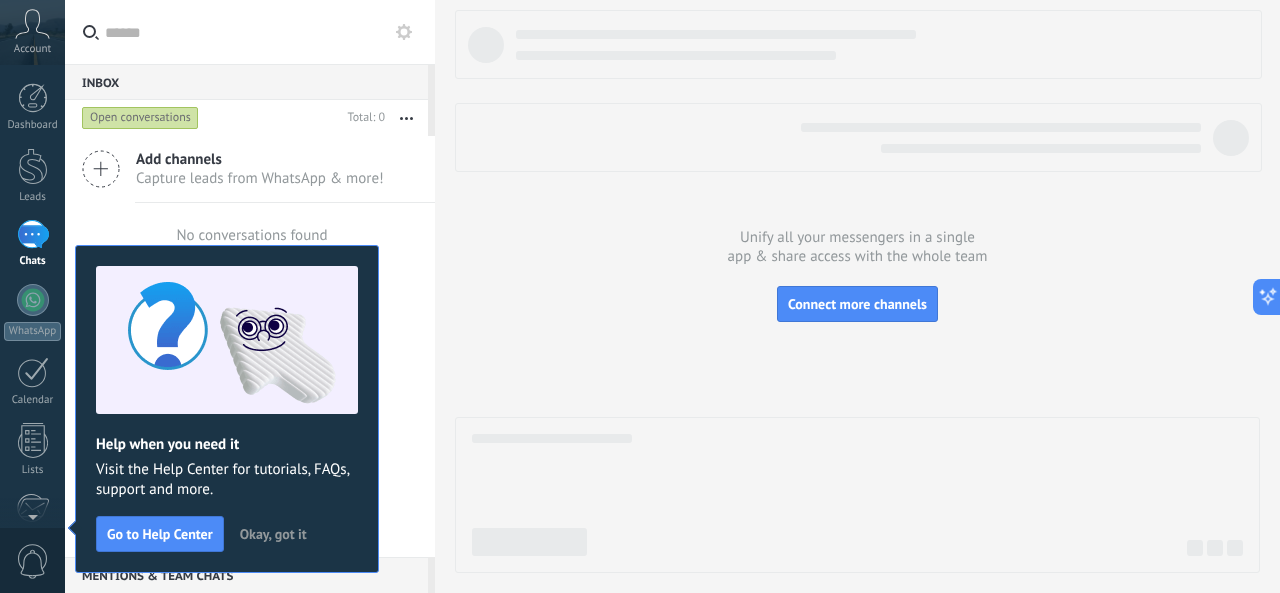 click on "Okay, got it" at bounding box center [273, 534] 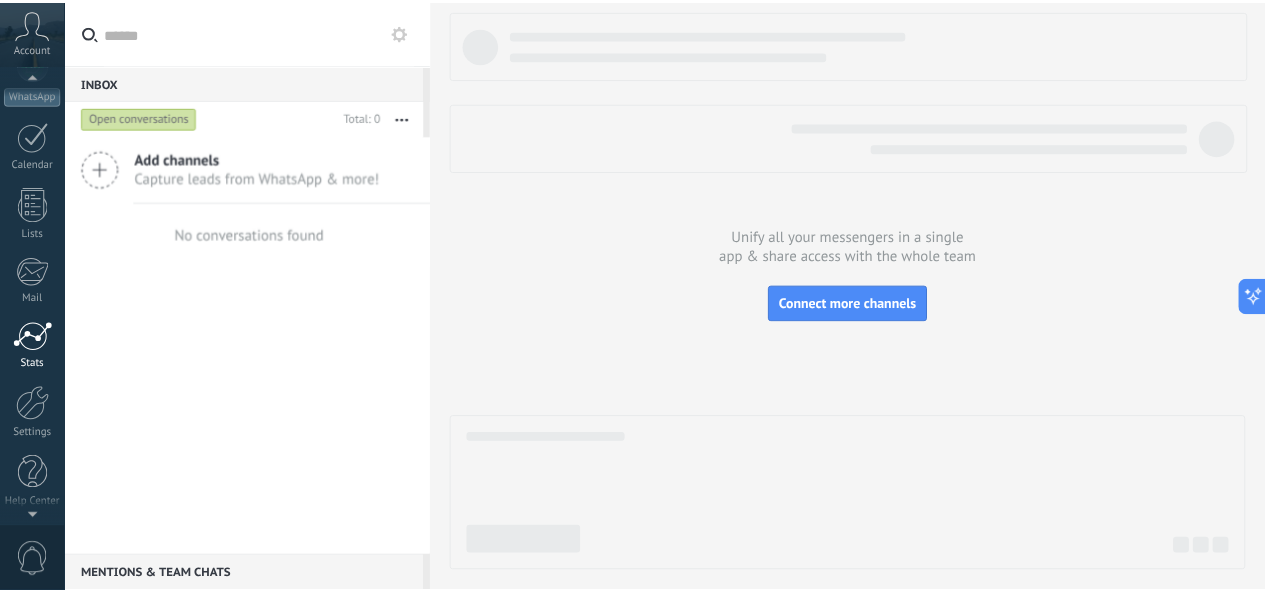 scroll, scrollTop: 237, scrollLeft: 0, axis: vertical 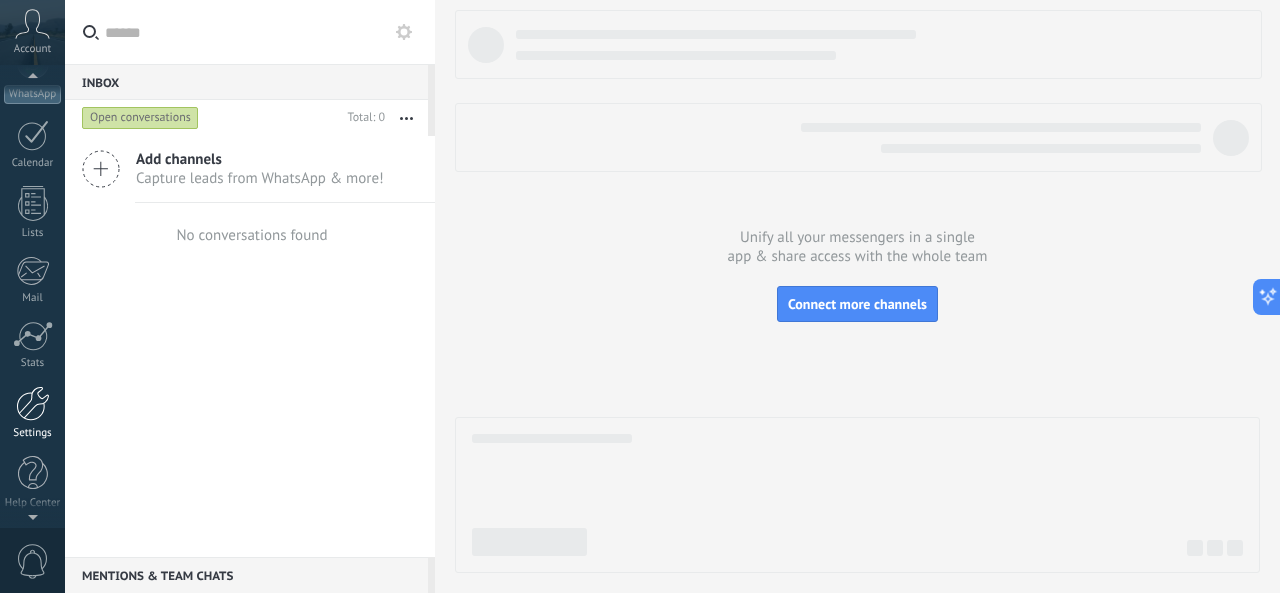 click at bounding box center [33, 403] 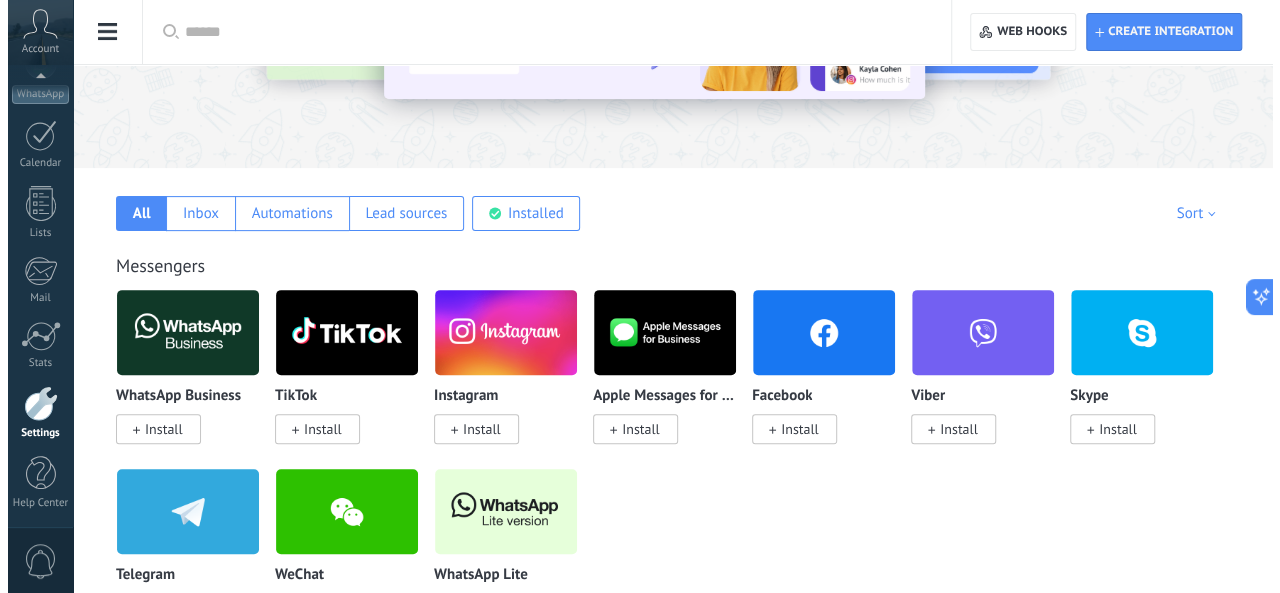 scroll, scrollTop: 500, scrollLeft: 0, axis: vertical 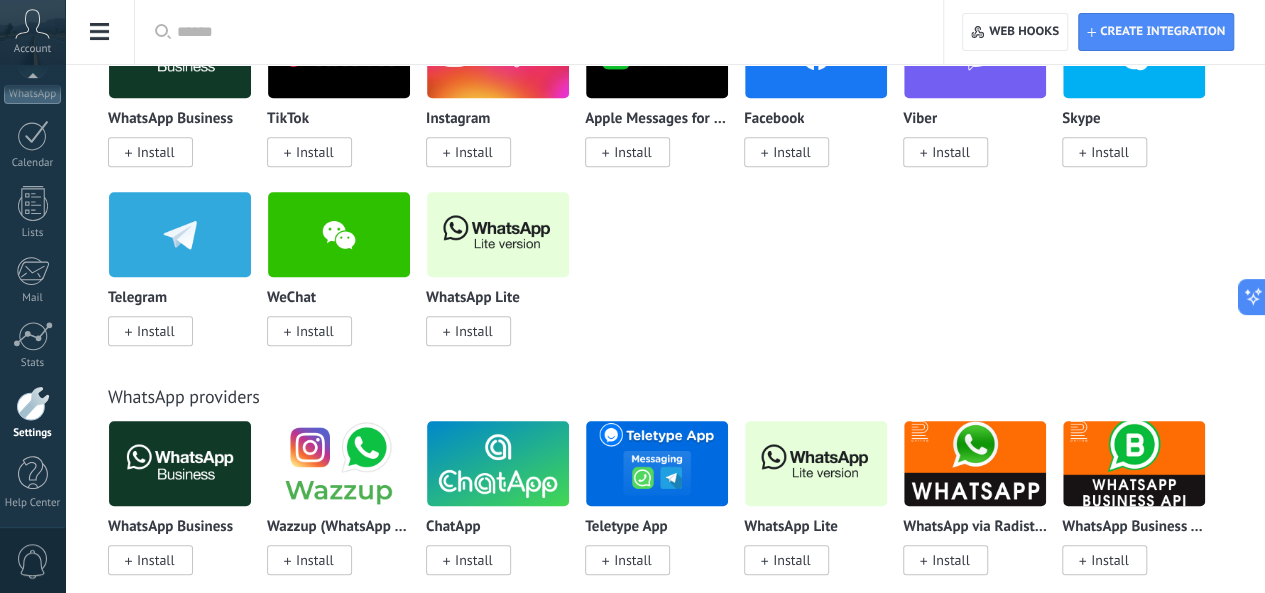 click at bounding box center [498, 234] 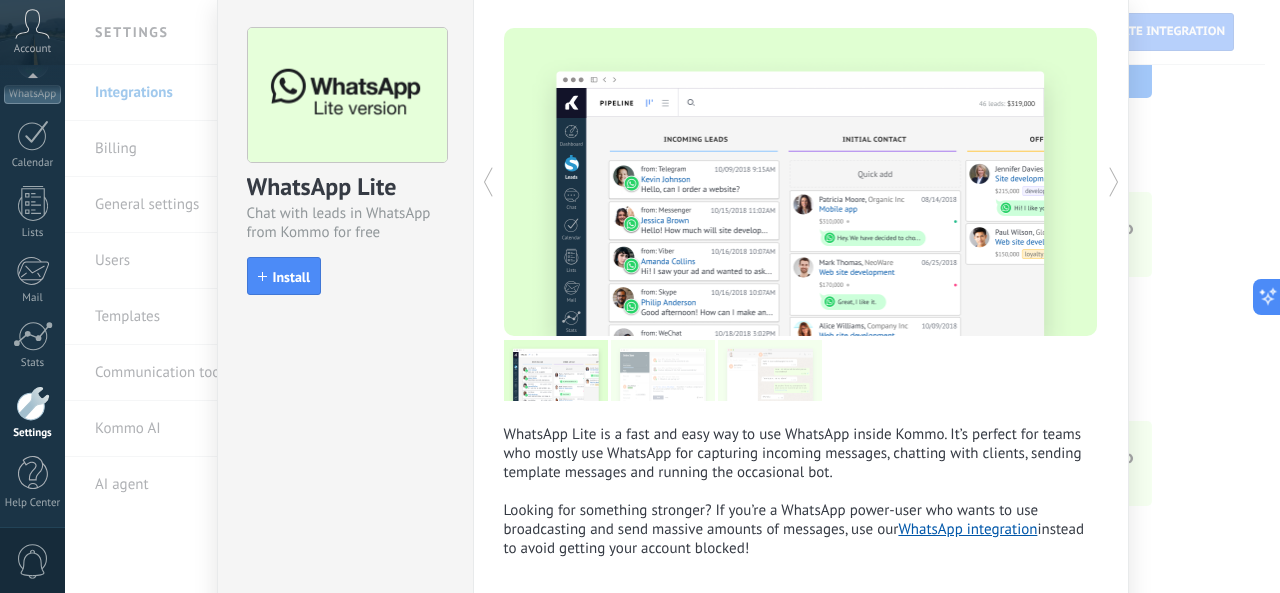 scroll, scrollTop: 172, scrollLeft: 0, axis: vertical 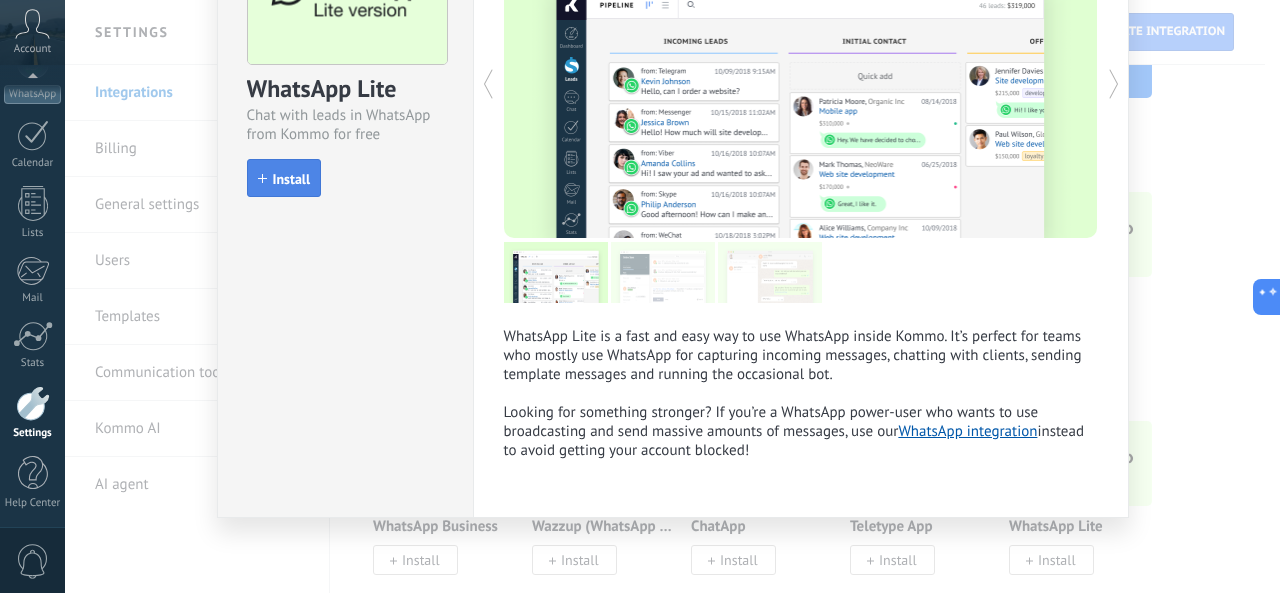 click on "Install" at bounding box center (284, 178) 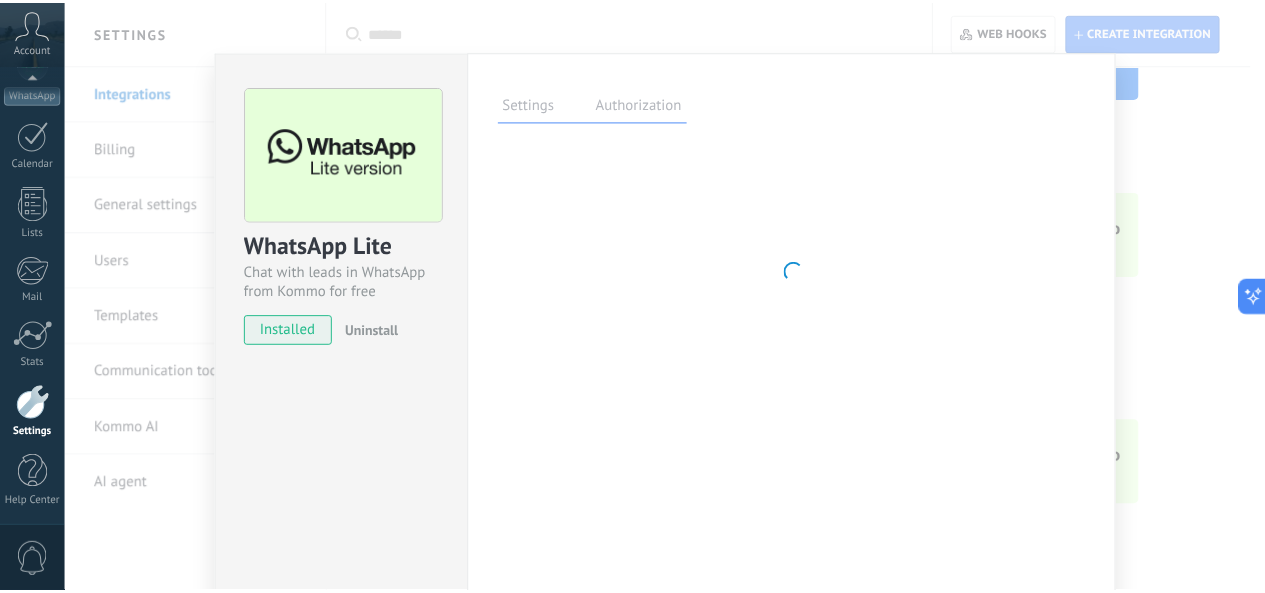 scroll, scrollTop: 0, scrollLeft: 0, axis: both 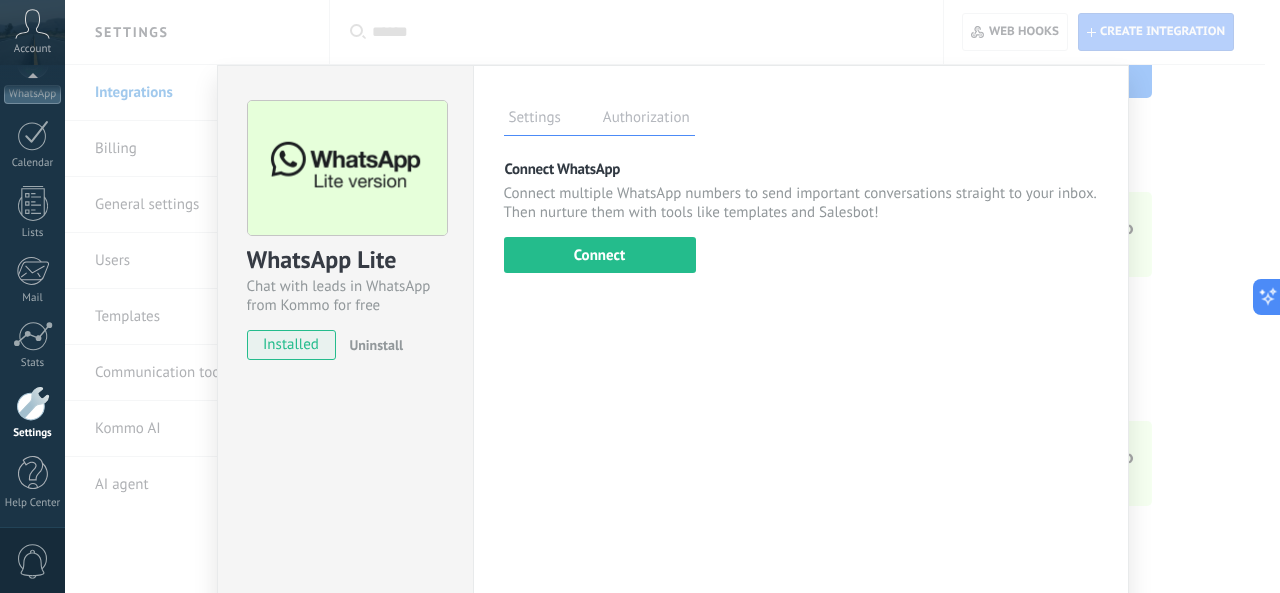 click on "WhatsApp Lite Chat with leads in WhatsApp from Kommo for free installed Uninstall Settings Authorization This tab logs the users who have granted integration access to this account. If you want to to remove a user's ability to send requests to the account on behalf of this integration, you can revoke access. If access is revoked from all users, the integration will stop working. This app is installed, but no one has given it access yet. More than 2 billion people actively use WhatsApp to connect with friends, family and businesses. This integration adds the most popular messenger to your communication arsenal: automatically capture leads from incoming chat messages, share chat access with your whole team and power it all up with Kommo’s built-in tools like the engagement button and Salesbot. more _: Save Connect WhatsApp Connect multiple WhatsApp numbers to send important conversations straight to your inbox. Then nurture them with tools like templates and Salesbot! Connect" at bounding box center (672, 296) 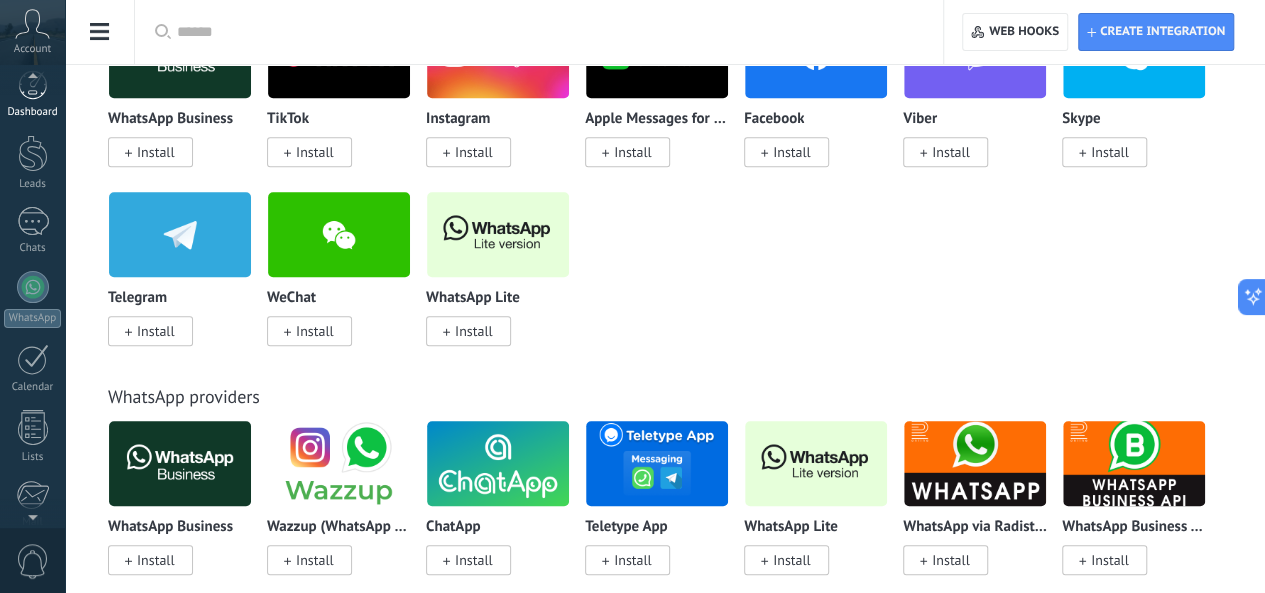 scroll, scrollTop: 0, scrollLeft: 0, axis: both 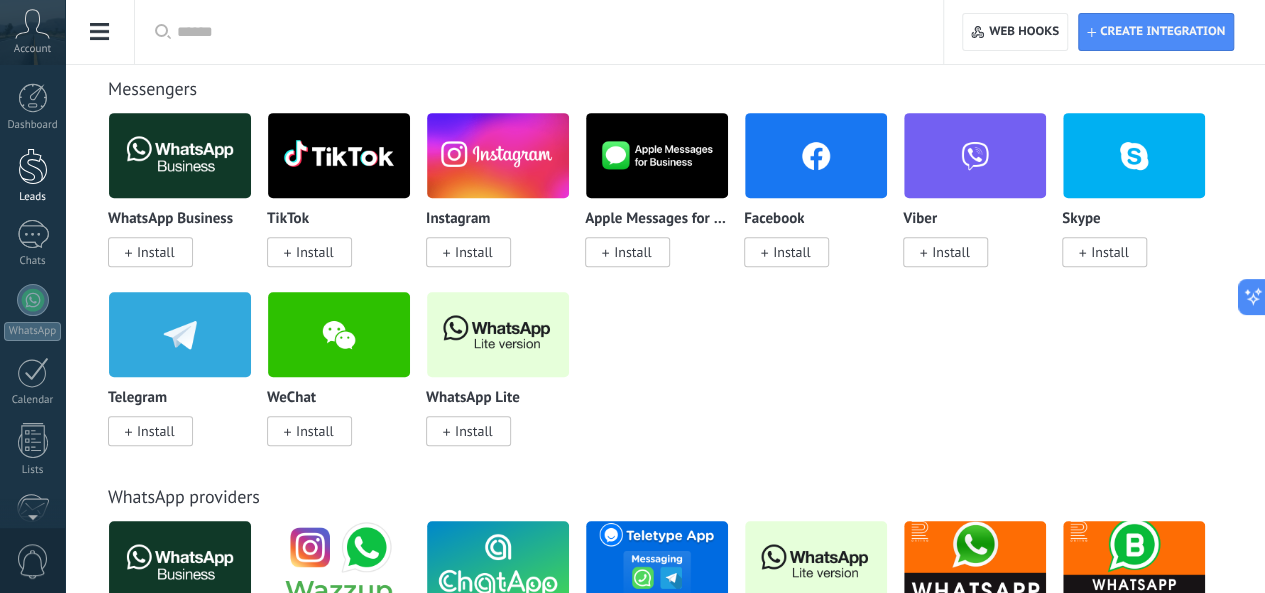 click at bounding box center [33, 166] 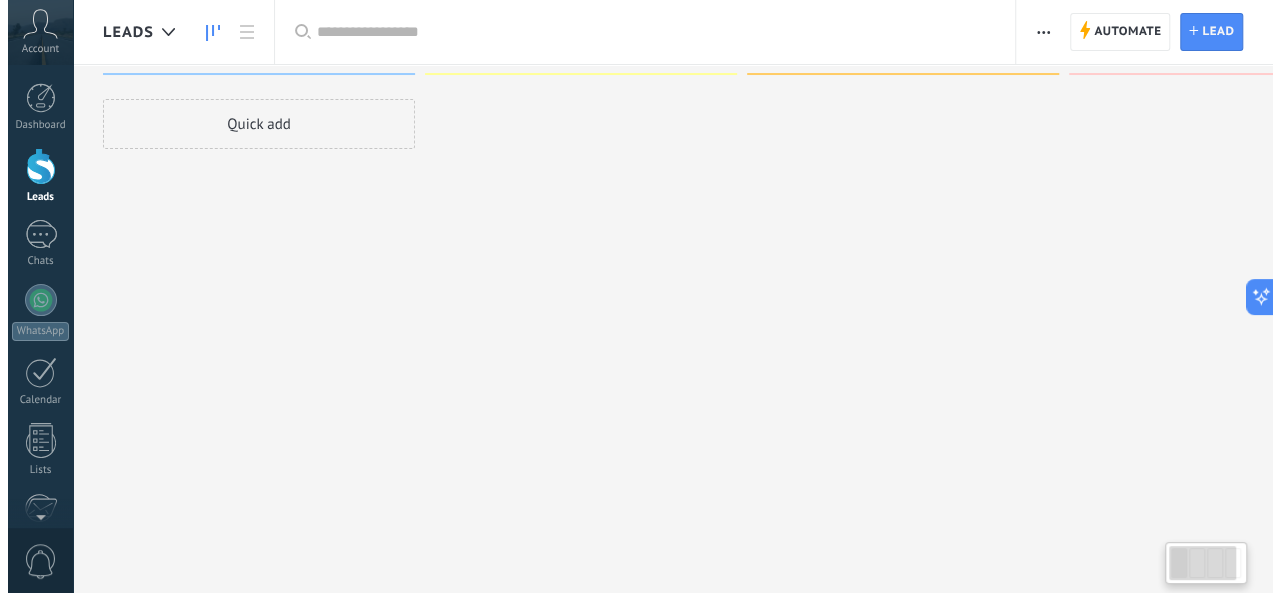 scroll, scrollTop: 0, scrollLeft: 0, axis: both 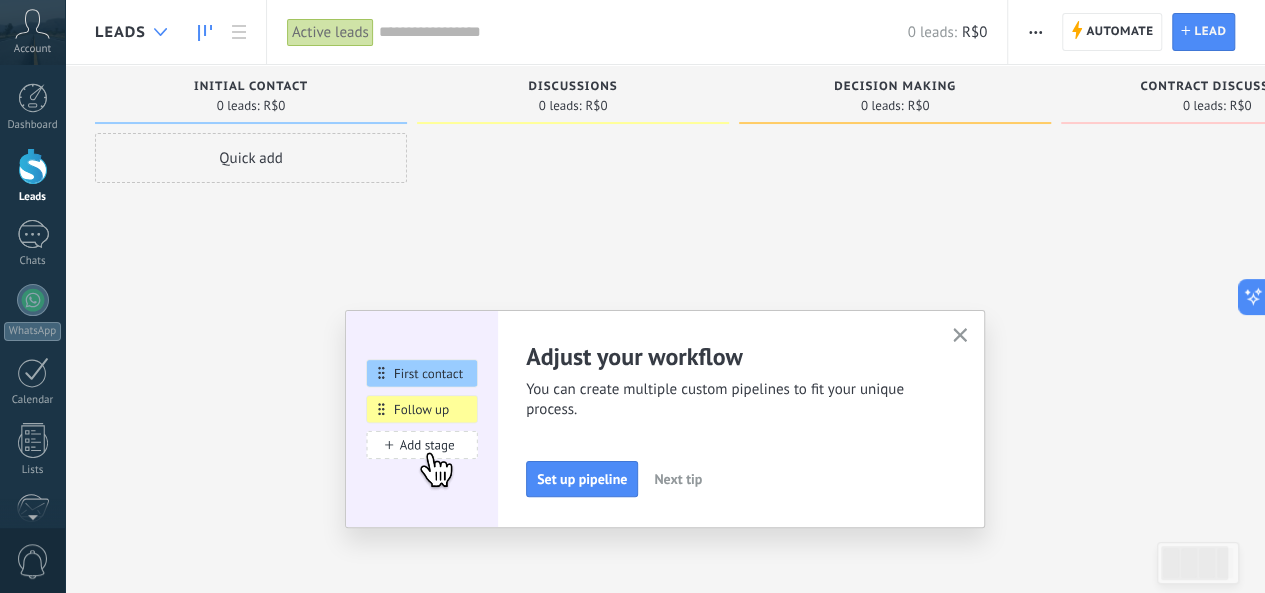 click 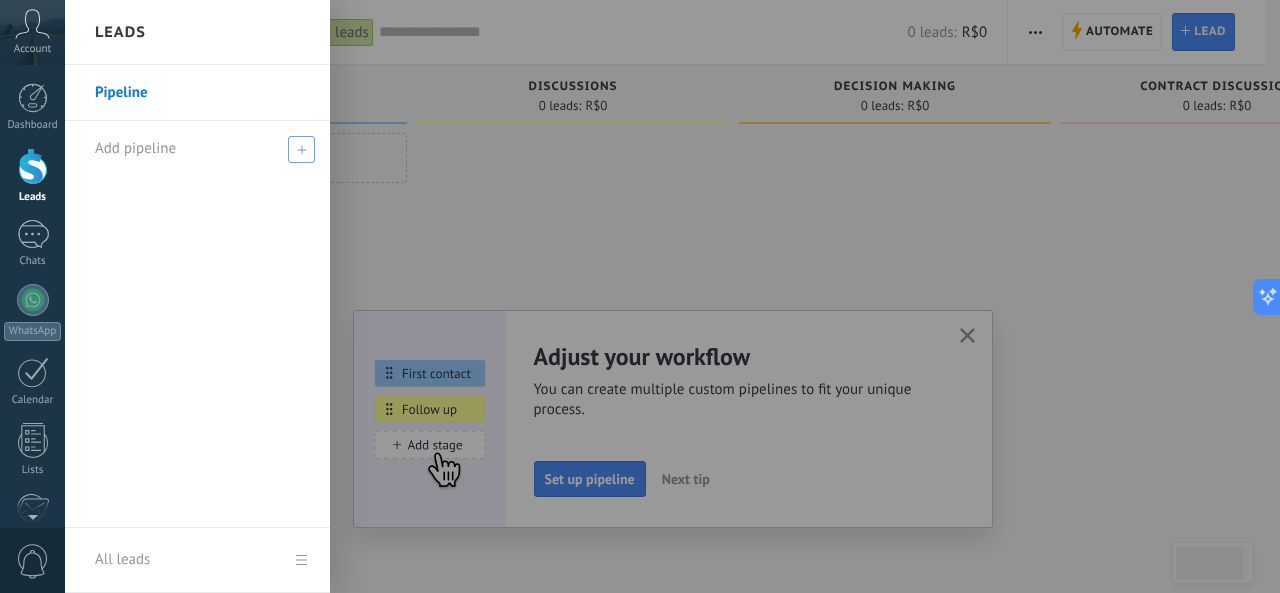 click 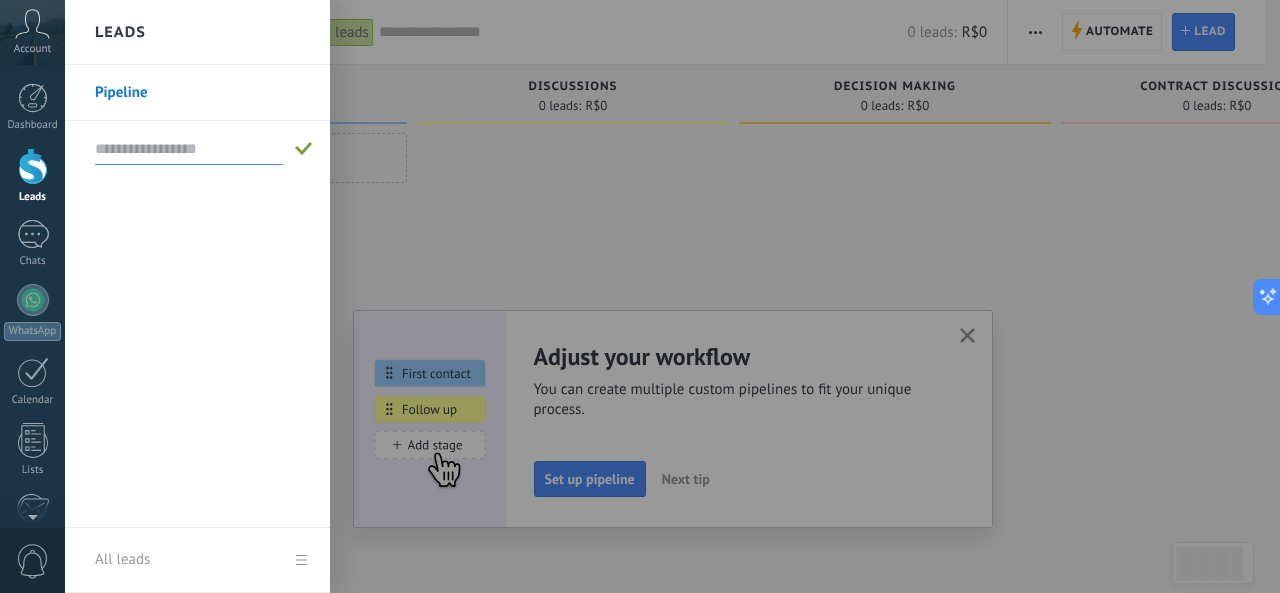 click at bounding box center (189, 149) 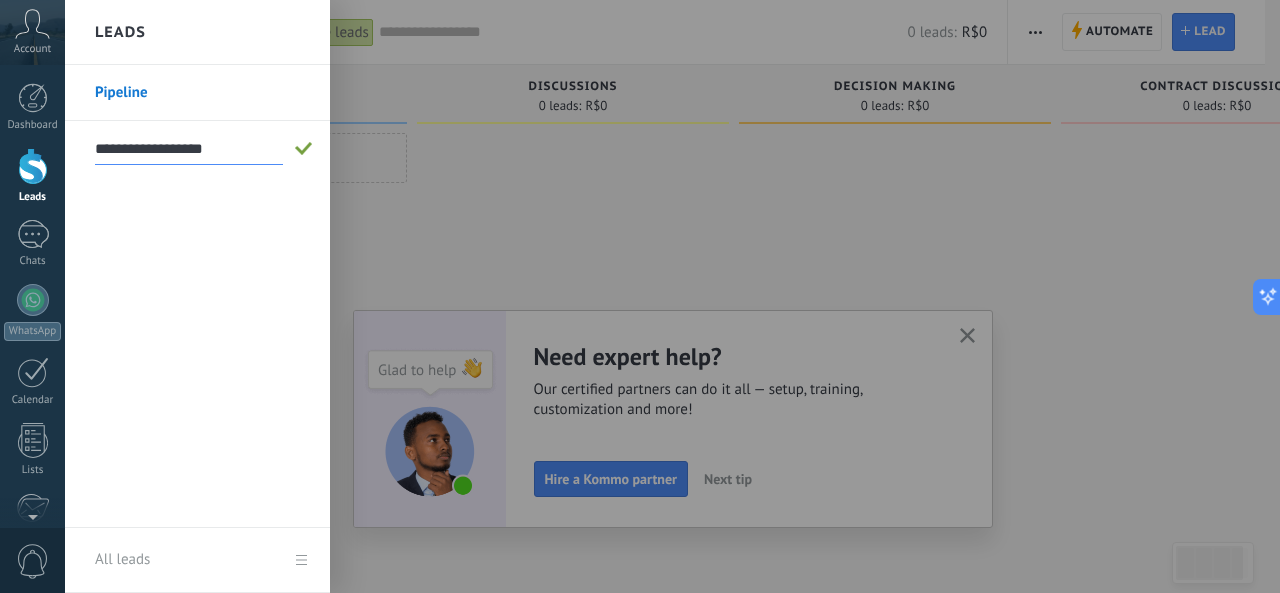 type on "**********" 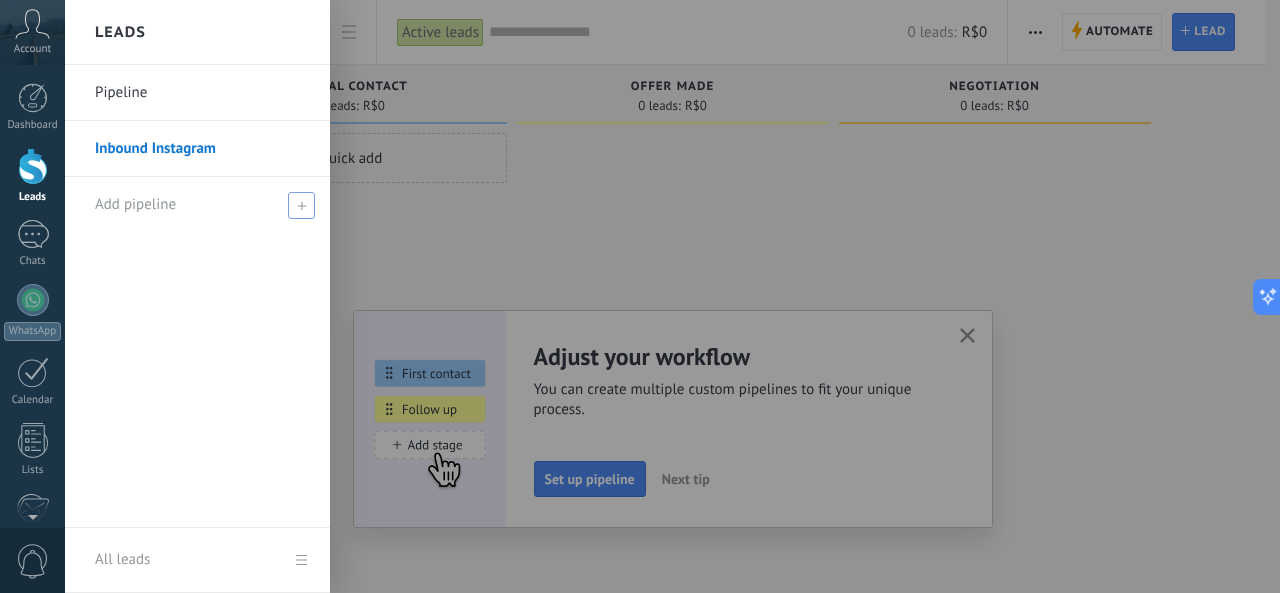 click 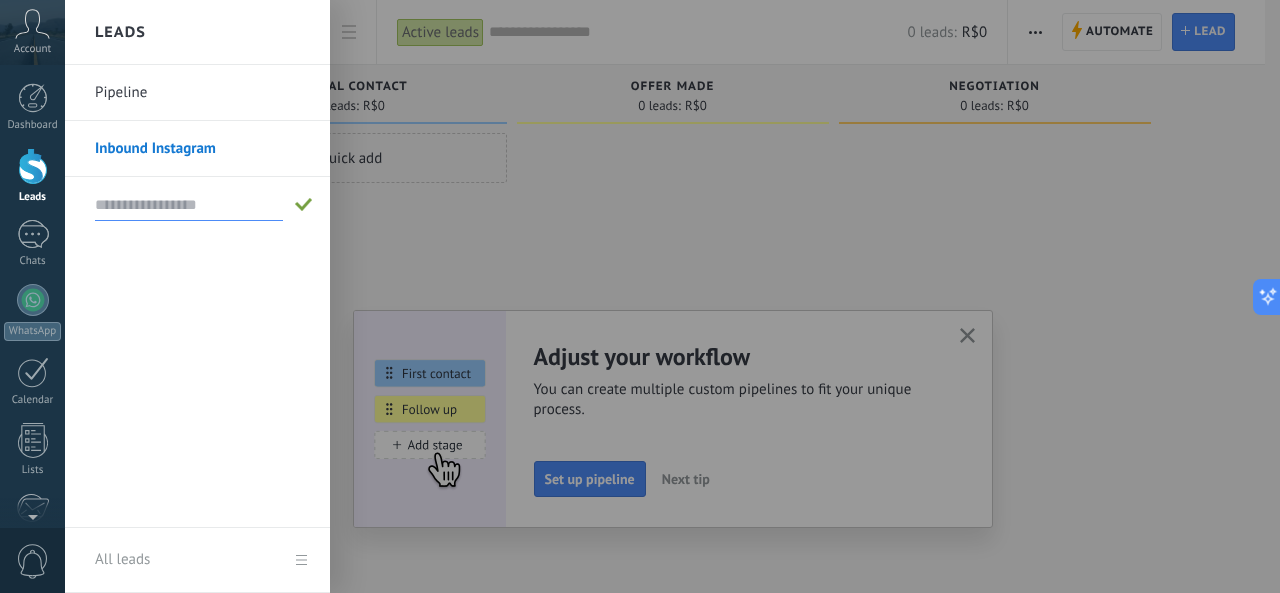 click at bounding box center [189, 205] 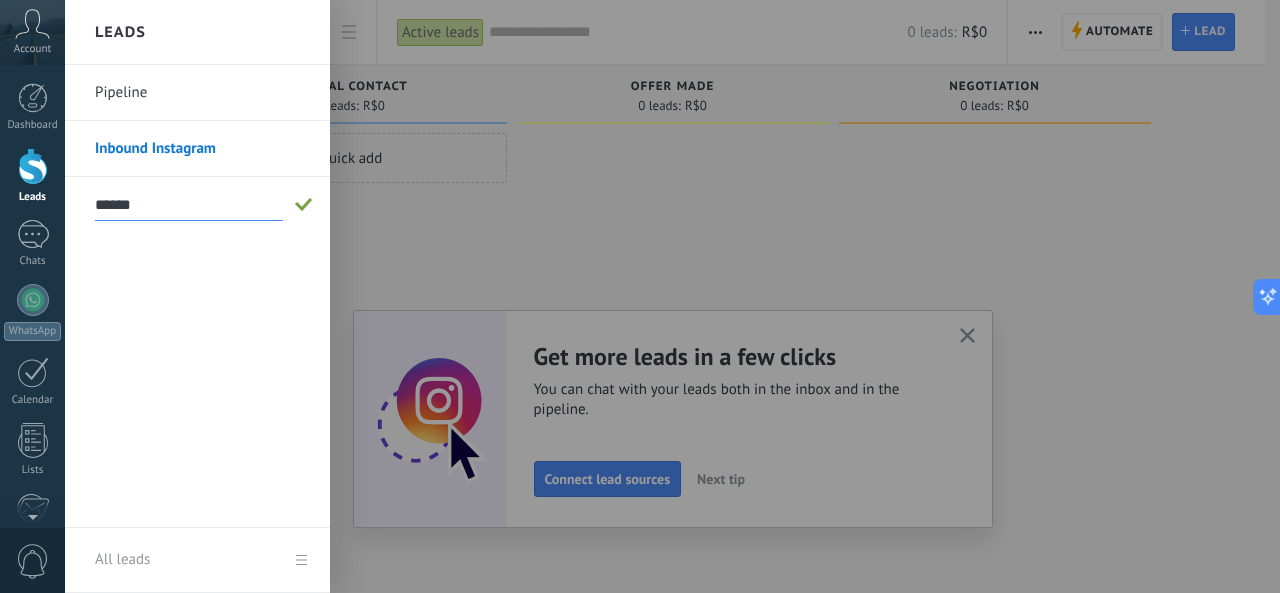 type on "******" 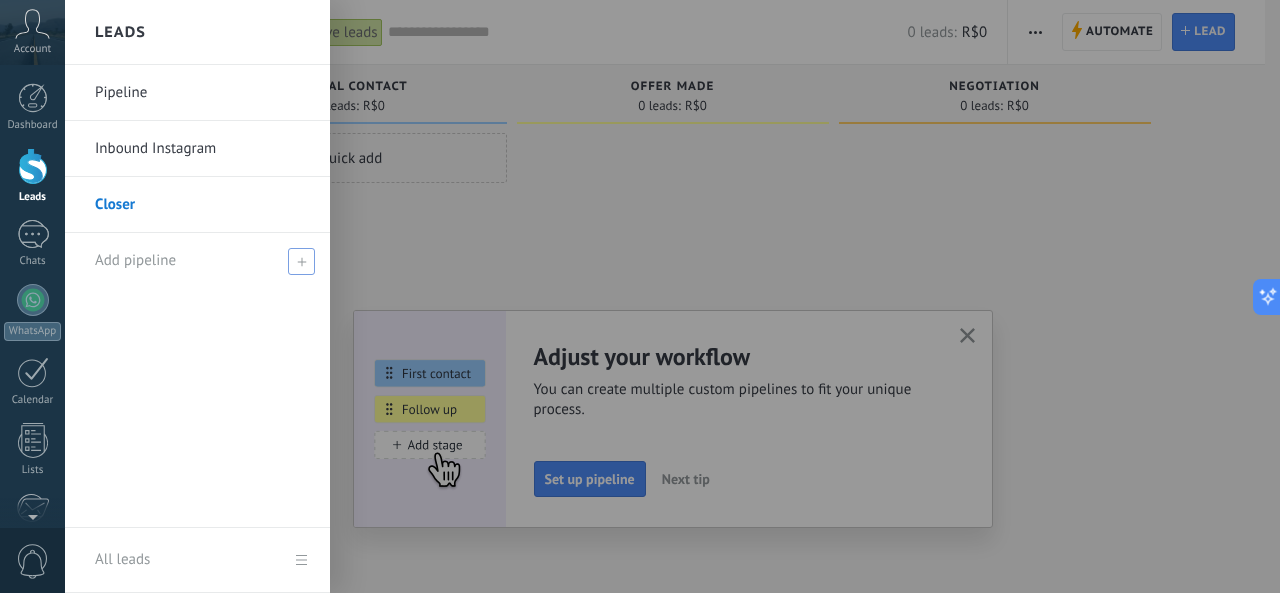 click at bounding box center (301, 261) 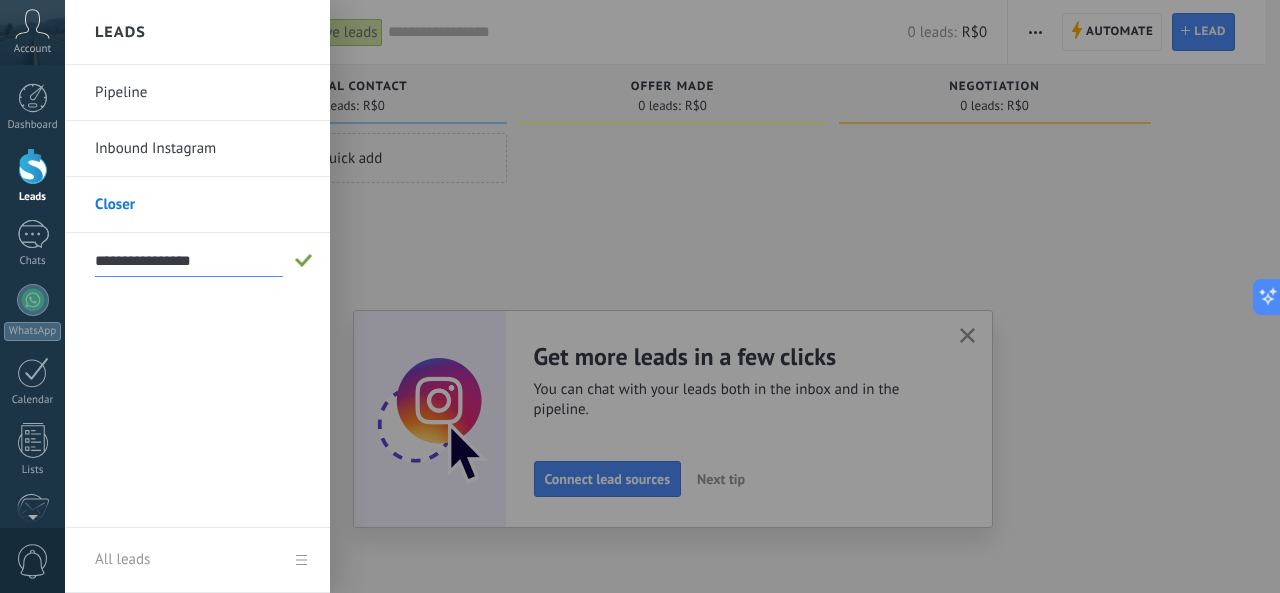 type on "**********" 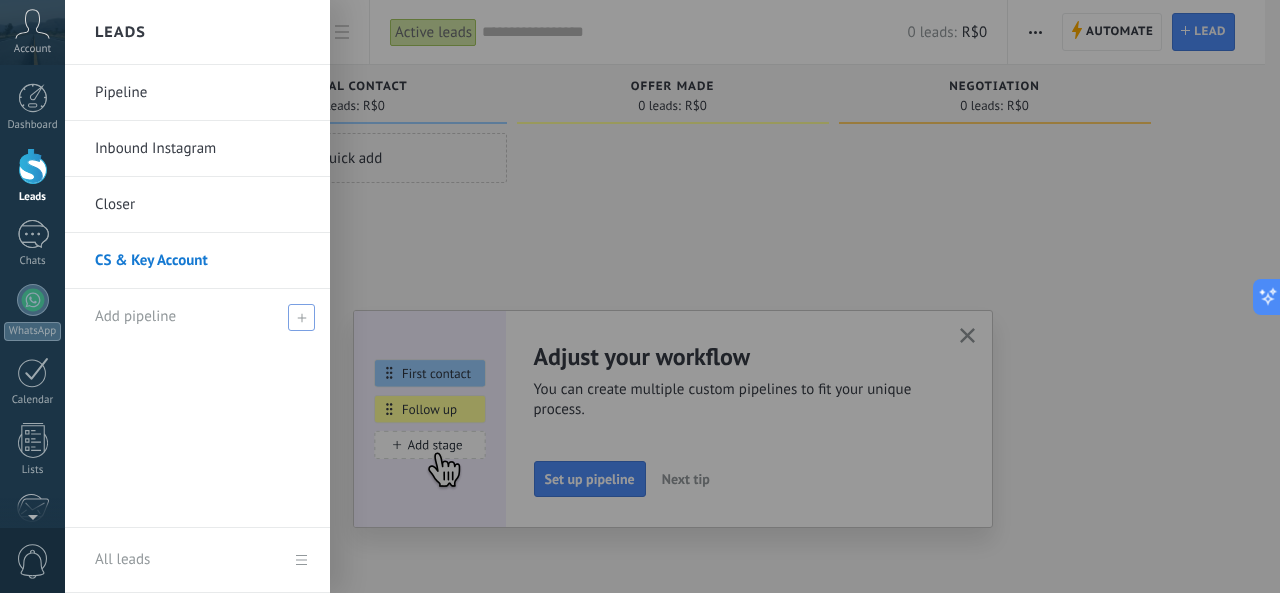 click at bounding box center (301, 317) 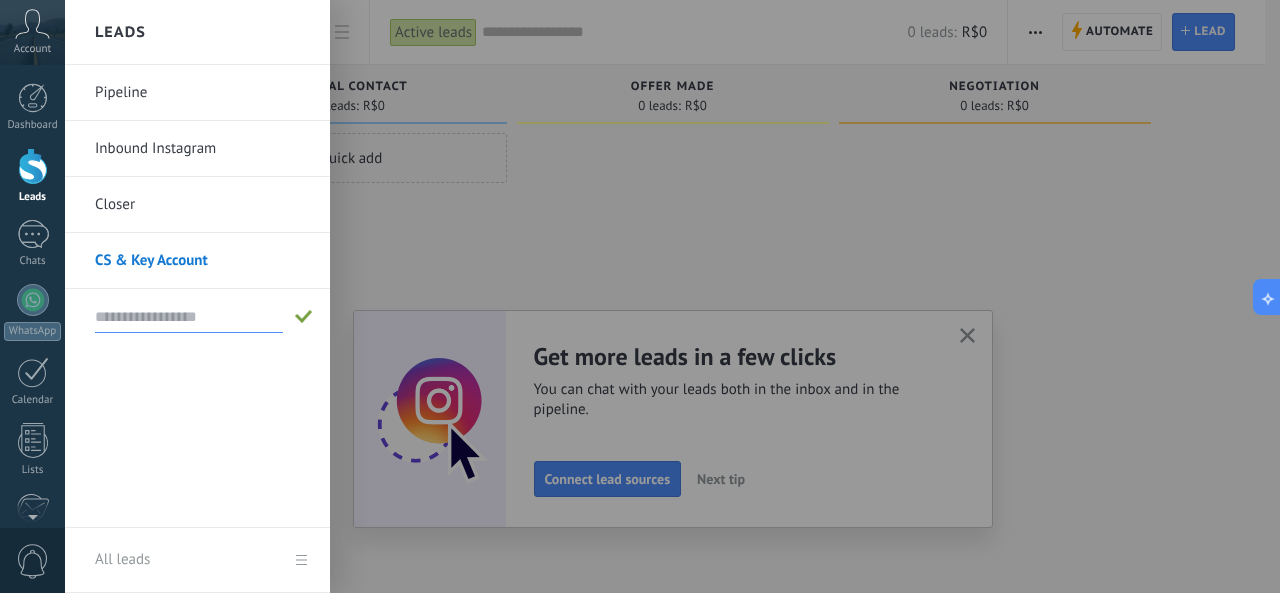click at bounding box center [189, 317] 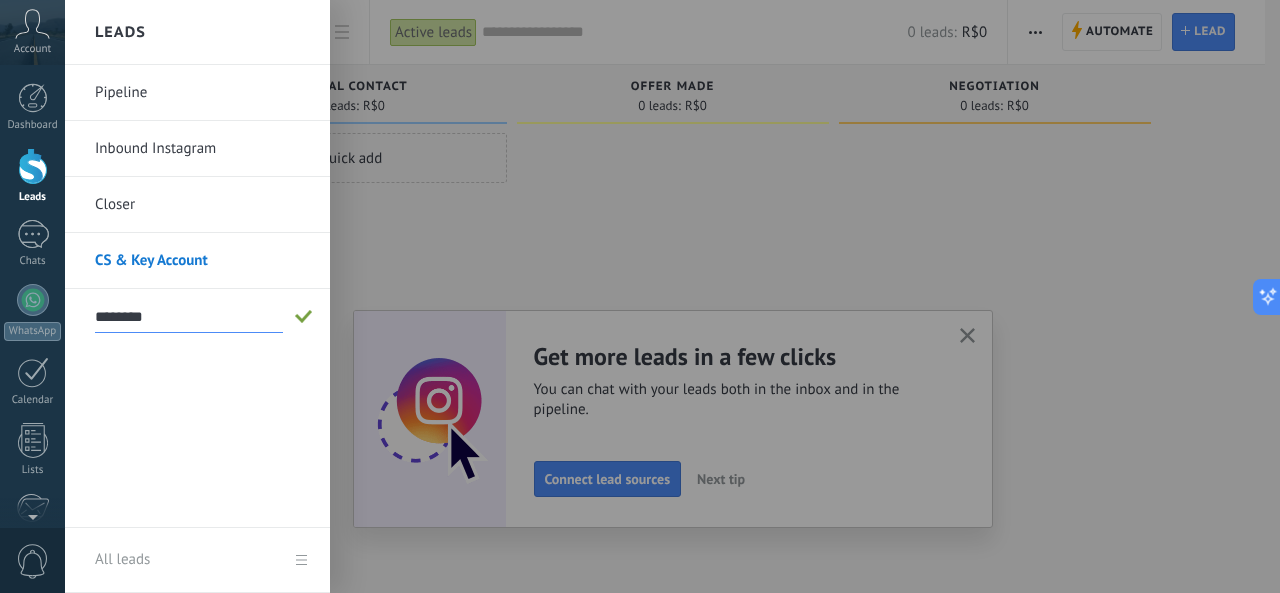 type on "********" 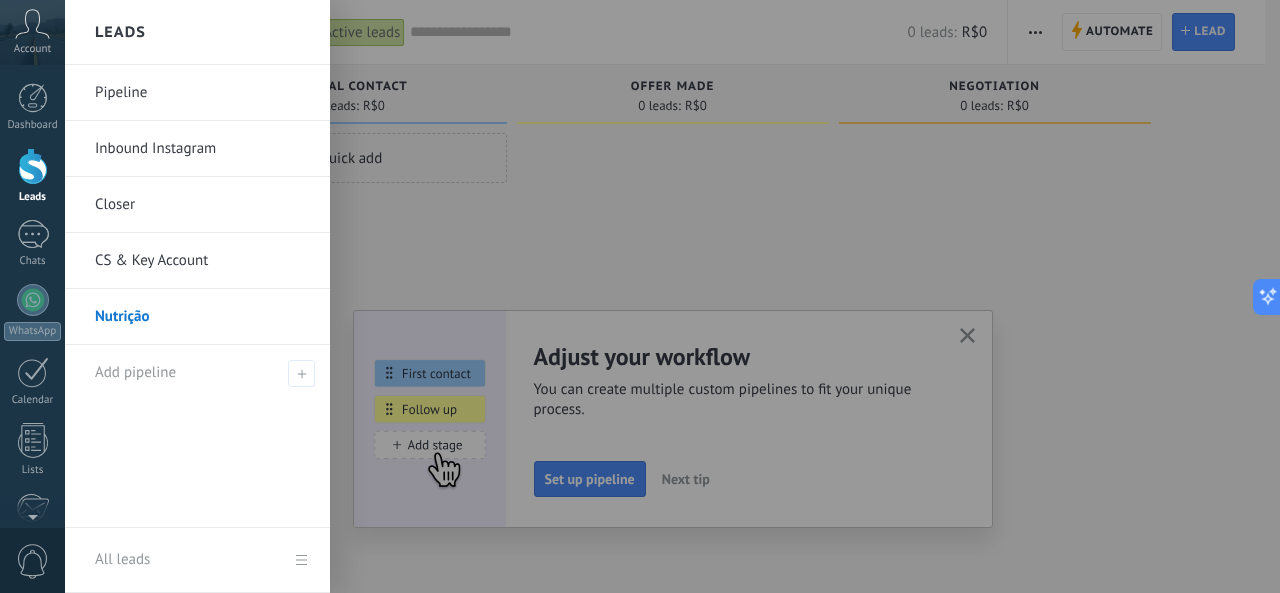 click at bounding box center [33, 166] 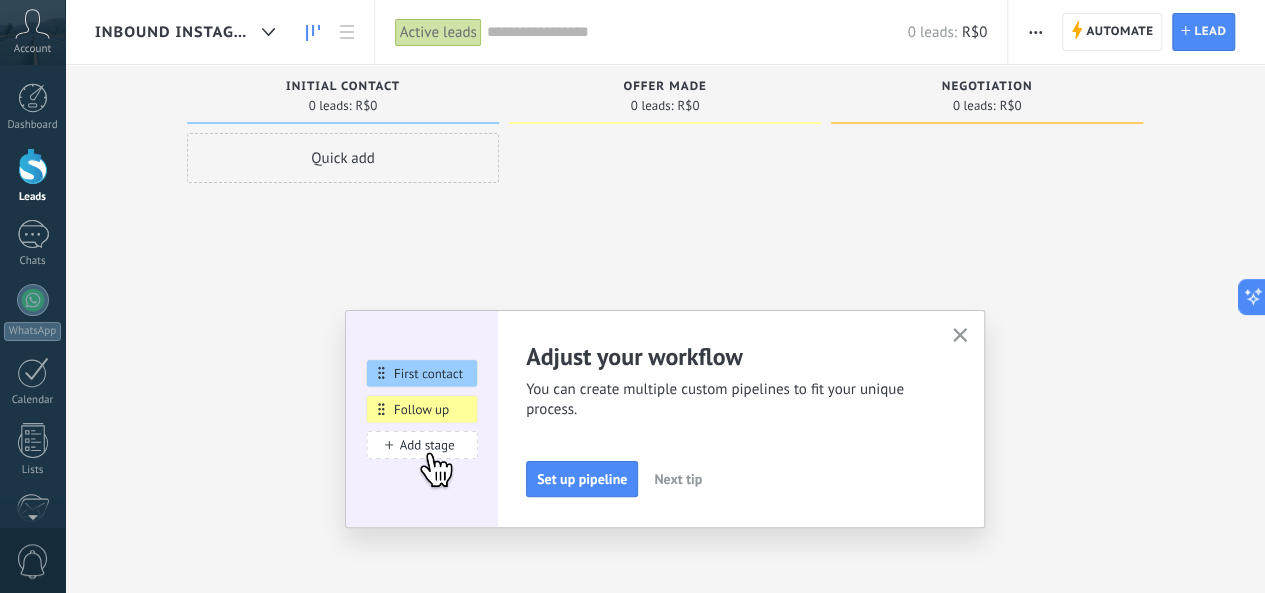 click at bounding box center [1035, 32] 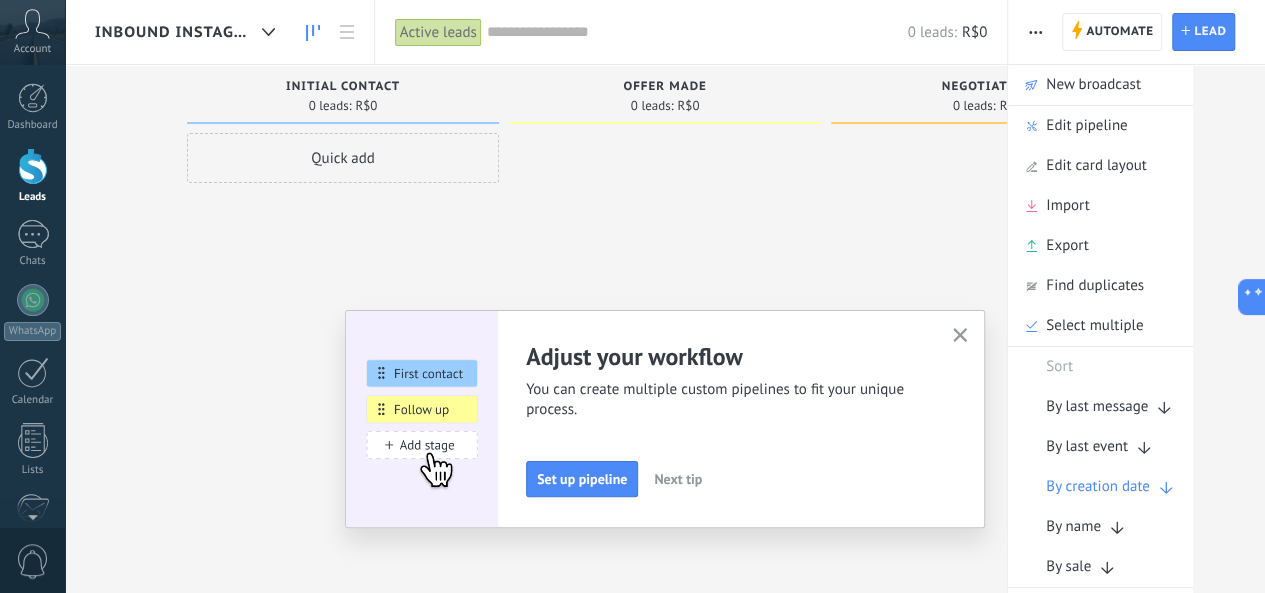 click 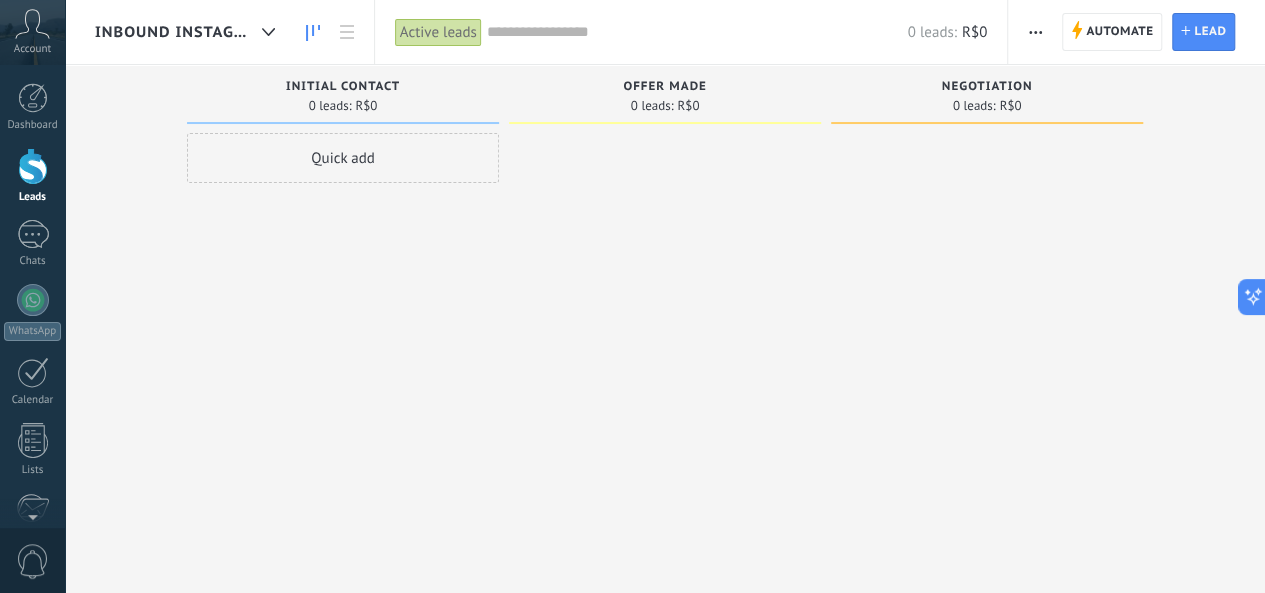 click at bounding box center (1035, 32) 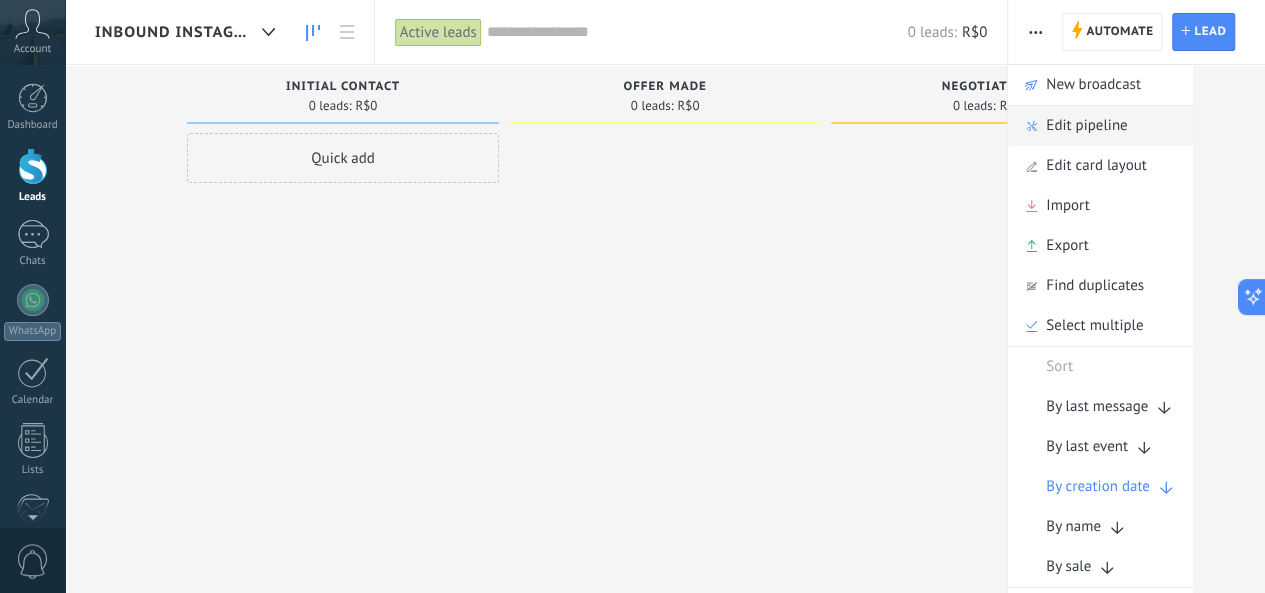 click on "Edit pipeline" at bounding box center [1086, 126] 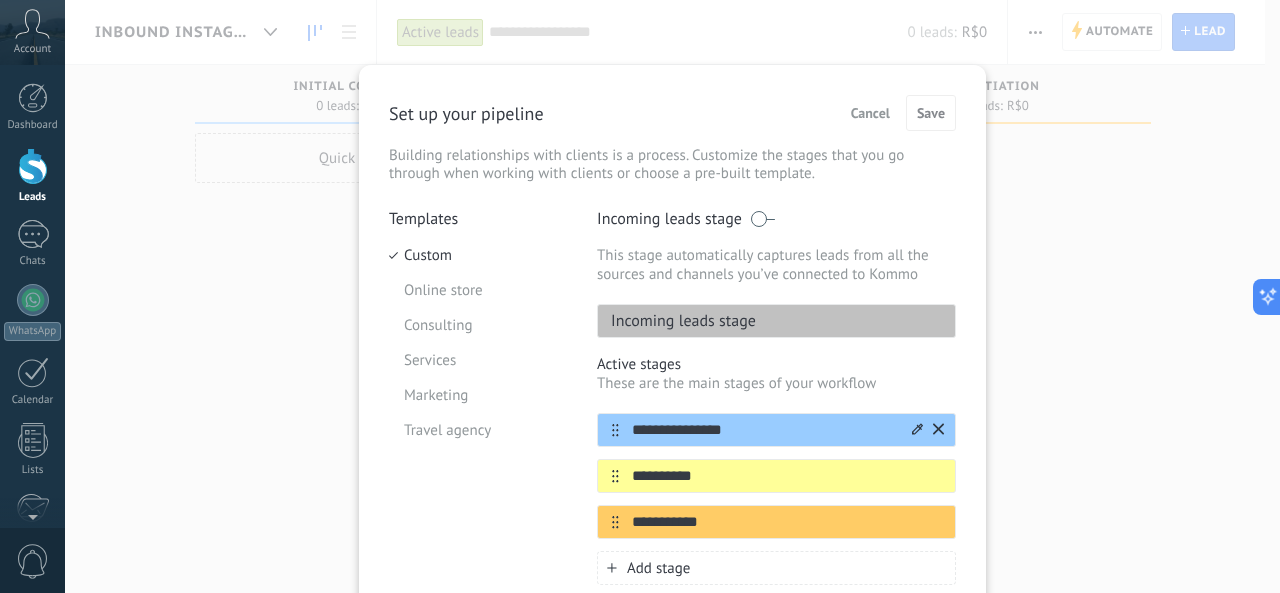 drag, startPoint x: 742, startPoint y: 432, endPoint x: 596, endPoint y: 430, distance: 146.0137 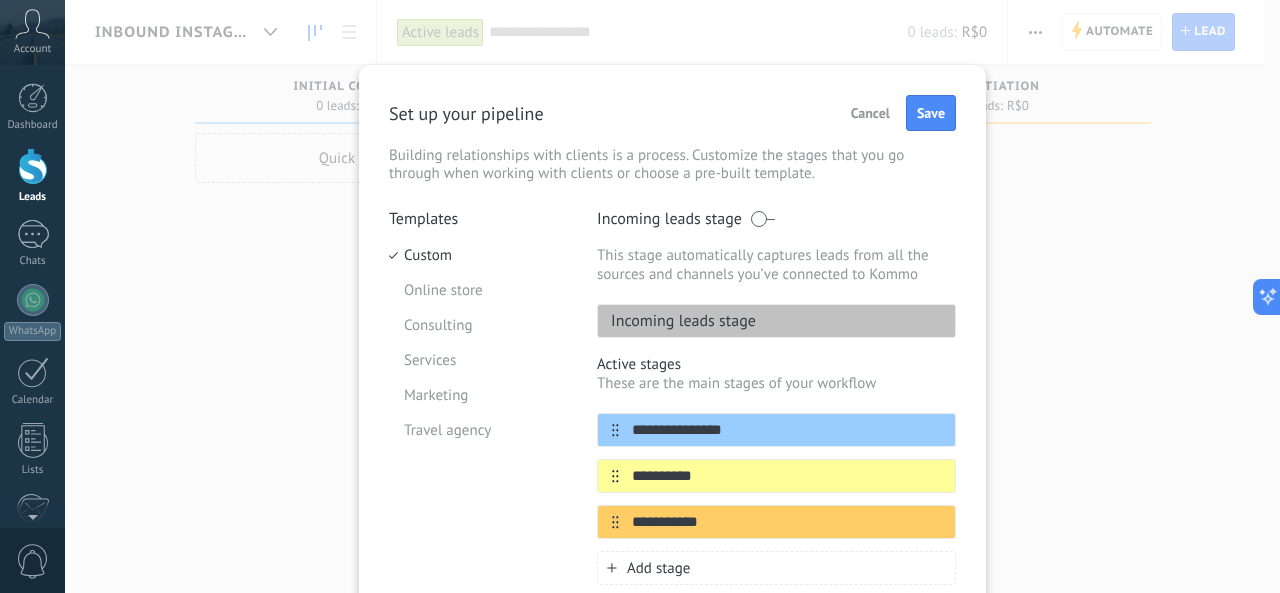scroll, scrollTop: 100, scrollLeft: 0, axis: vertical 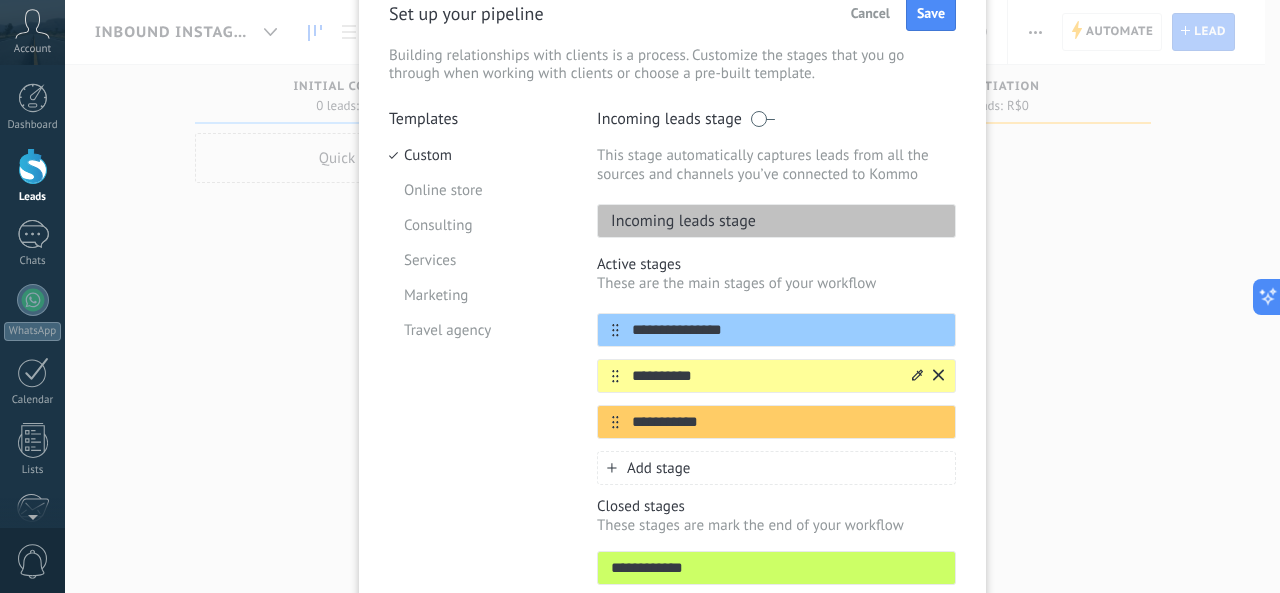 type on "**********" 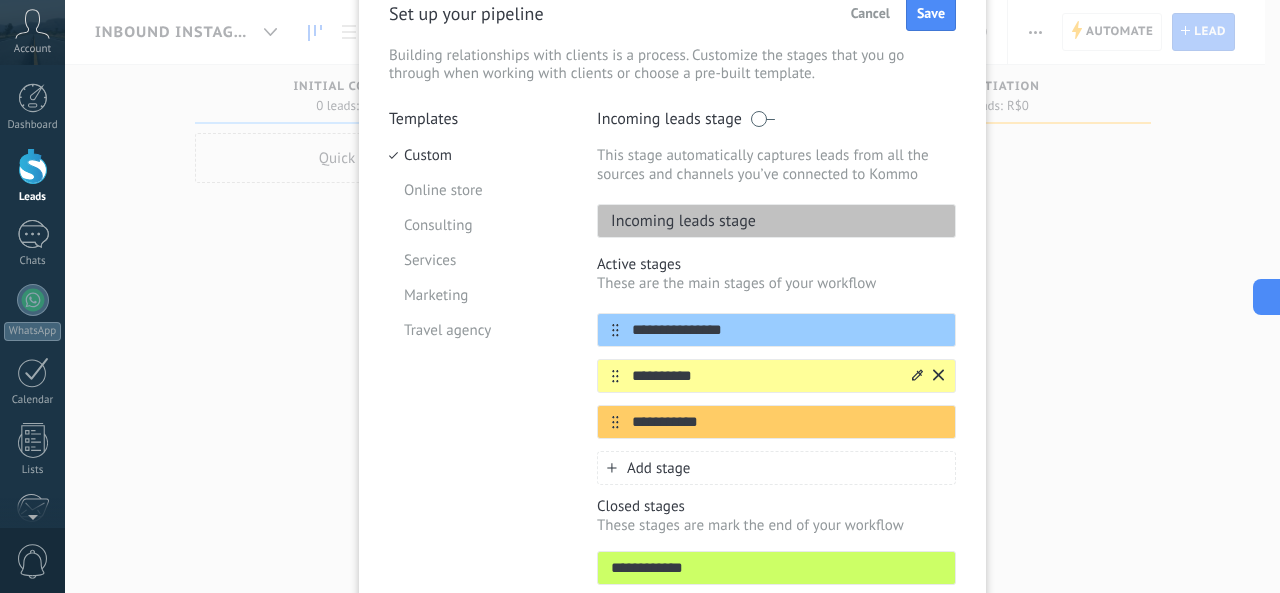 type on "*" 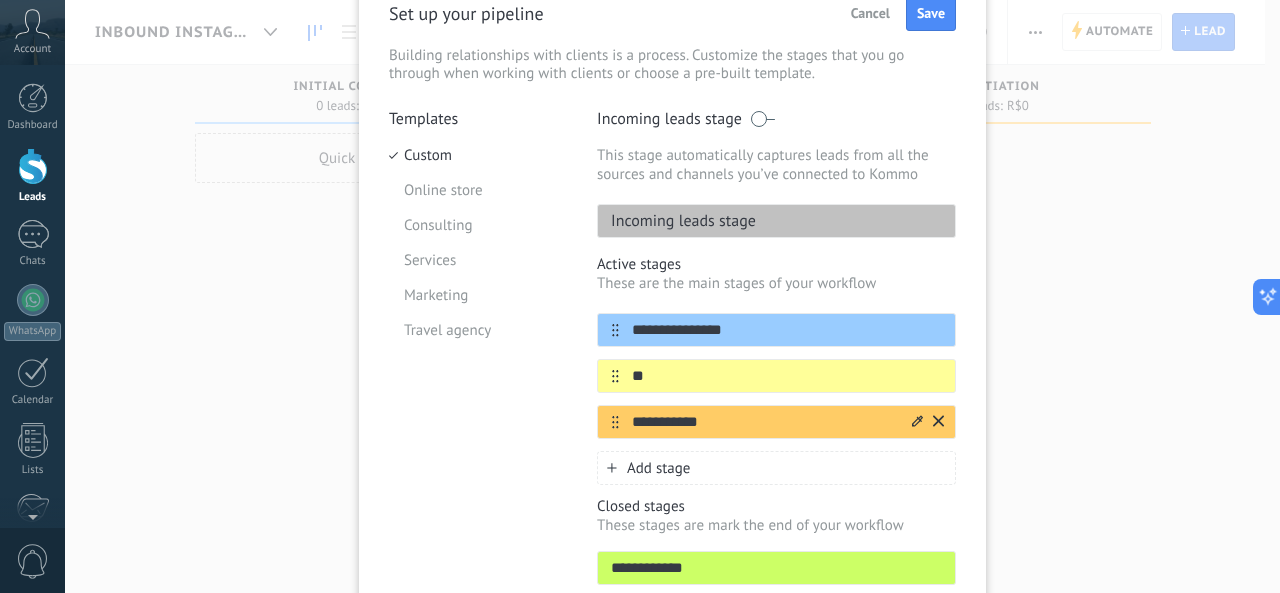 type on "**" 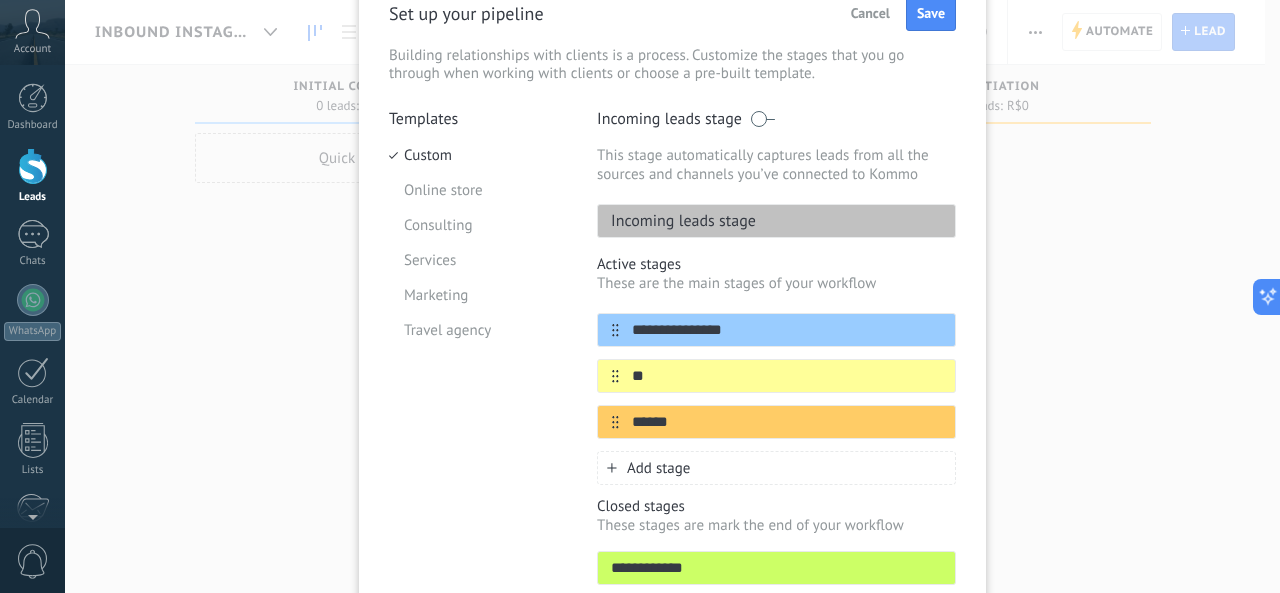 type on "******" 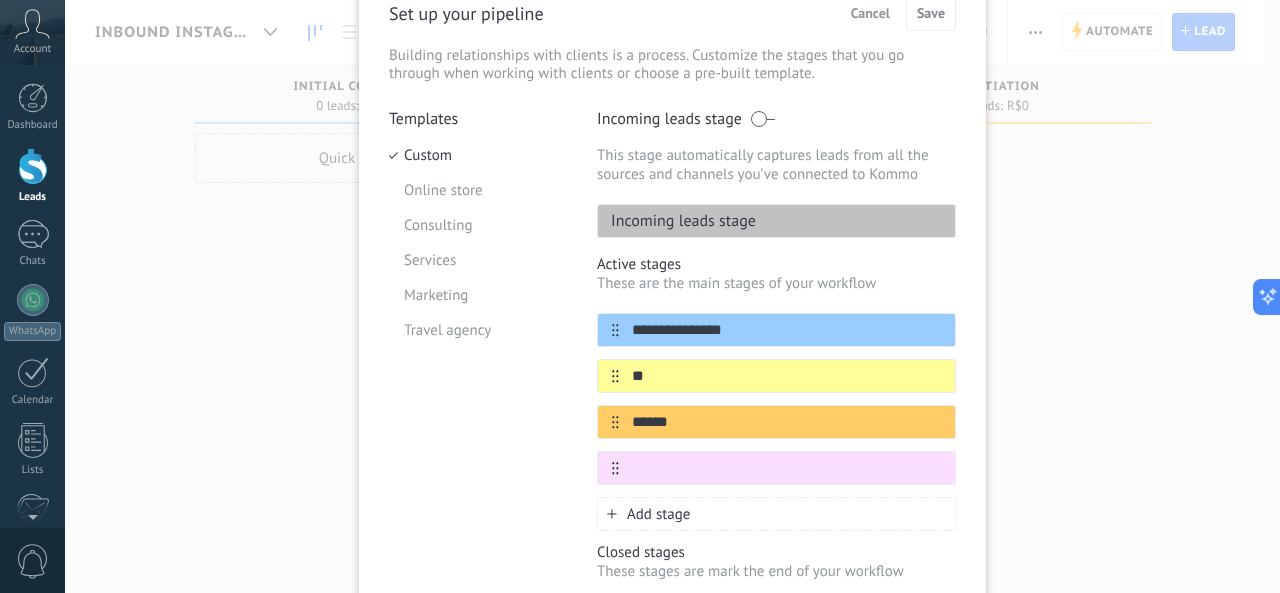click at bounding box center [787, 468] 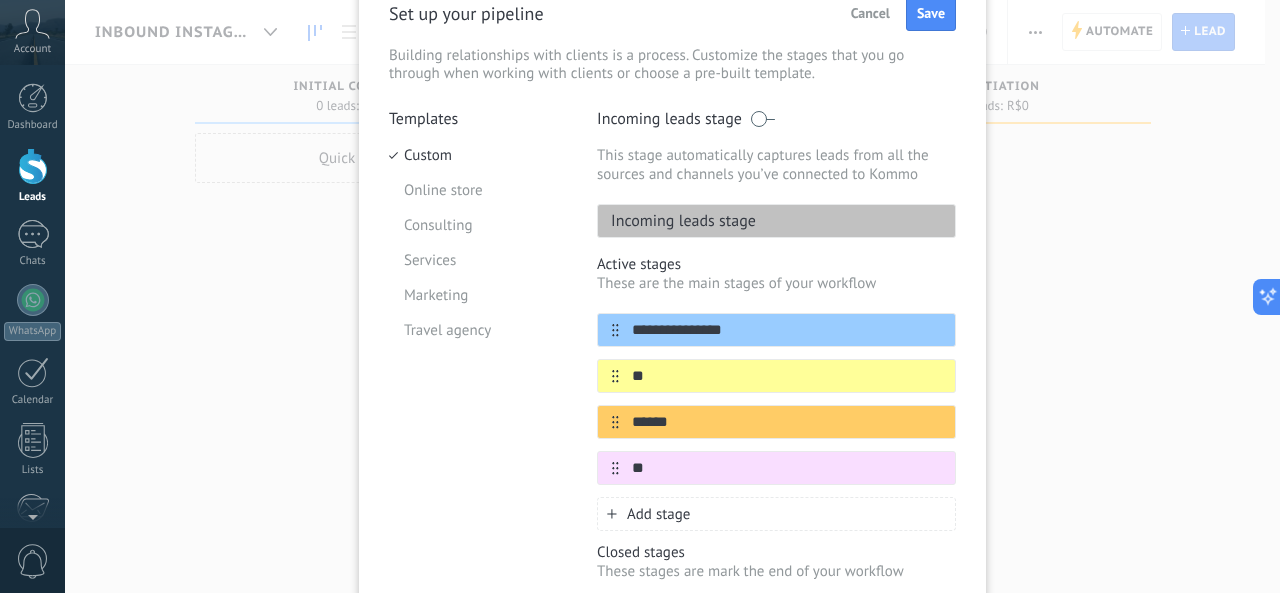 type on "**" 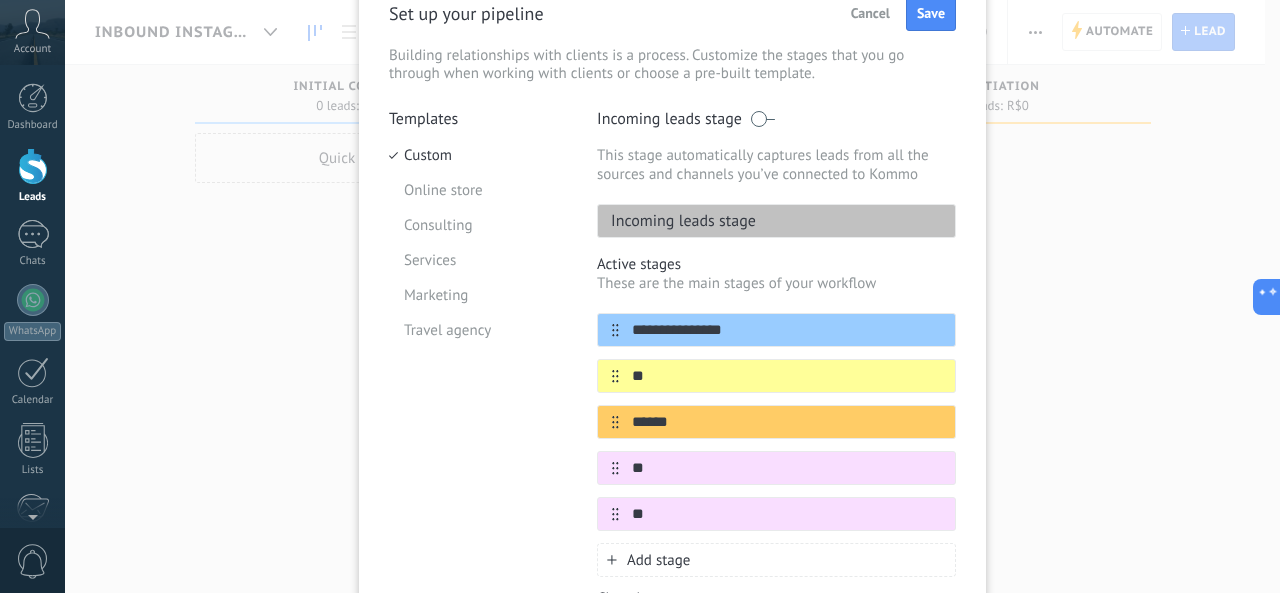 type on "**" 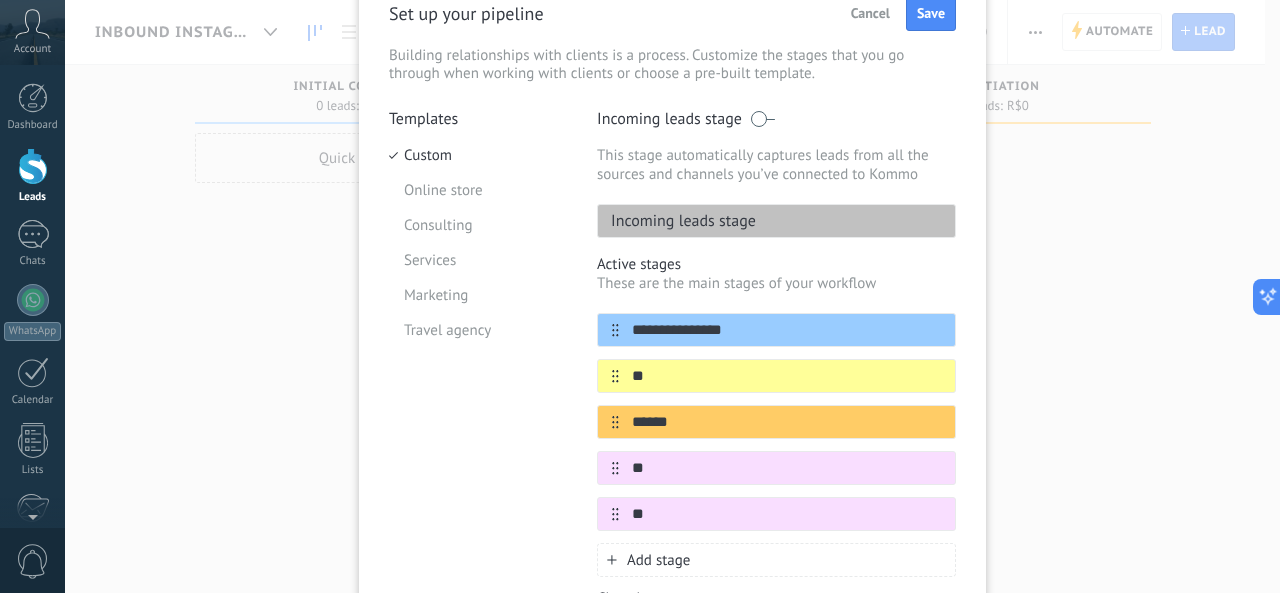 click on "Add stage" at bounding box center (658, 560) 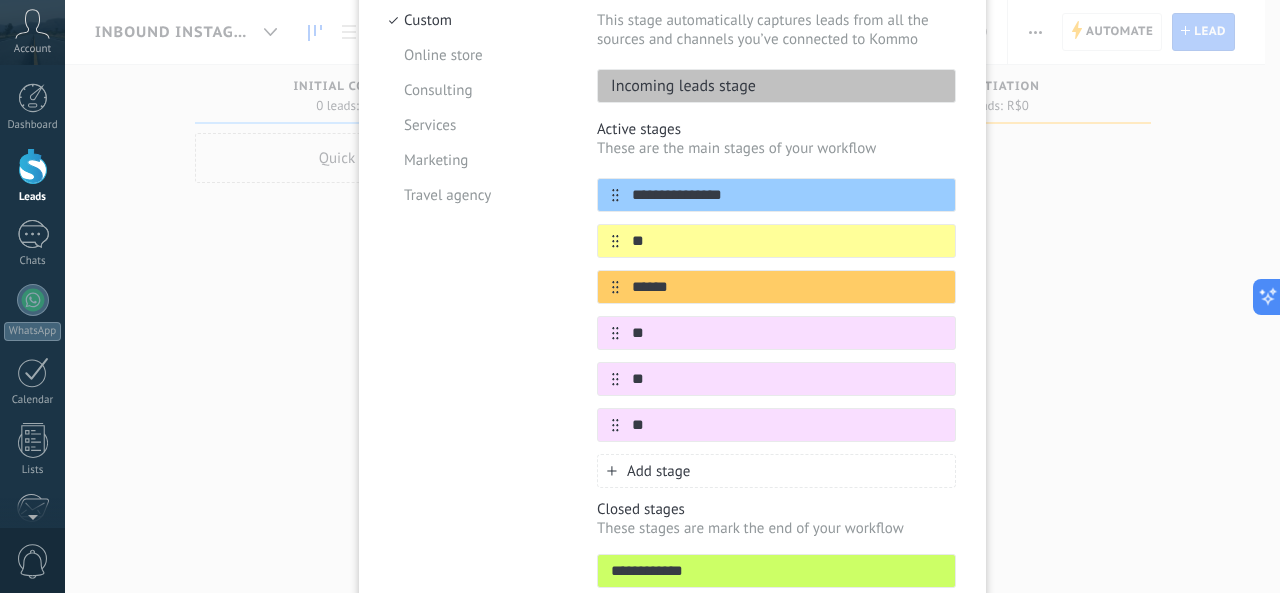 scroll, scrollTop: 244, scrollLeft: 0, axis: vertical 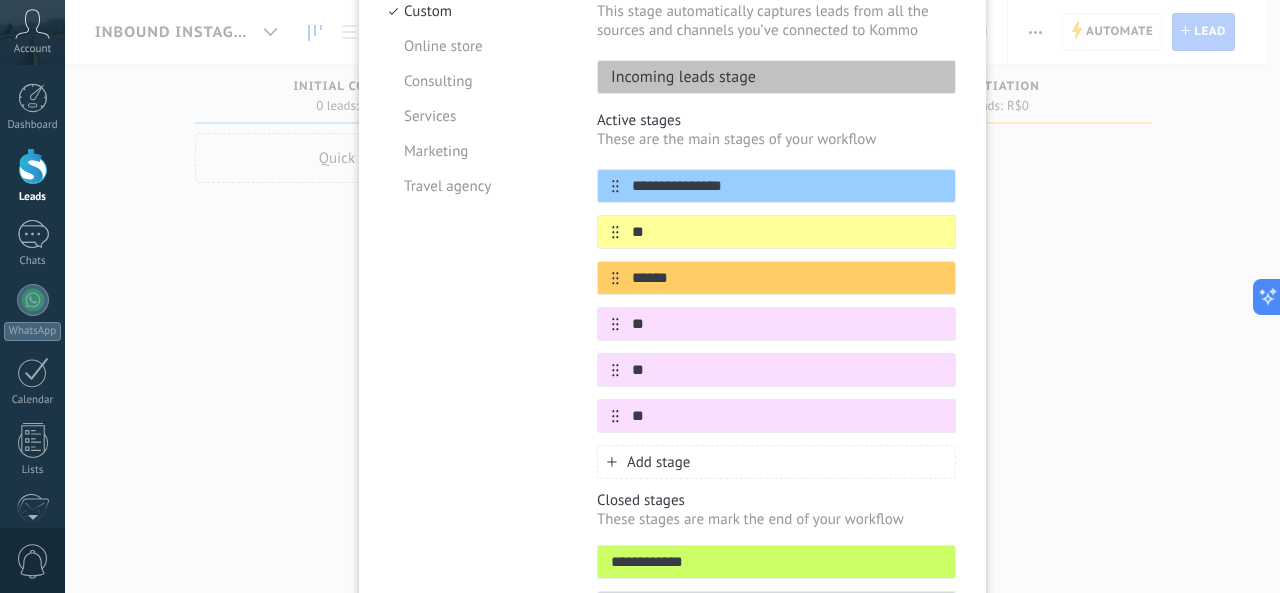 type on "**" 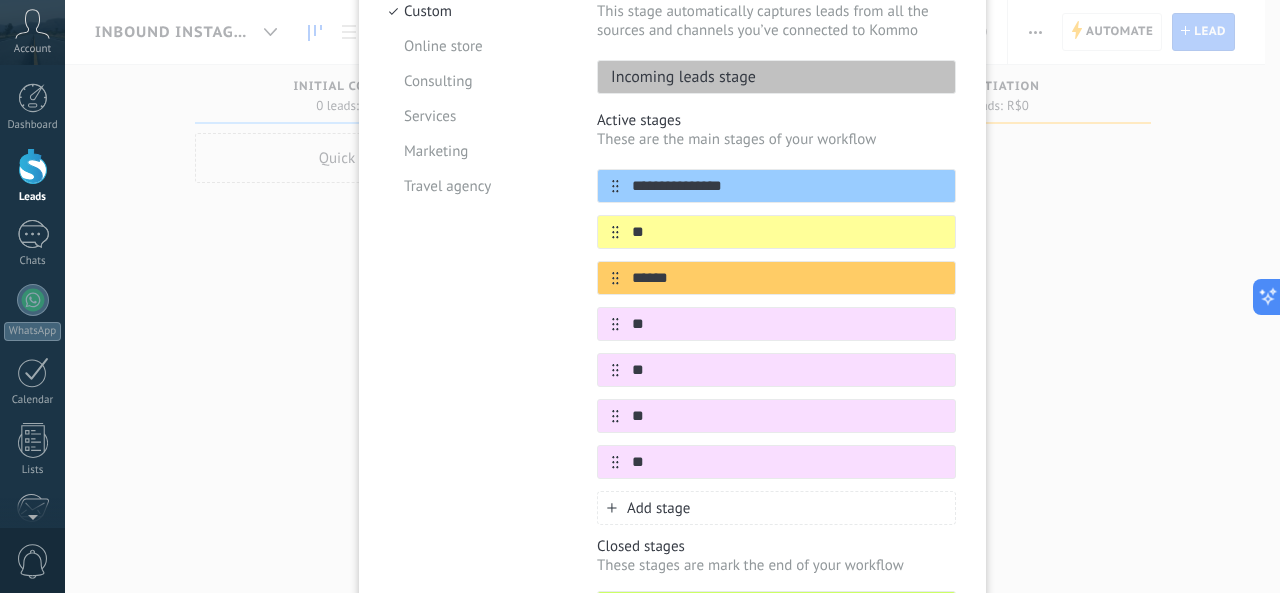 type on "**" 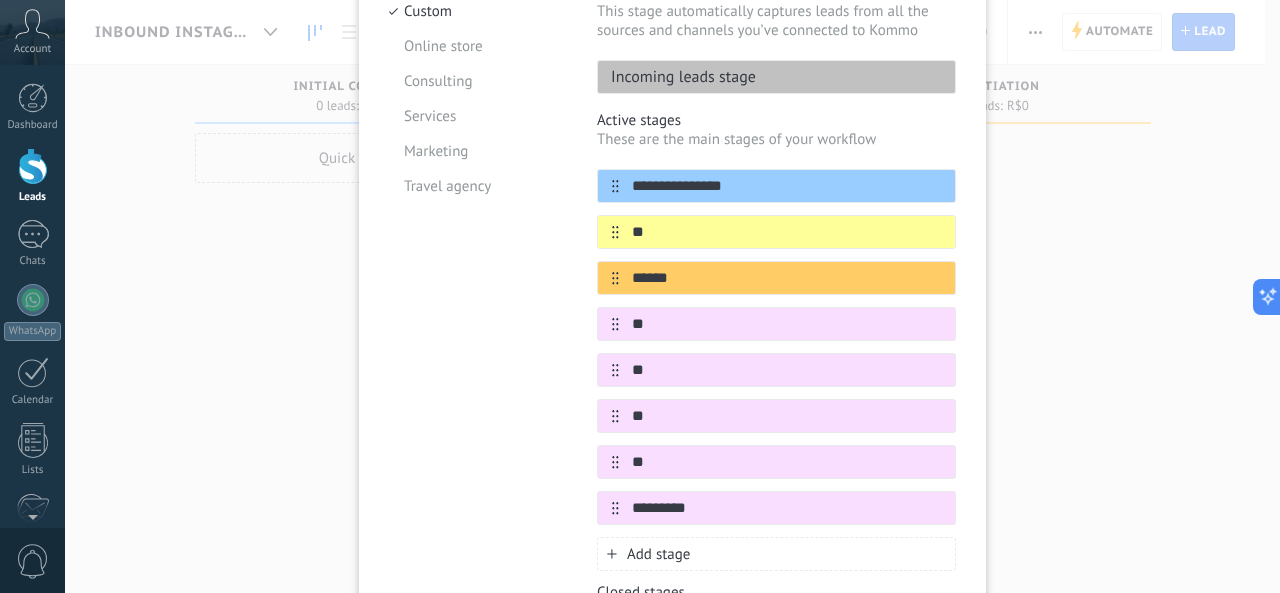 type on "*********" 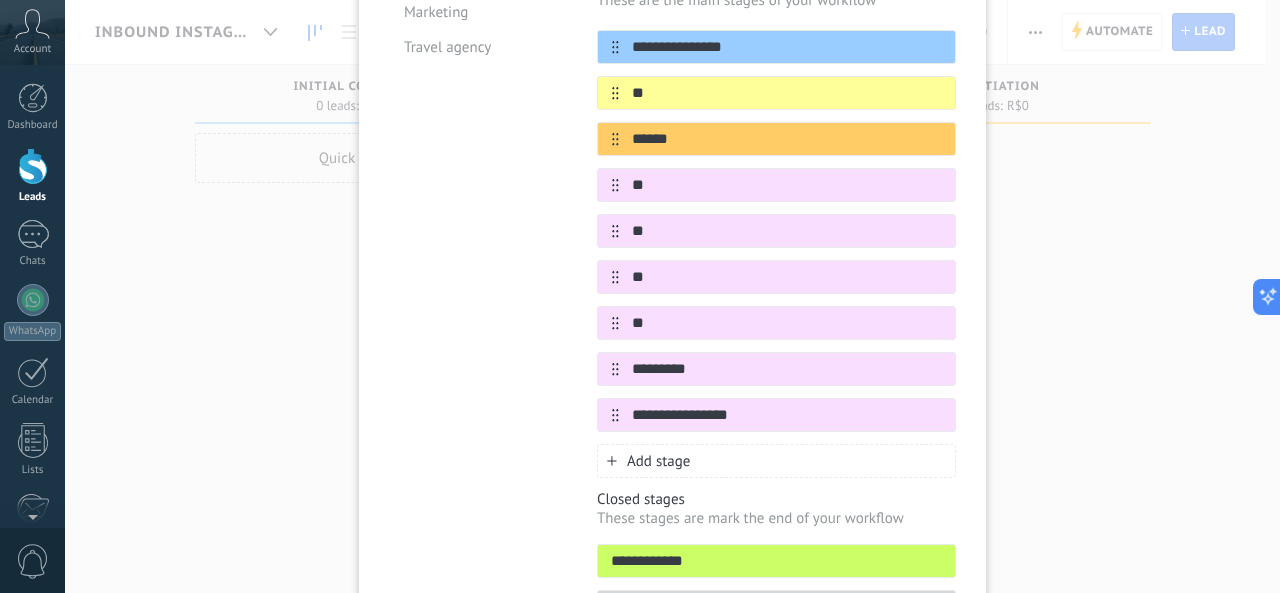 scroll, scrollTop: 384, scrollLeft: 0, axis: vertical 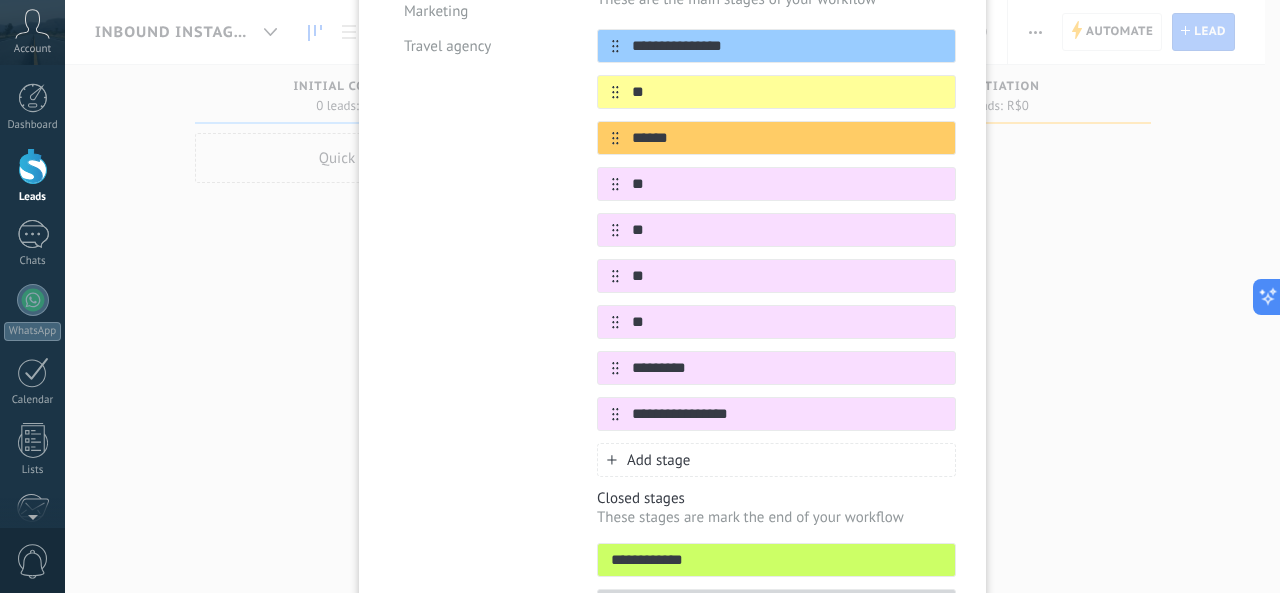 type on "**********" 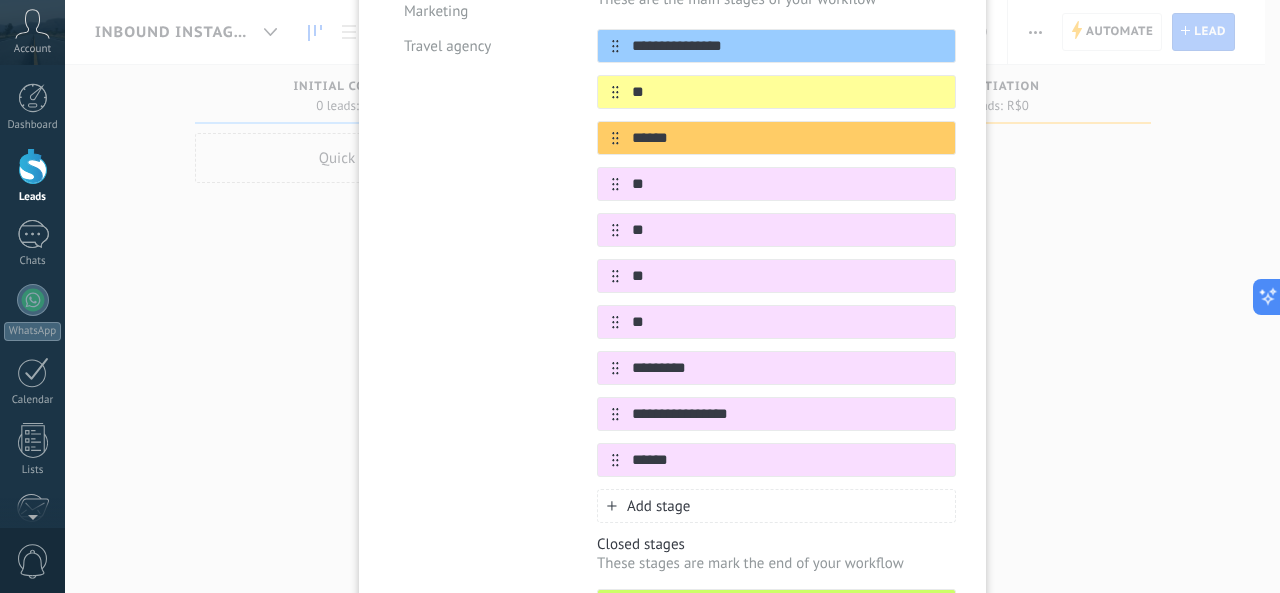 type on "******" 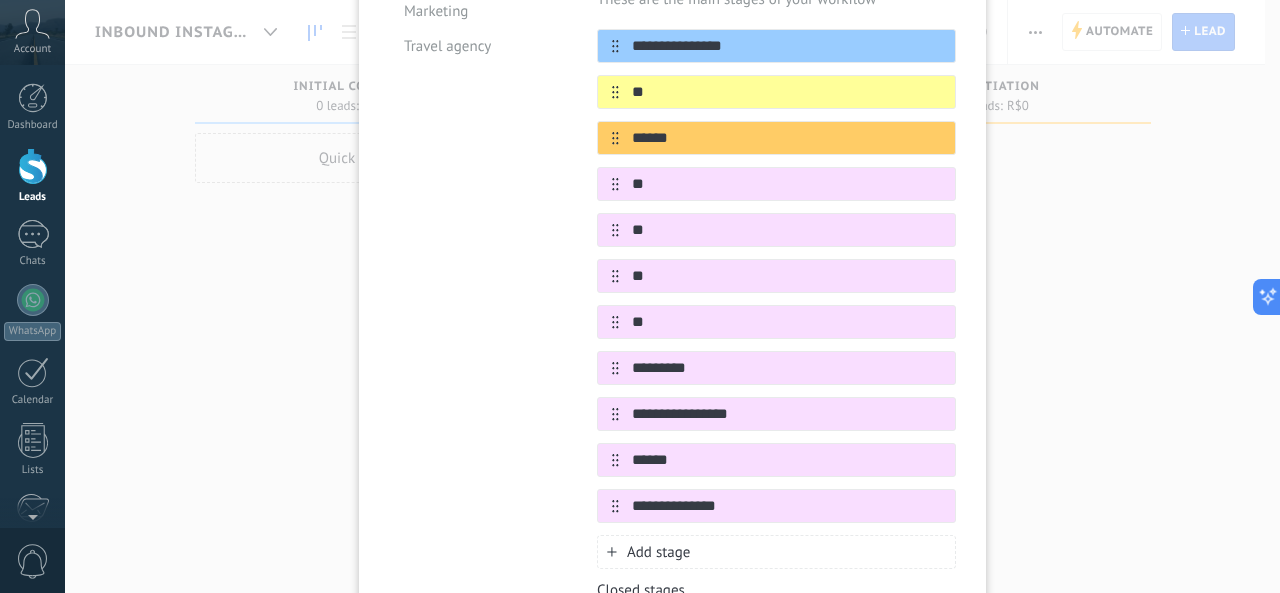 type on "**********" 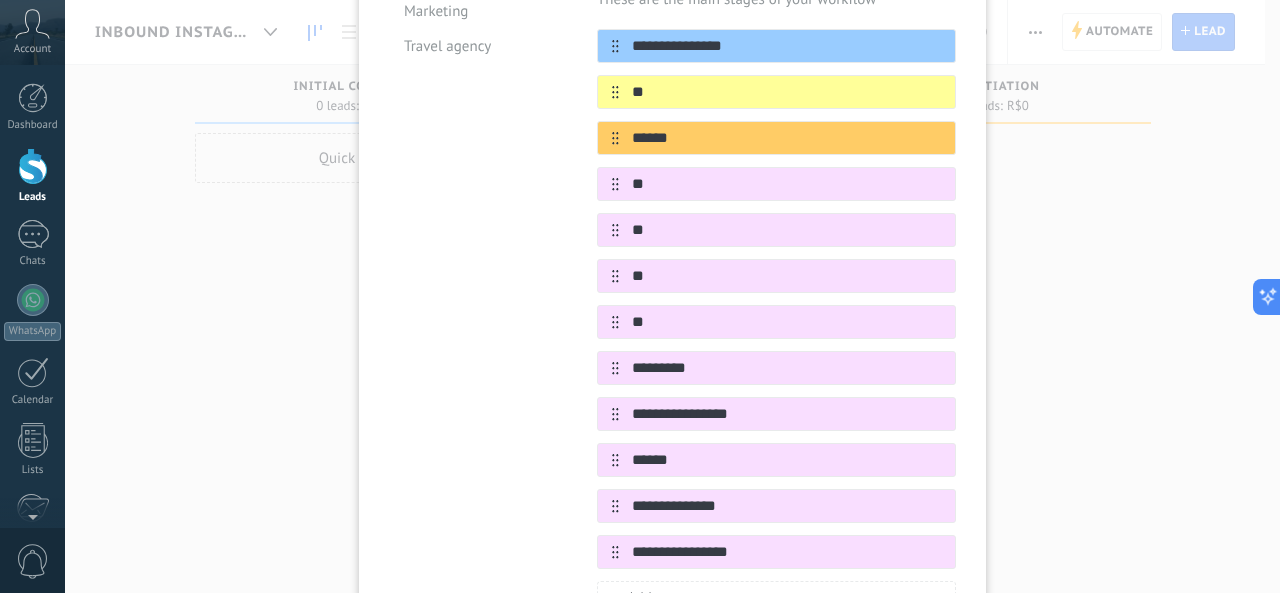 type on "**********" 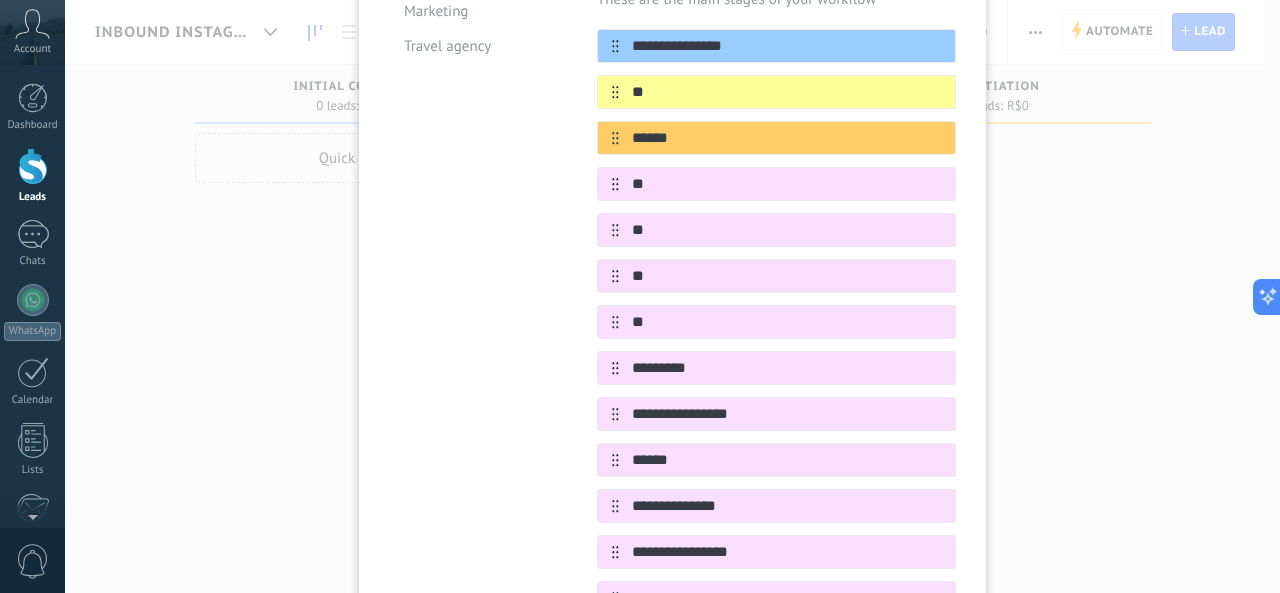 scroll, scrollTop: 391, scrollLeft: 0, axis: vertical 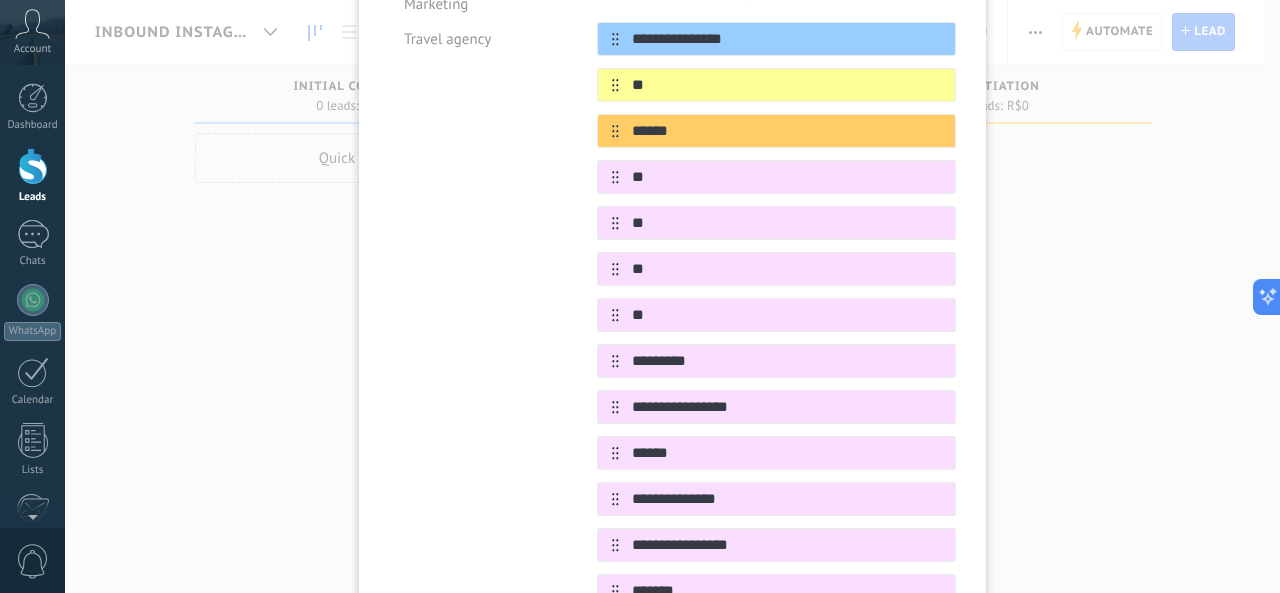 type on "*******" 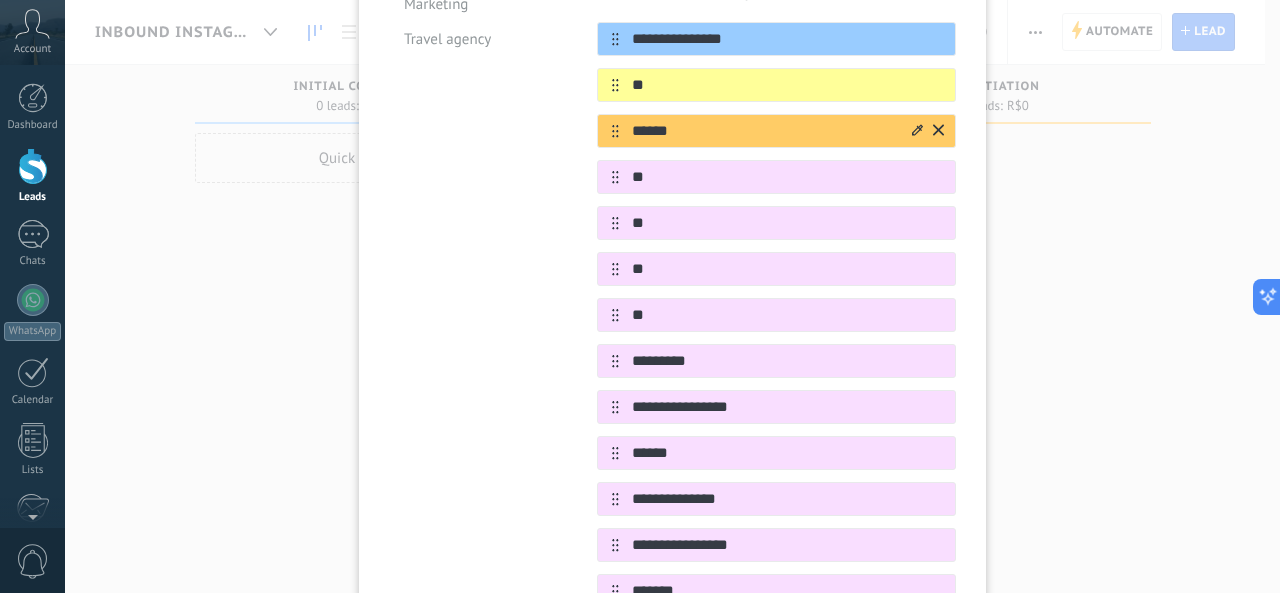 click 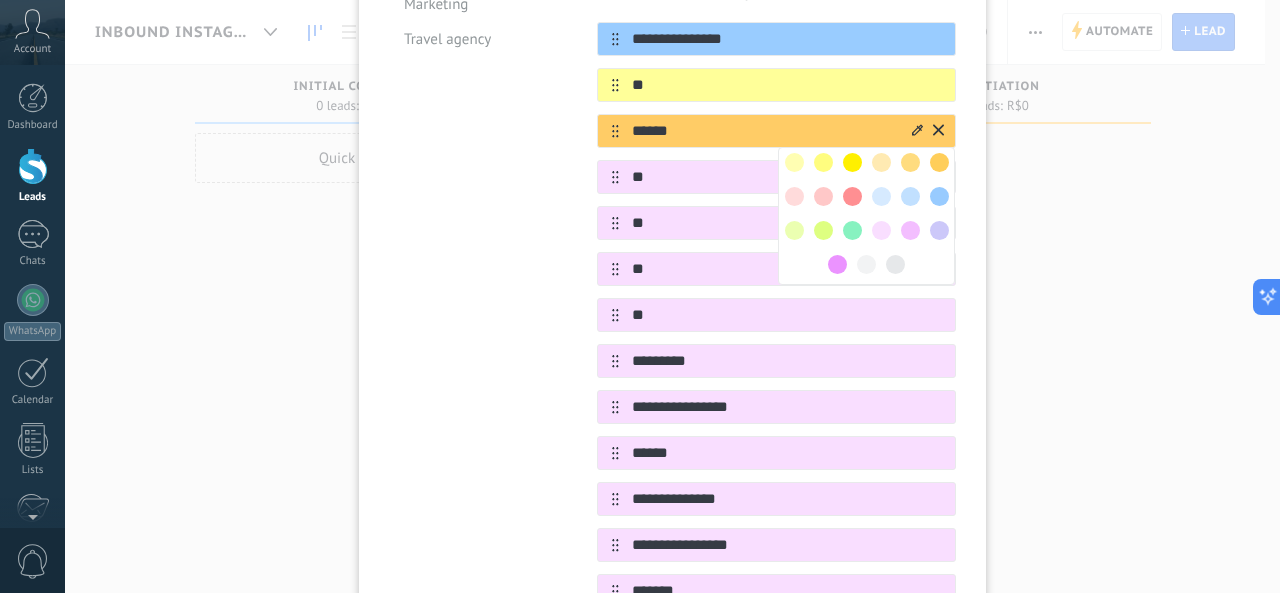click at bounding box center (823, 162) 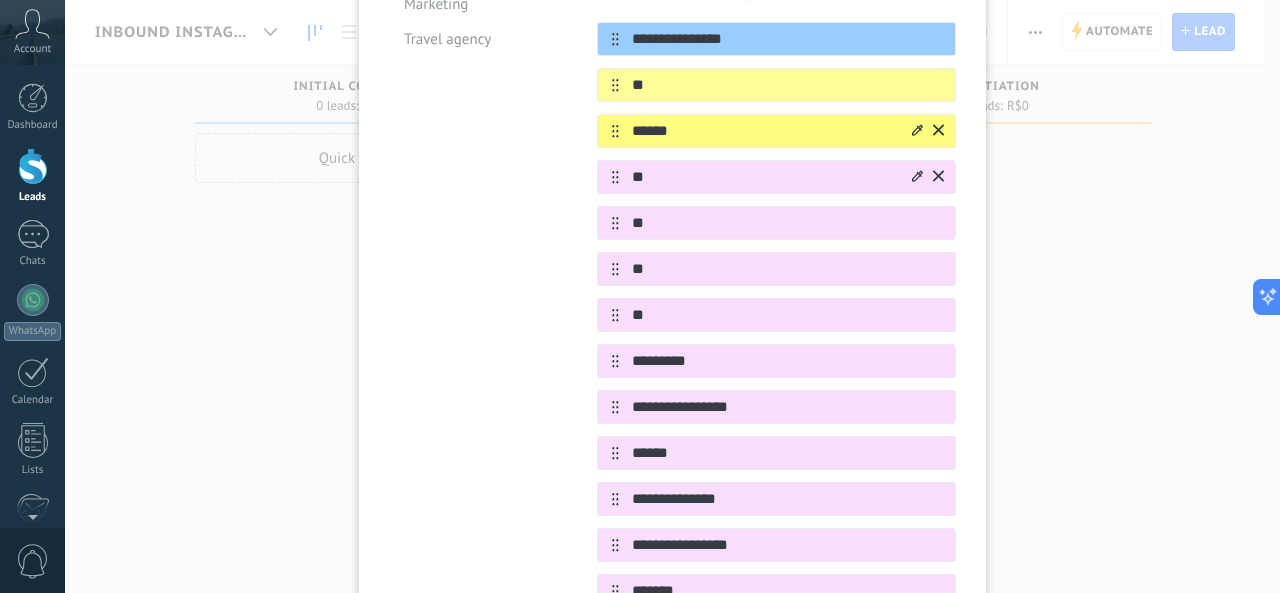 click 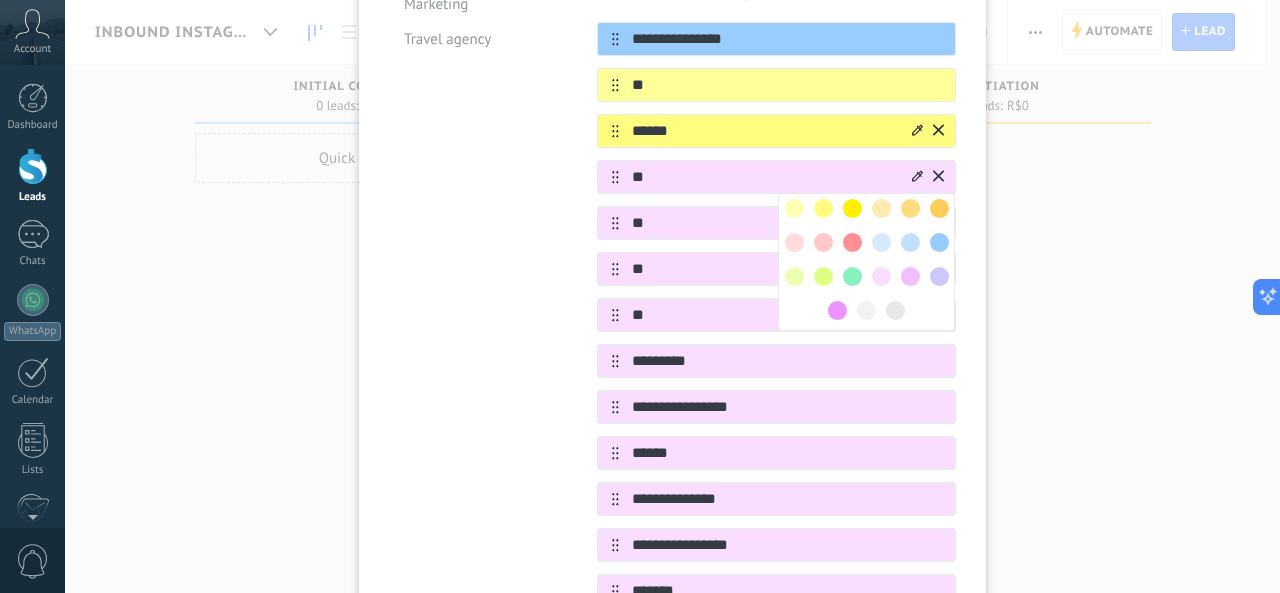 click at bounding box center [823, 208] 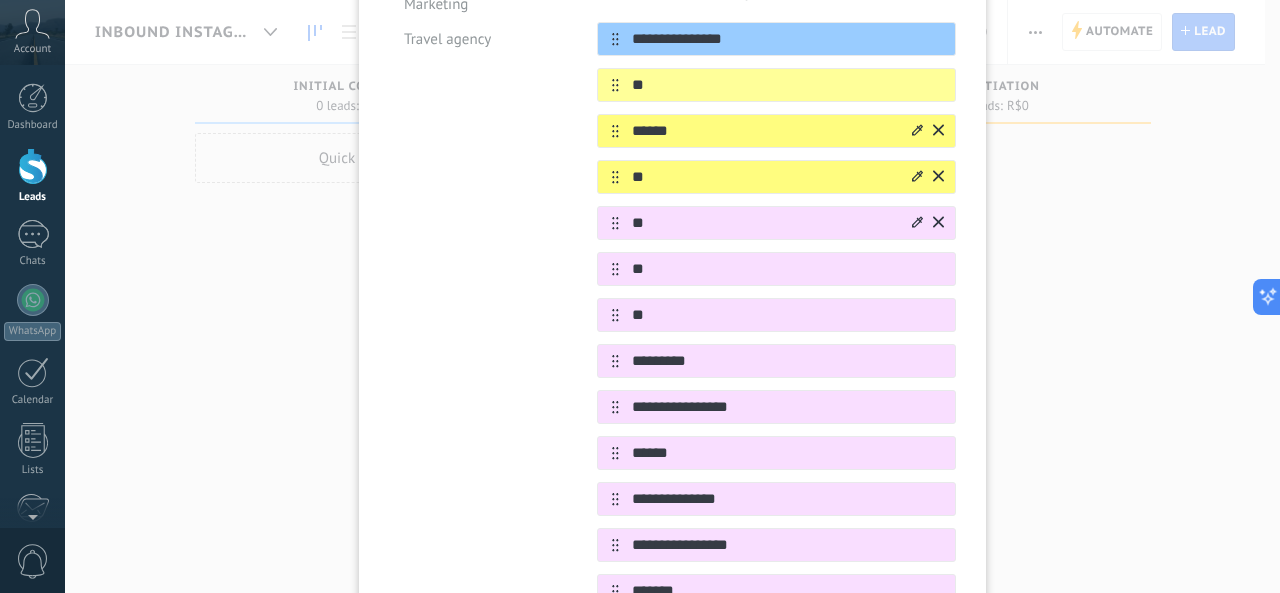 click 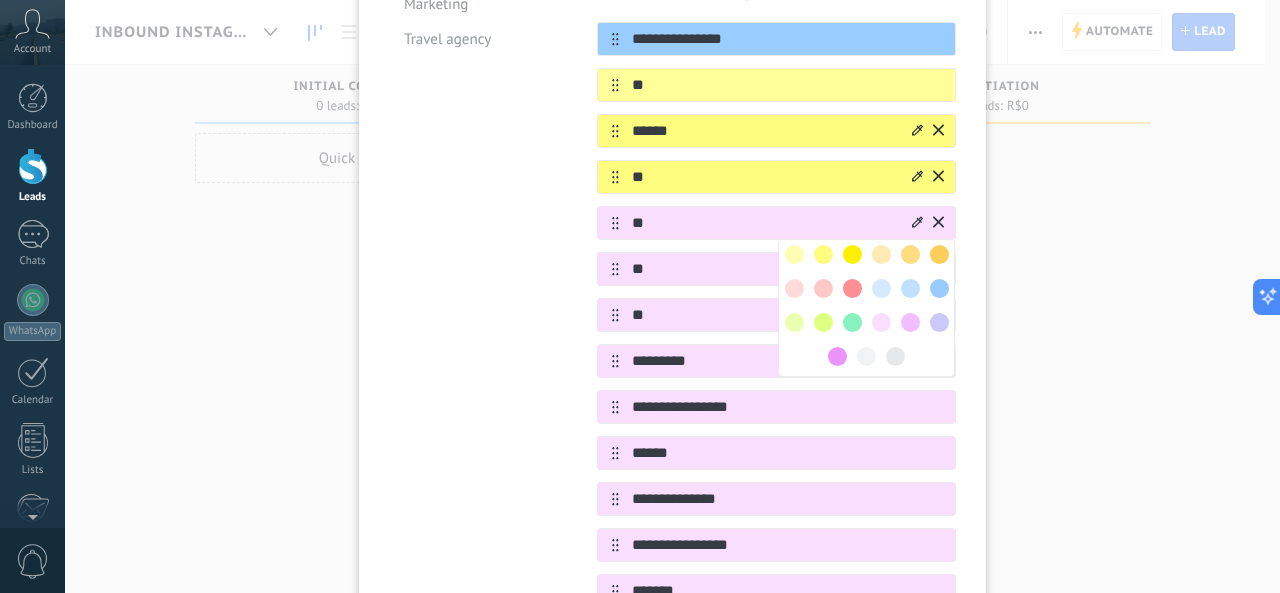 click at bounding box center (823, 254) 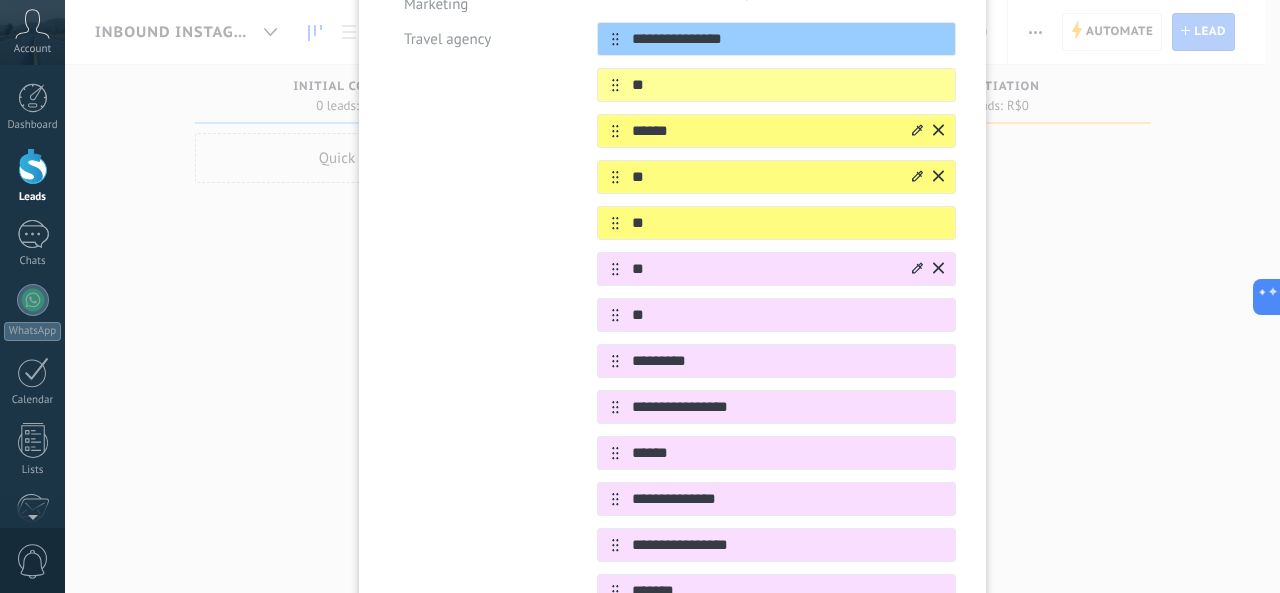 click 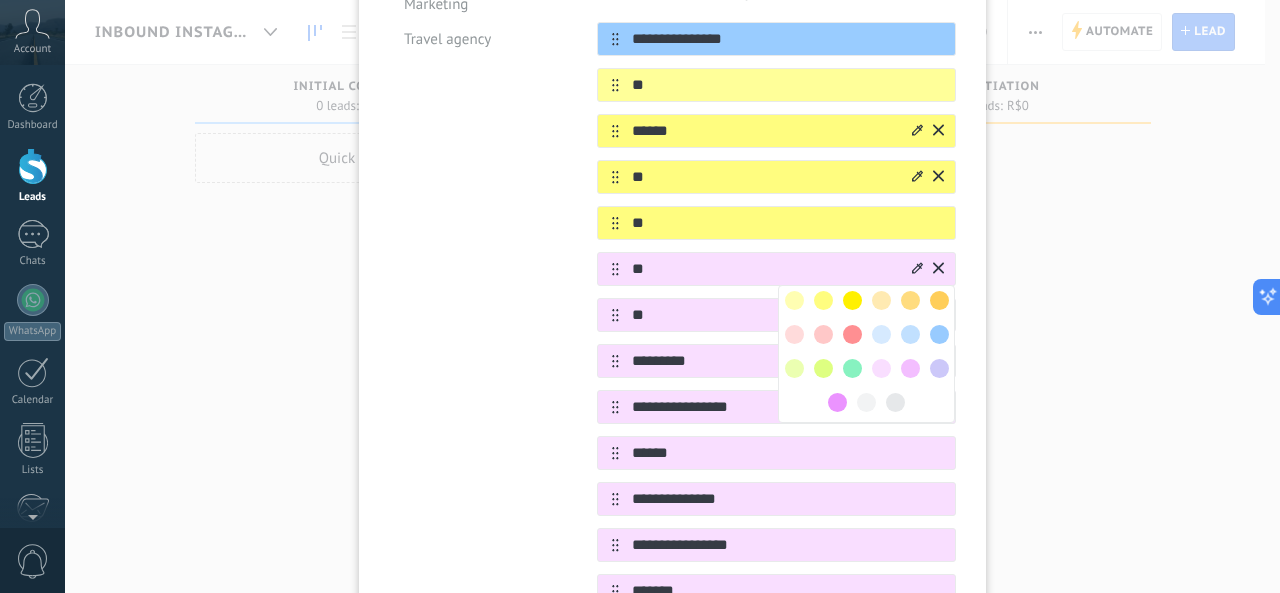 click at bounding box center (823, 300) 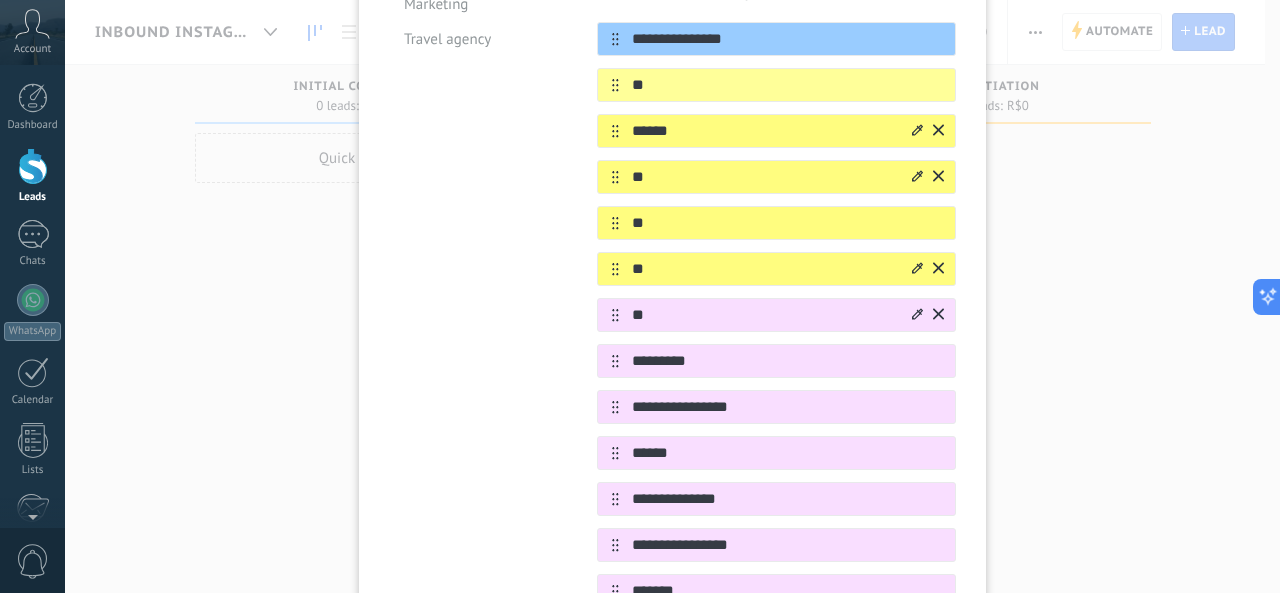 click 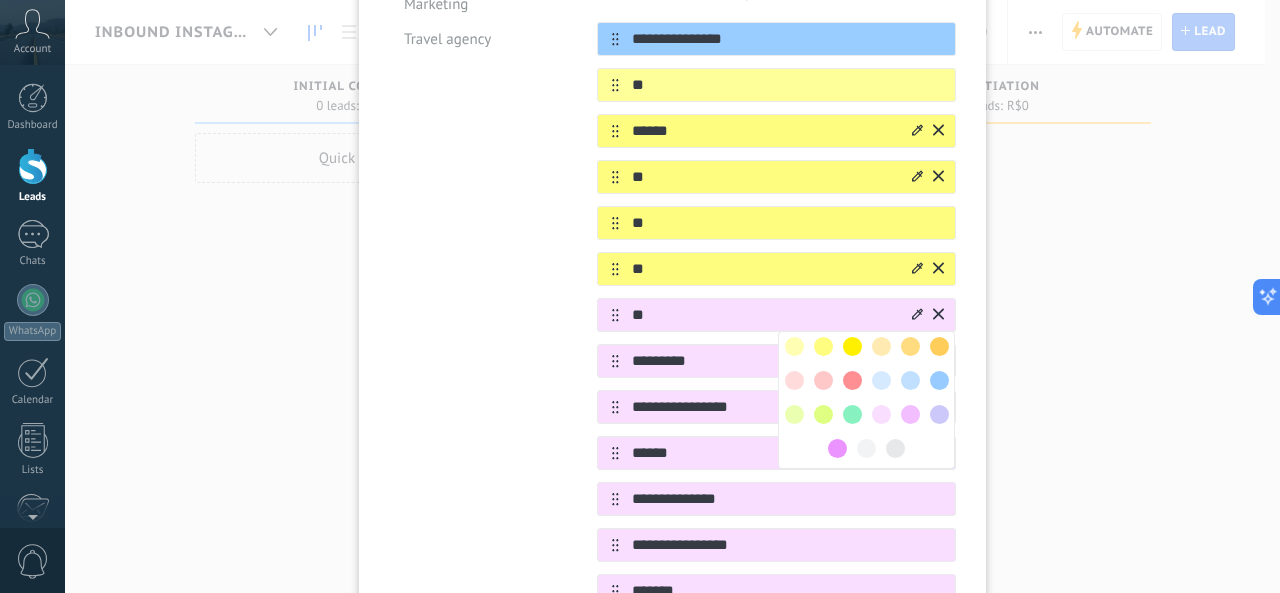 click at bounding box center (823, 346) 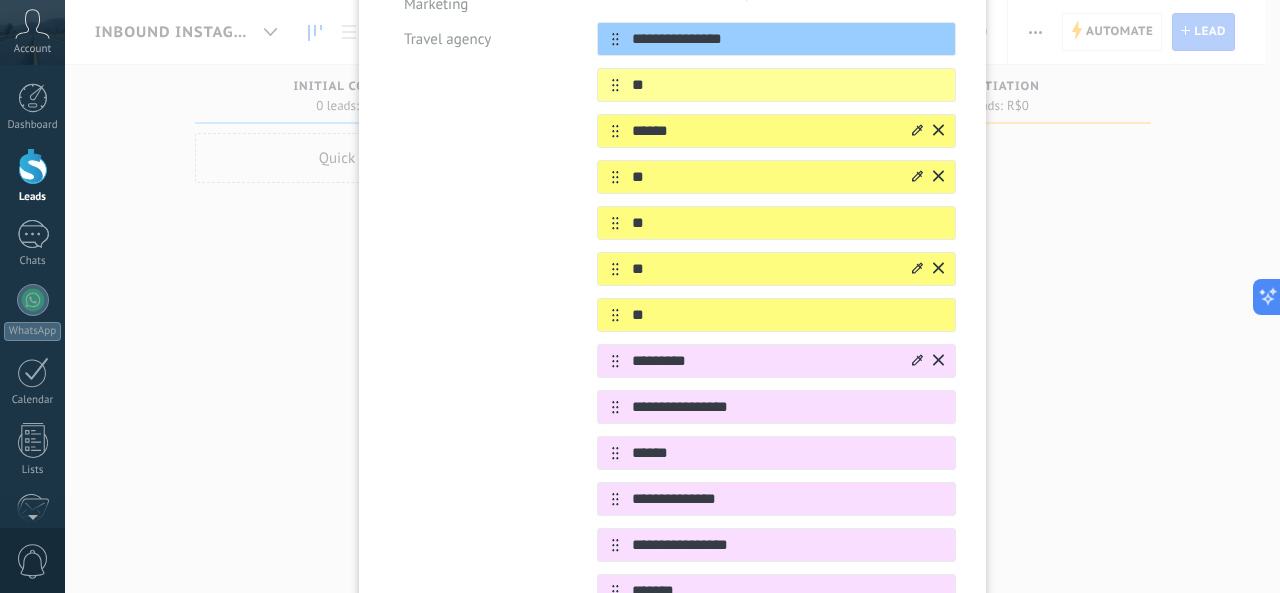 click 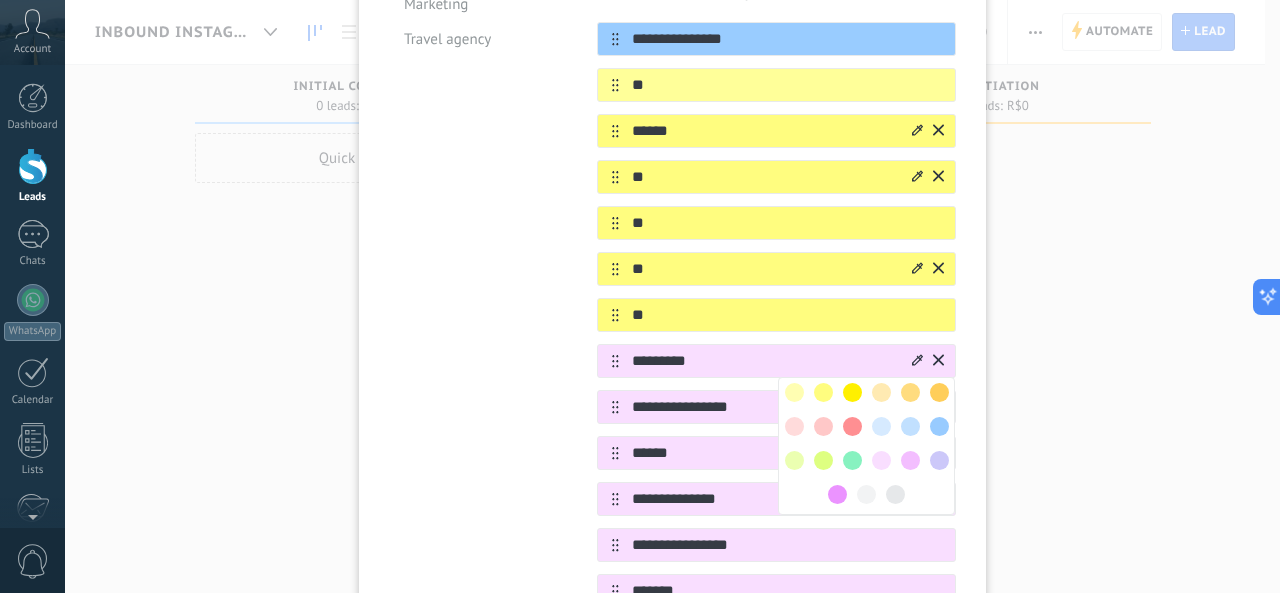 drag, startPoint x: 792, startPoint y: 449, endPoint x: 889, endPoint y: 395, distance: 111.01801 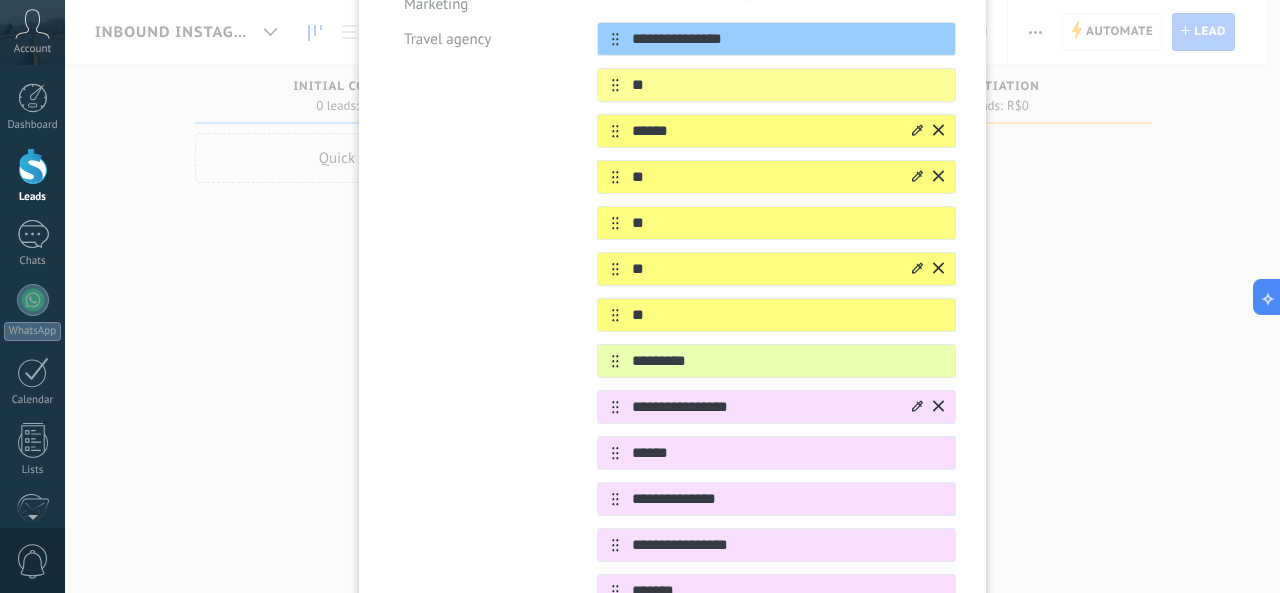 click 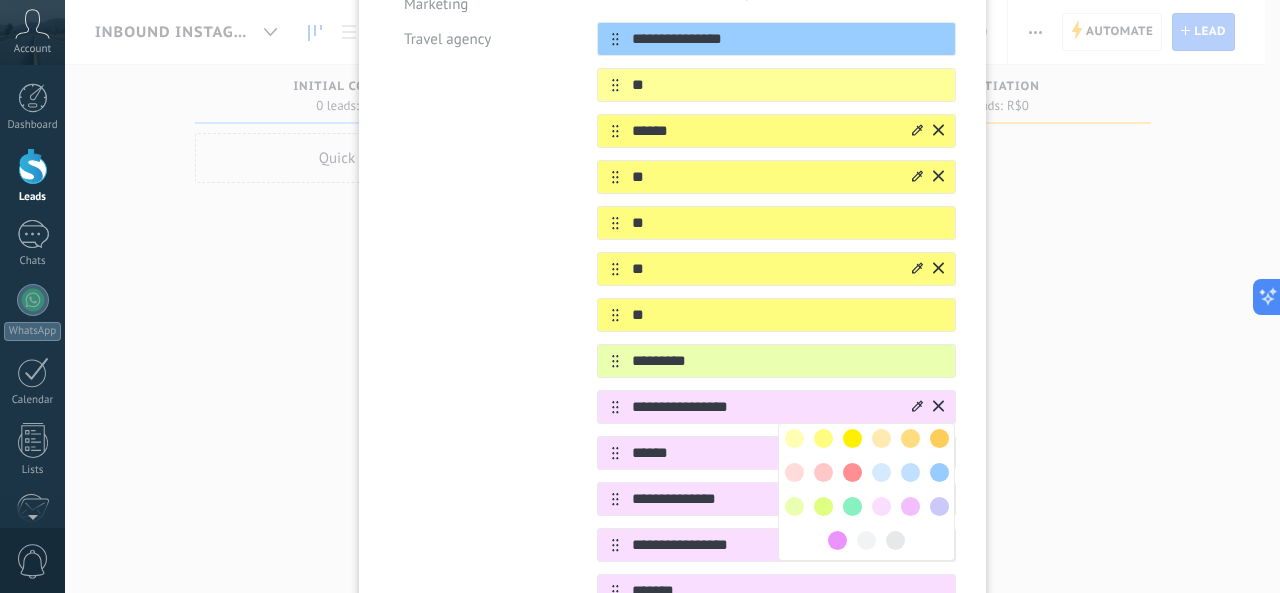 click at bounding box center (852, 506) 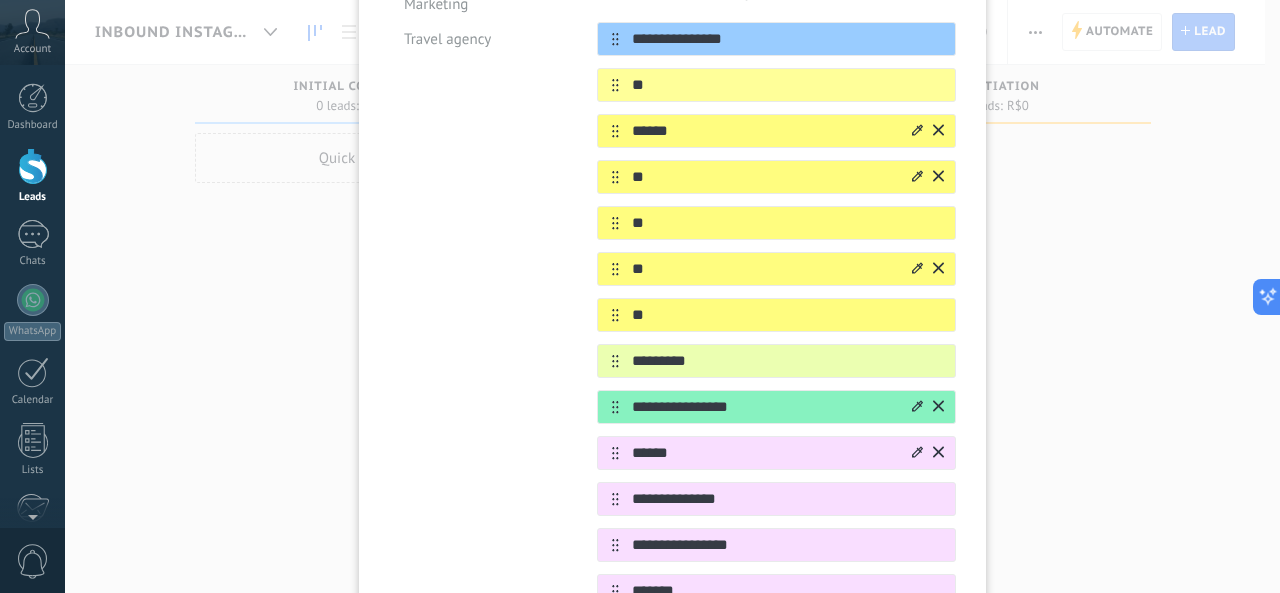 click 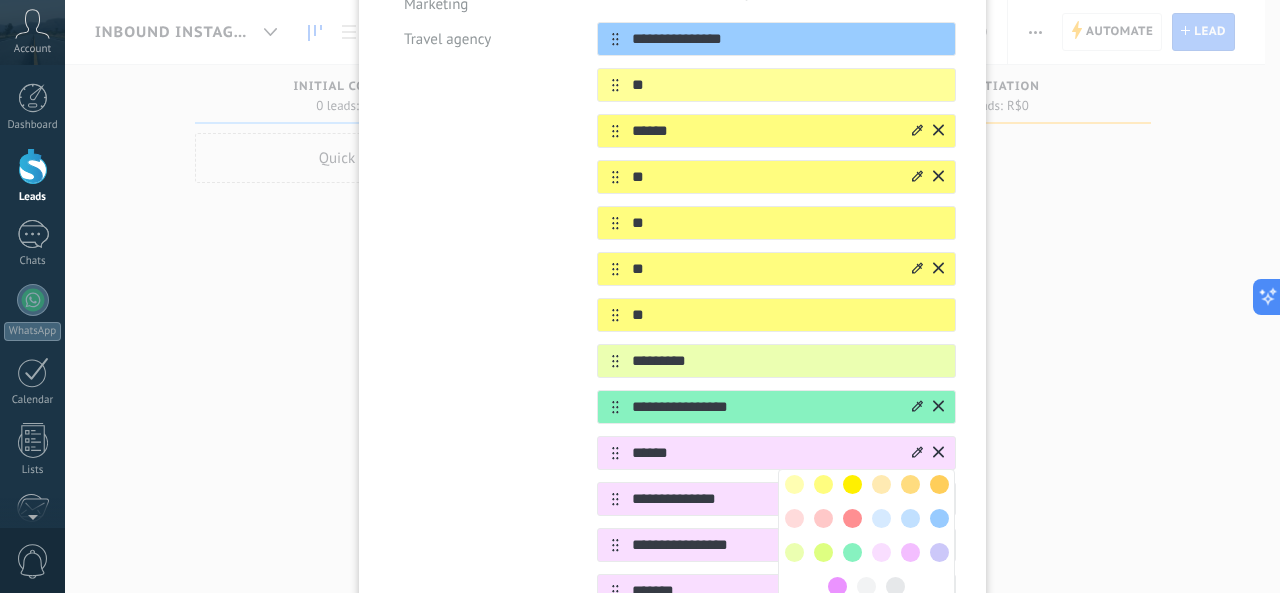 click at bounding box center [939, 484] 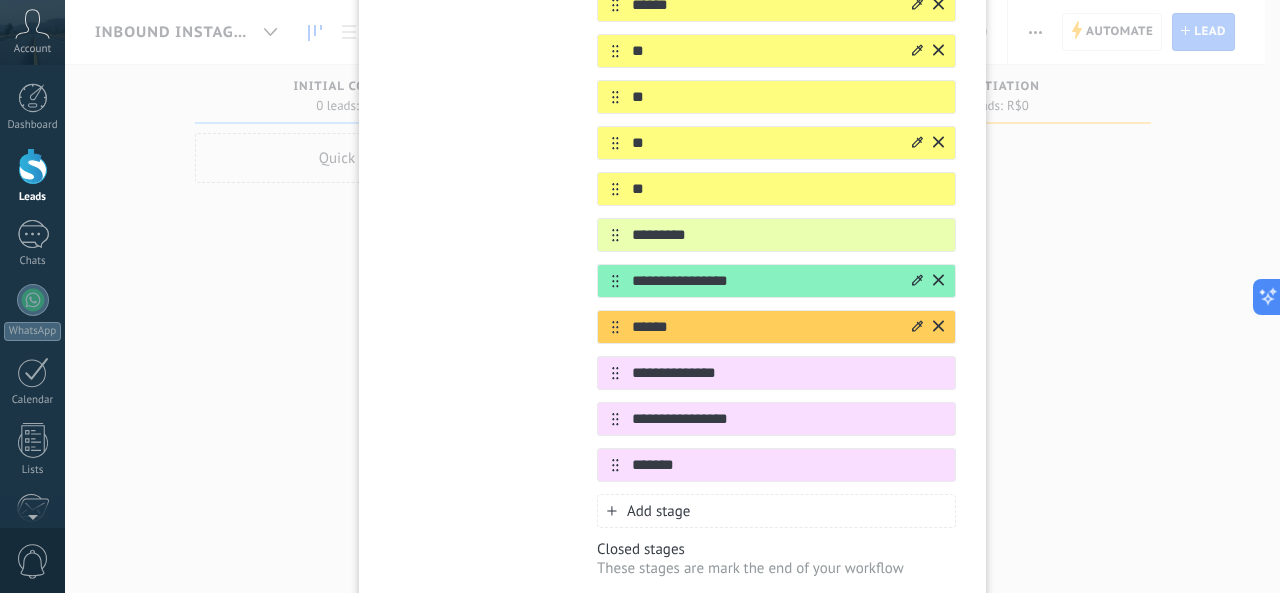 scroll, scrollTop: 591, scrollLeft: 0, axis: vertical 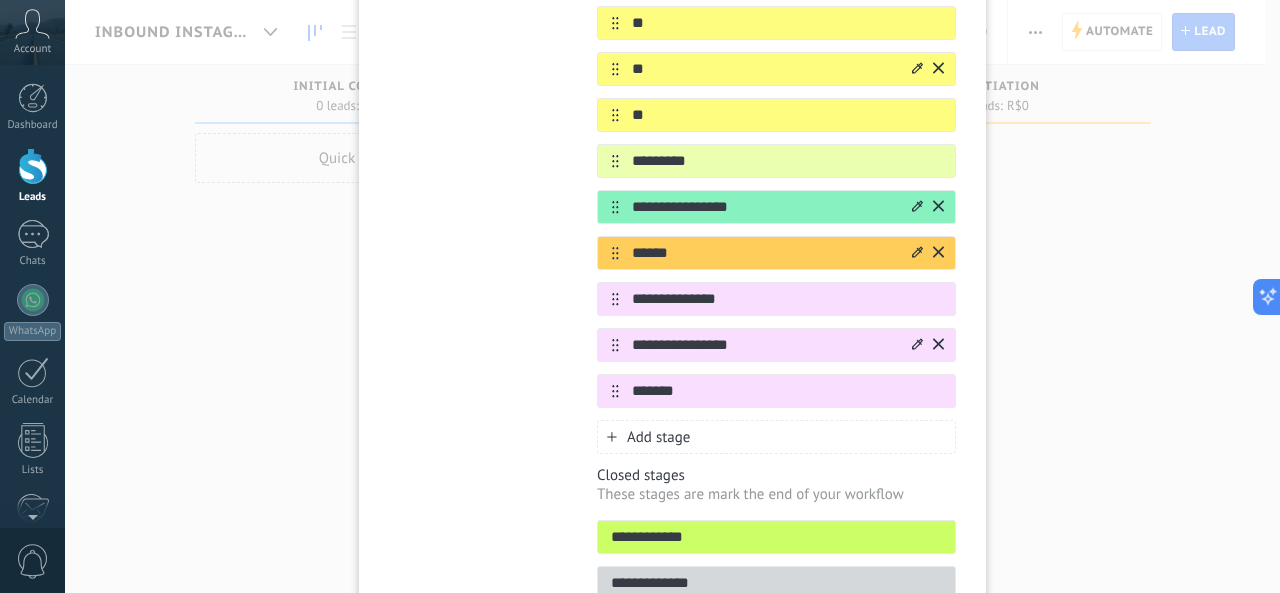 click 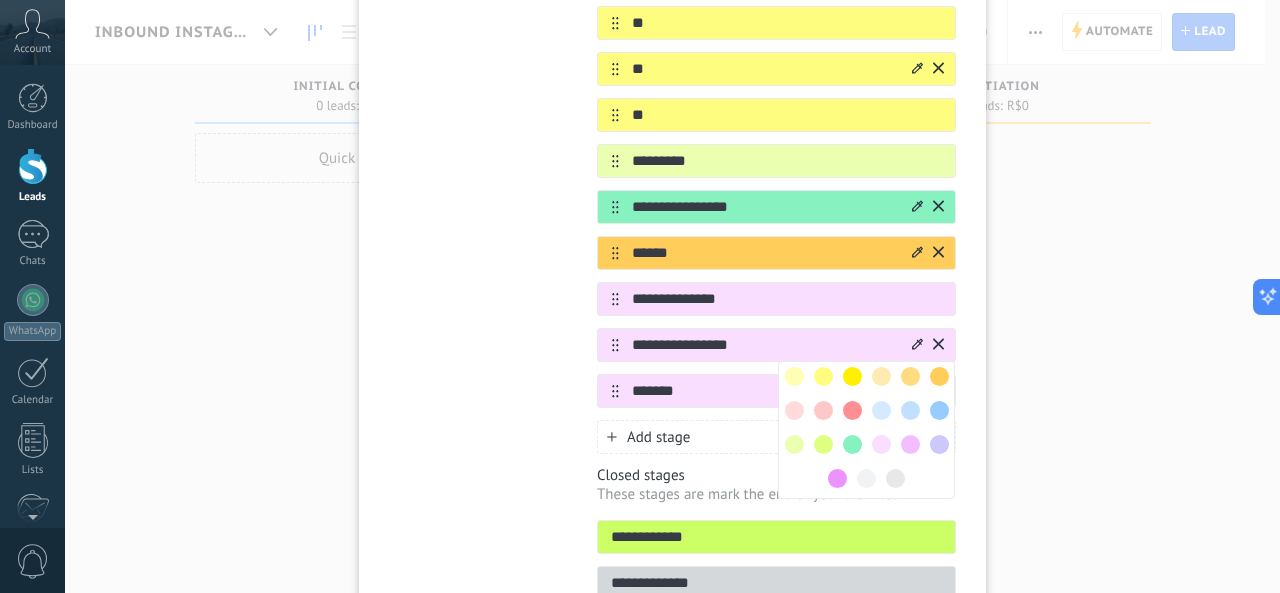click at bounding box center [852, 410] 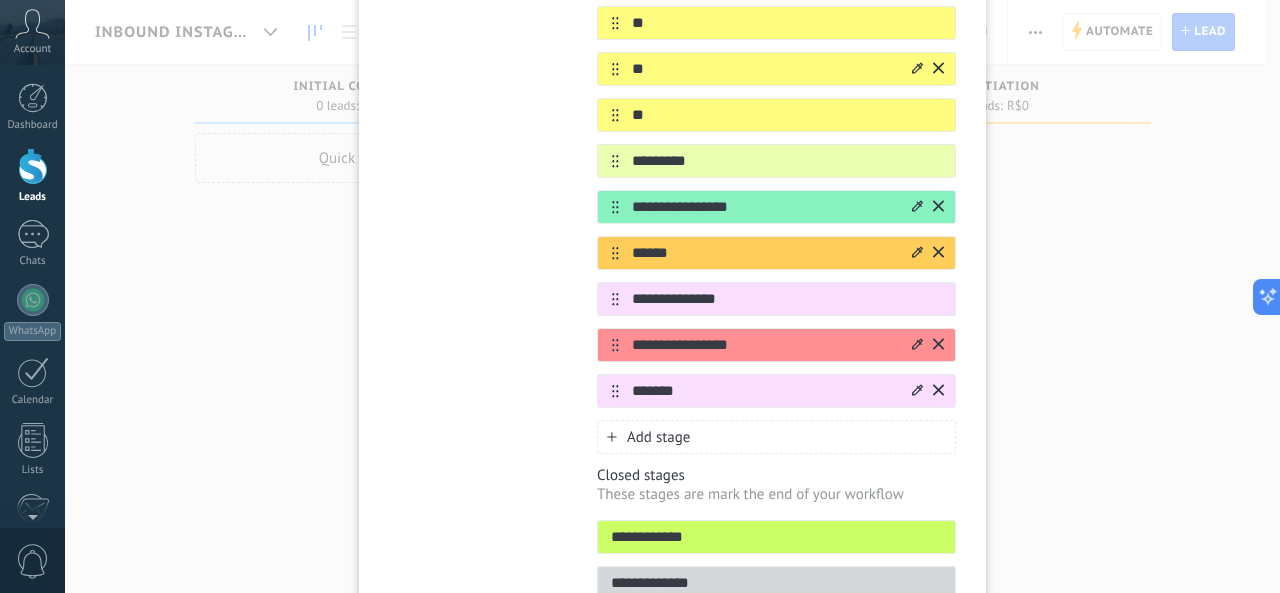 click at bounding box center [917, 391] 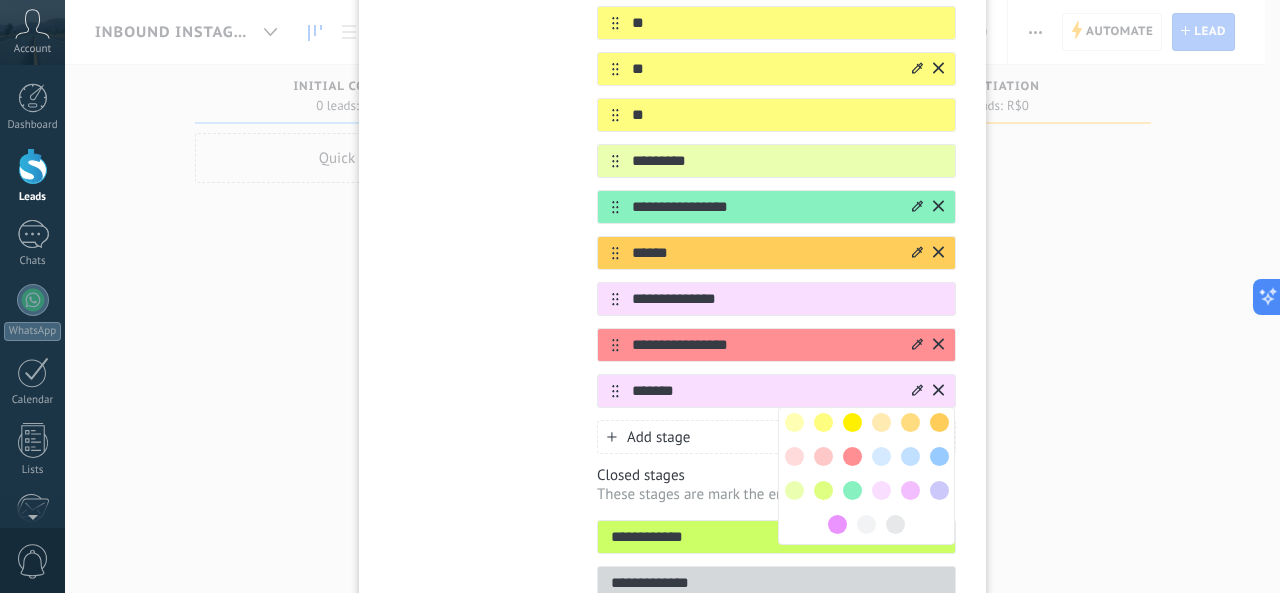 click at bounding box center (852, 456) 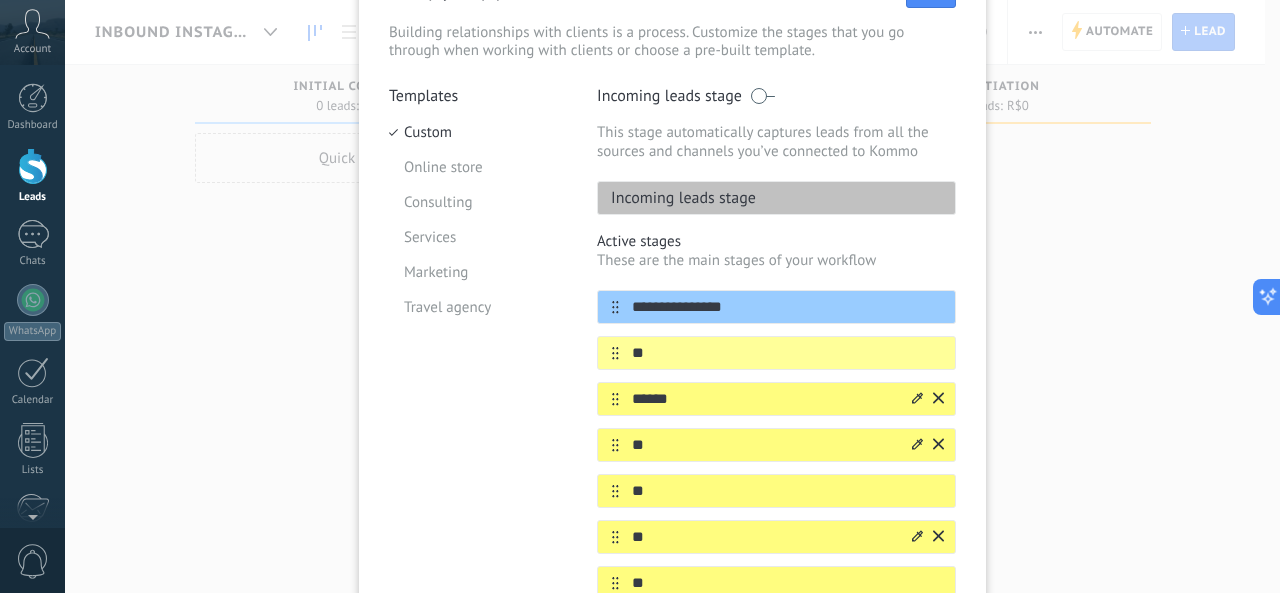 scroll, scrollTop: 100, scrollLeft: 0, axis: vertical 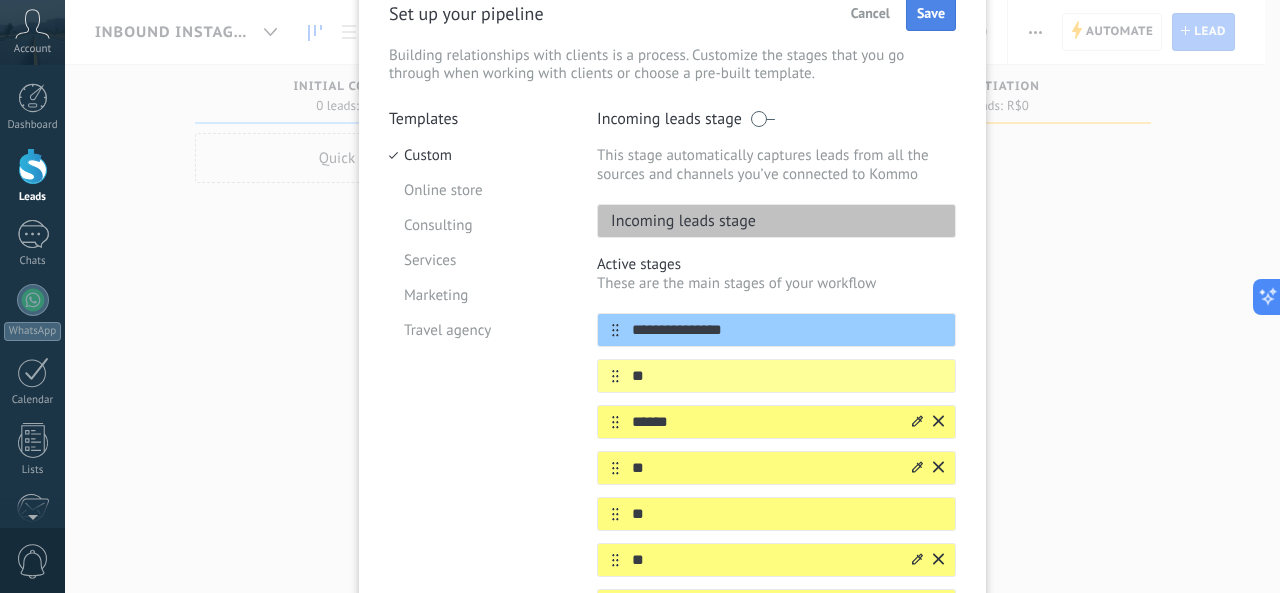 click on "Save" at bounding box center [931, 13] 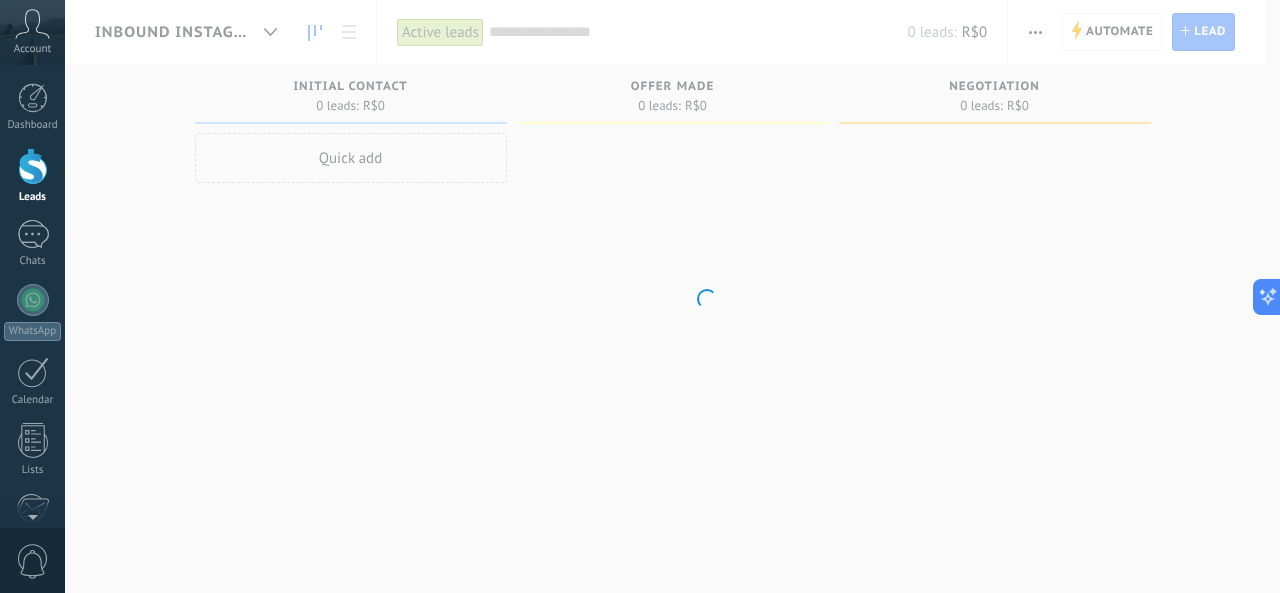 scroll, scrollTop: 0, scrollLeft: 0, axis: both 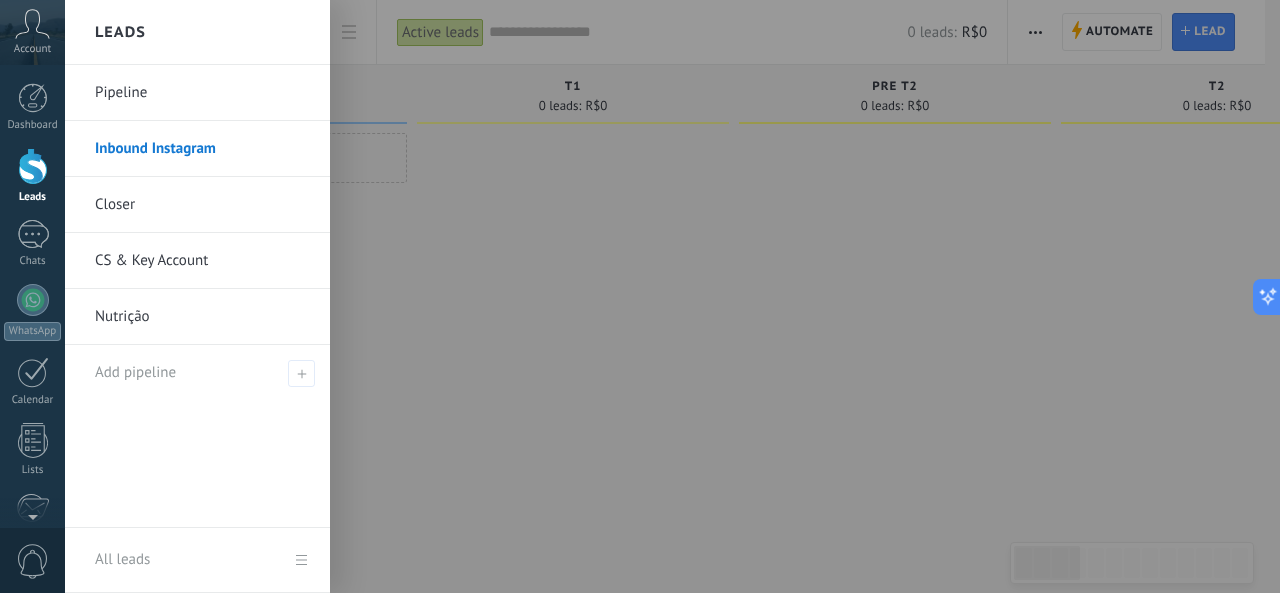 click on "Closer" at bounding box center (202, 205) 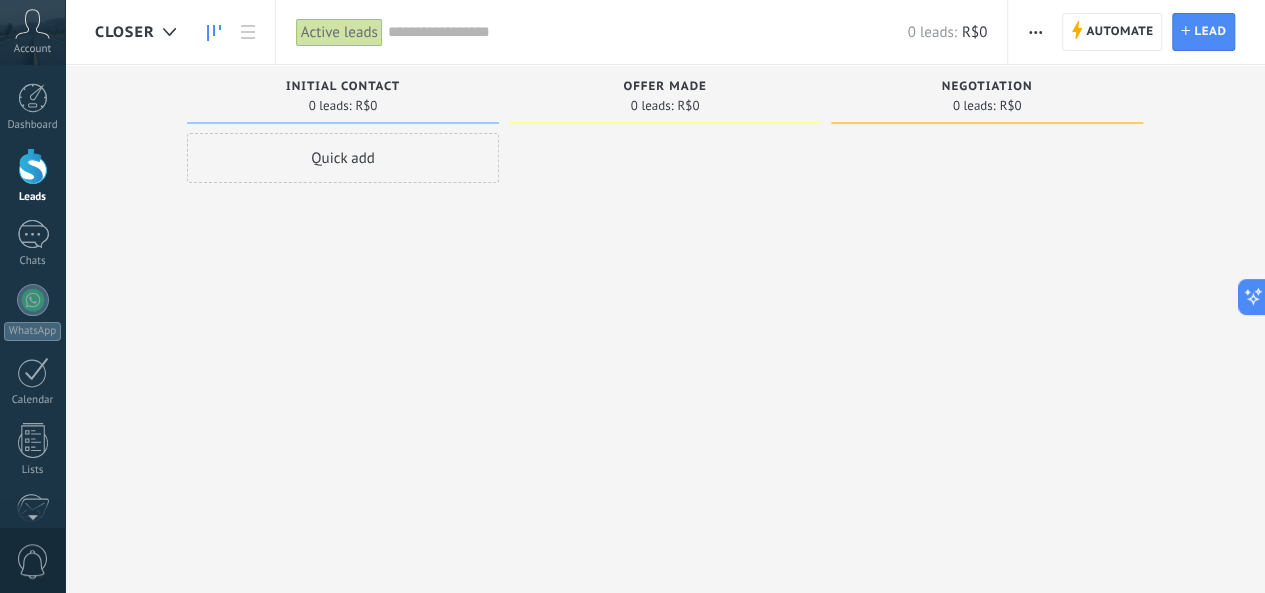 click at bounding box center (1035, 32) 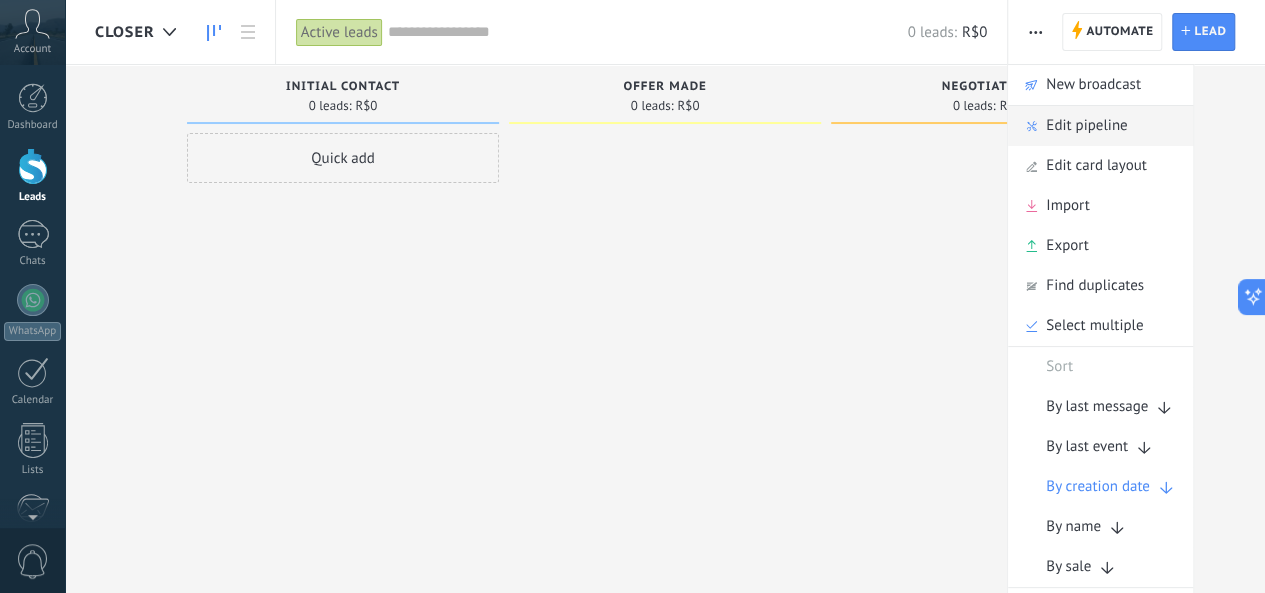 click on "Edit pipeline" at bounding box center (1086, 126) 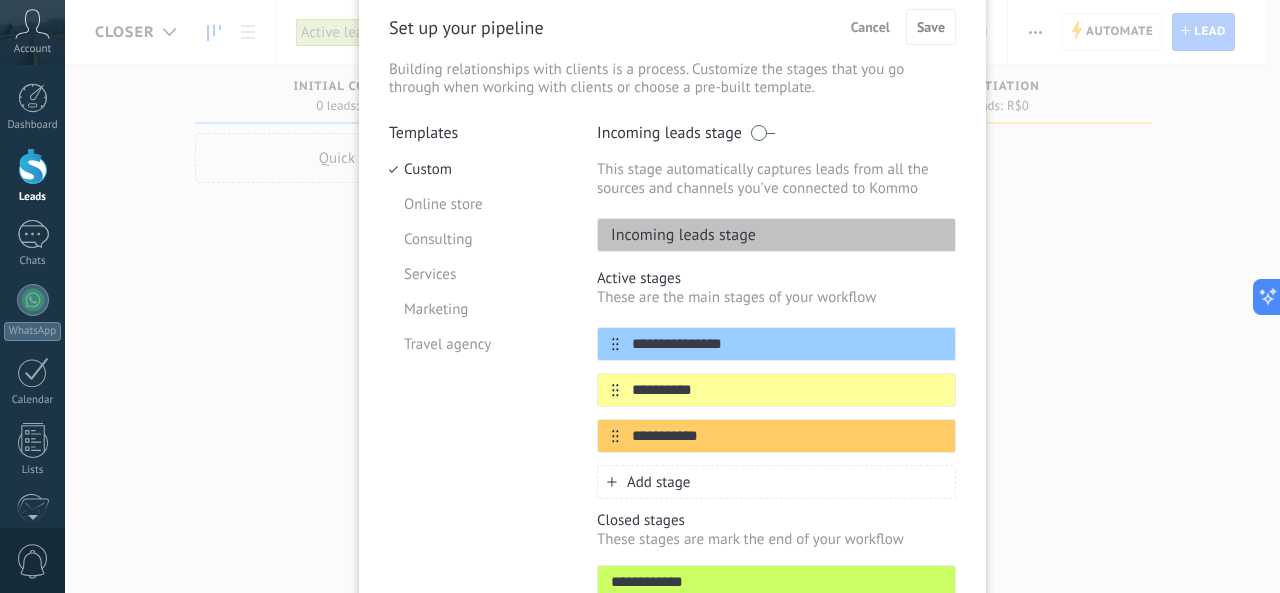scroll, scrollTop: 200, scrollLeft: 0, axis: vertical 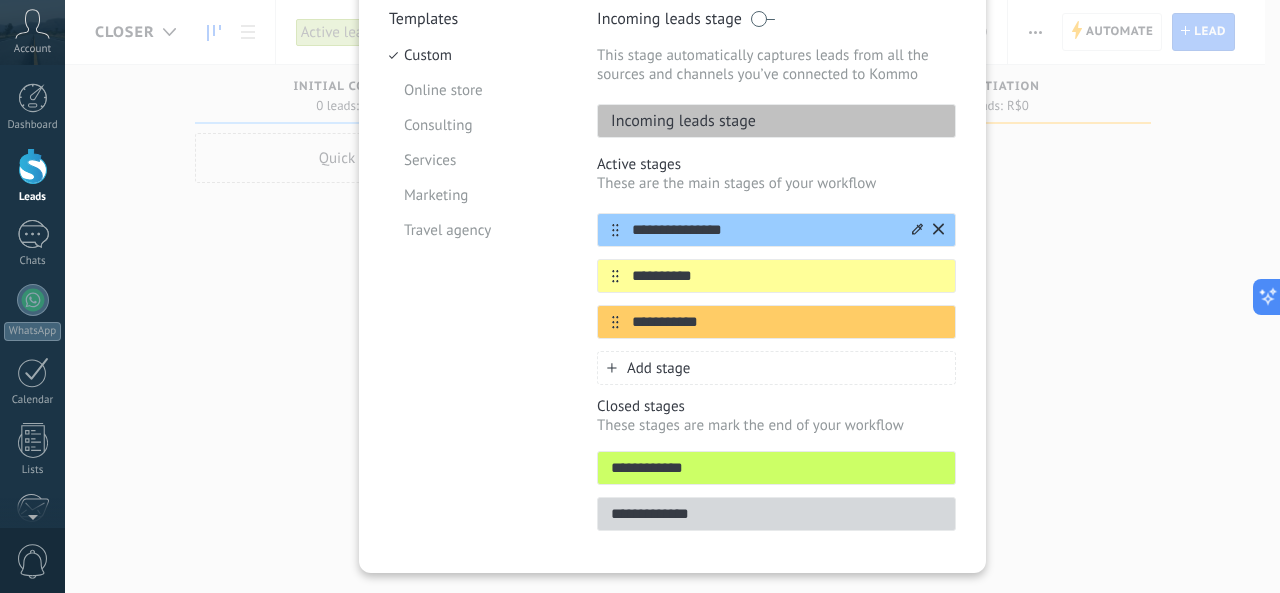 drag, startPoint x: 738, startPoint y: 229, endPoint x: 626, endPoint y: 230, distance: 112.00446 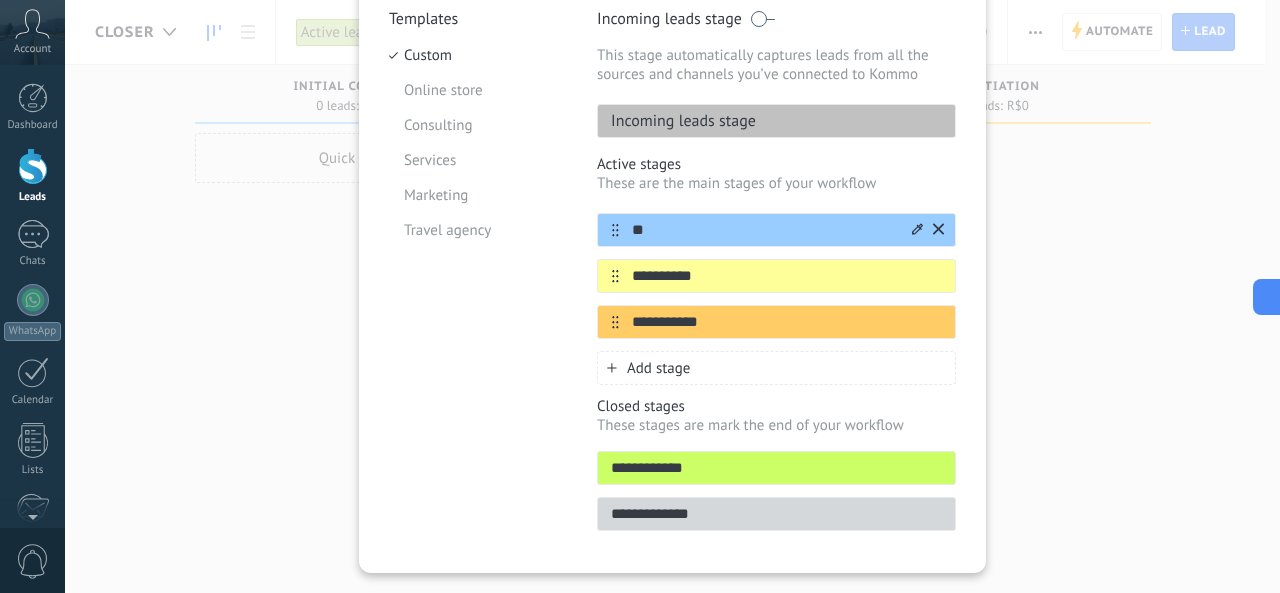 type on "*" 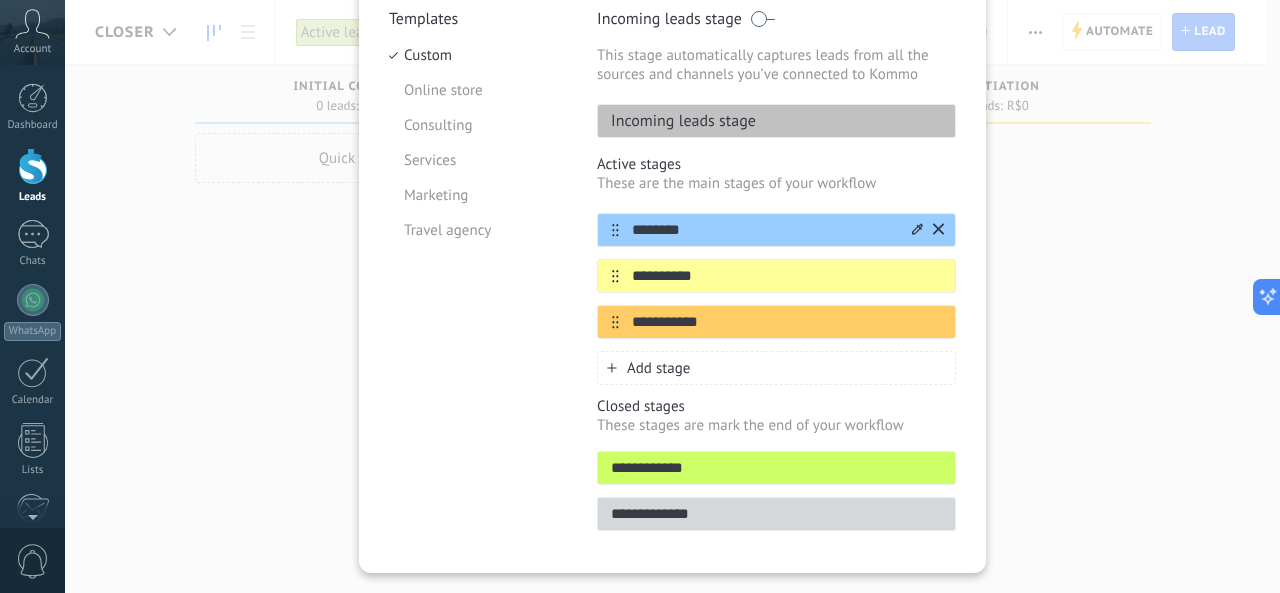 drag, startPoint x: 720, startPoint y: 232, endPoint x: 622, endPoint y: 222, distance: 98.50888 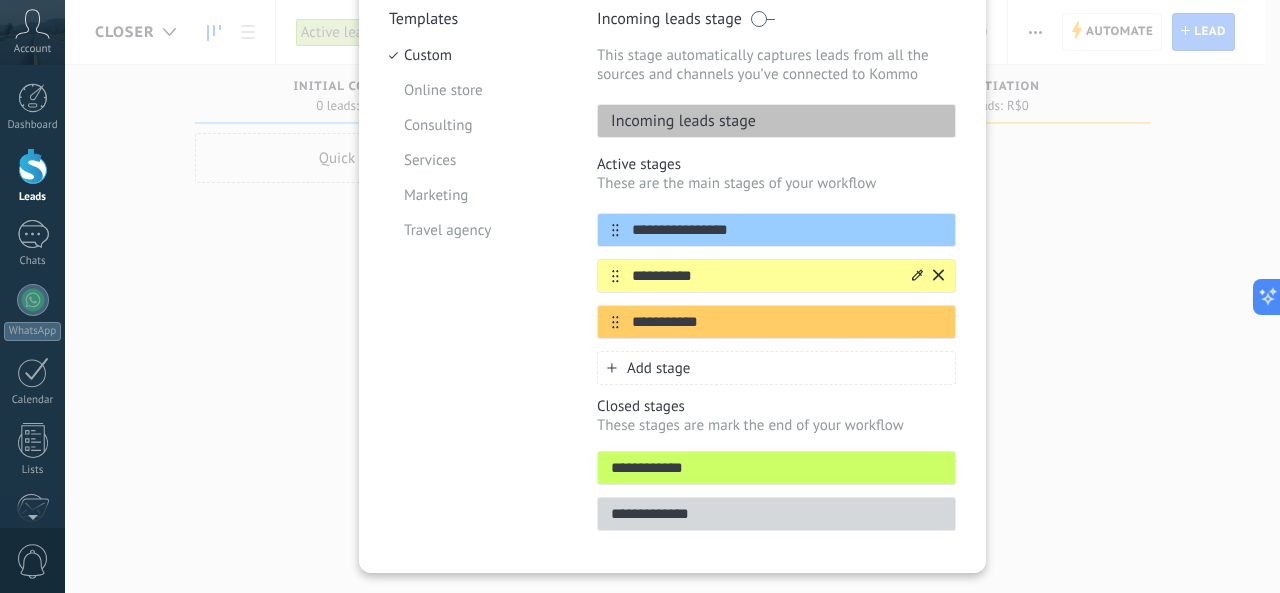 type on "**********" 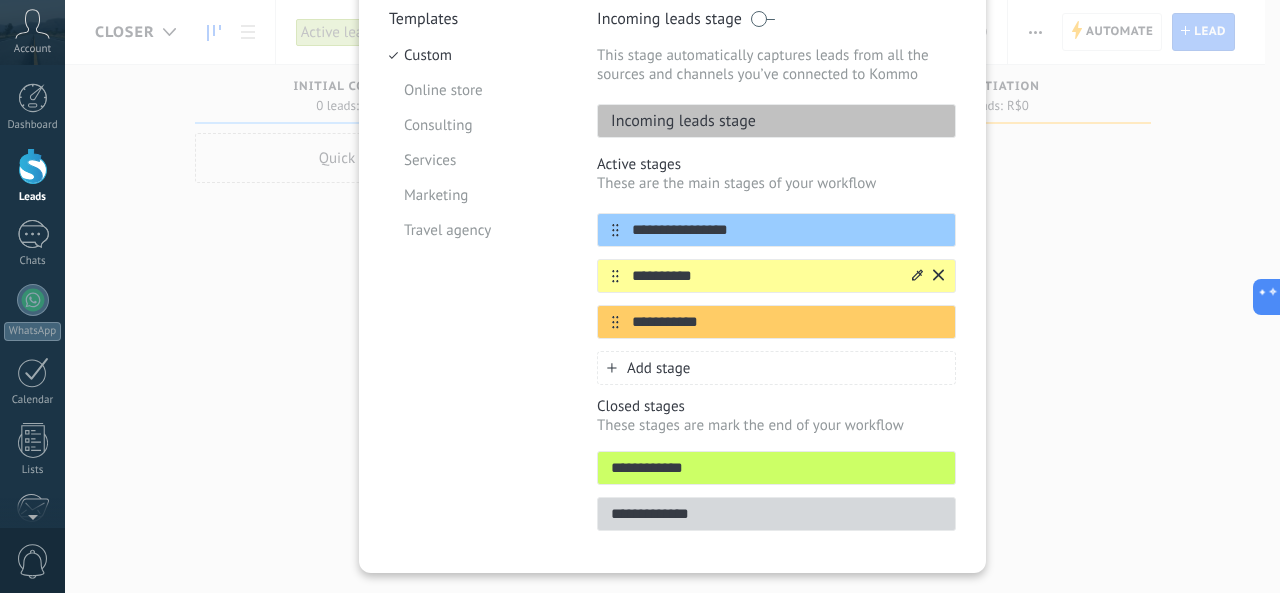 click on "**********" at bounding box center (764, 276) 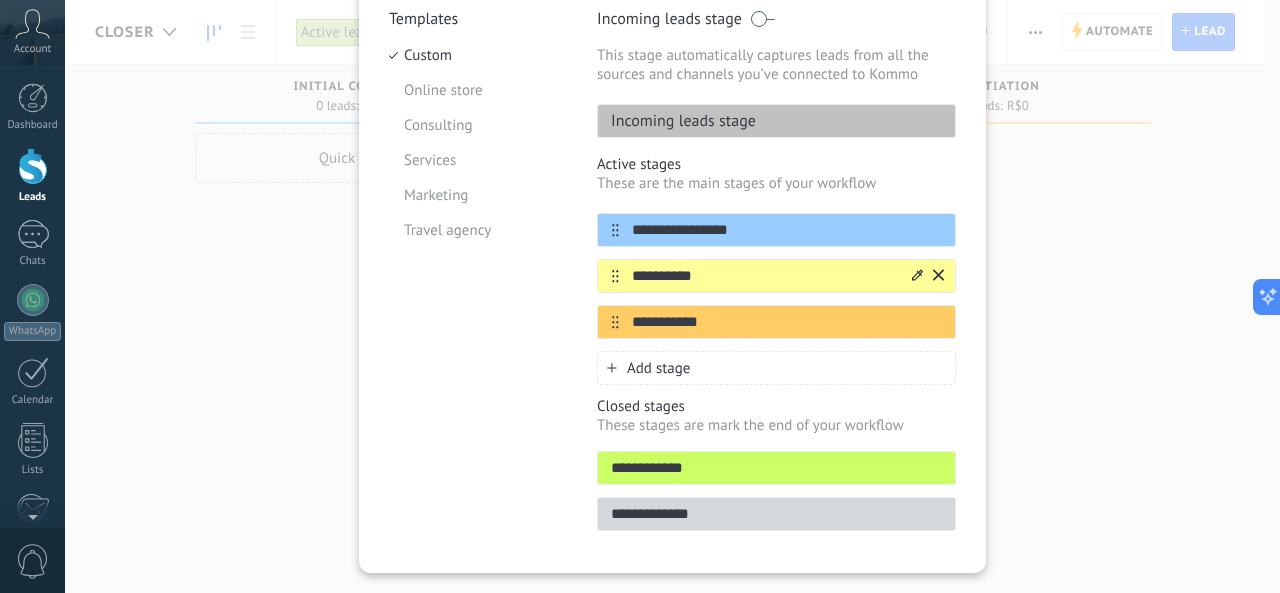 drag, startPoint x: 710, startPoint y: 270, endPoint x: 597, endPoint y: 270, distance: 113 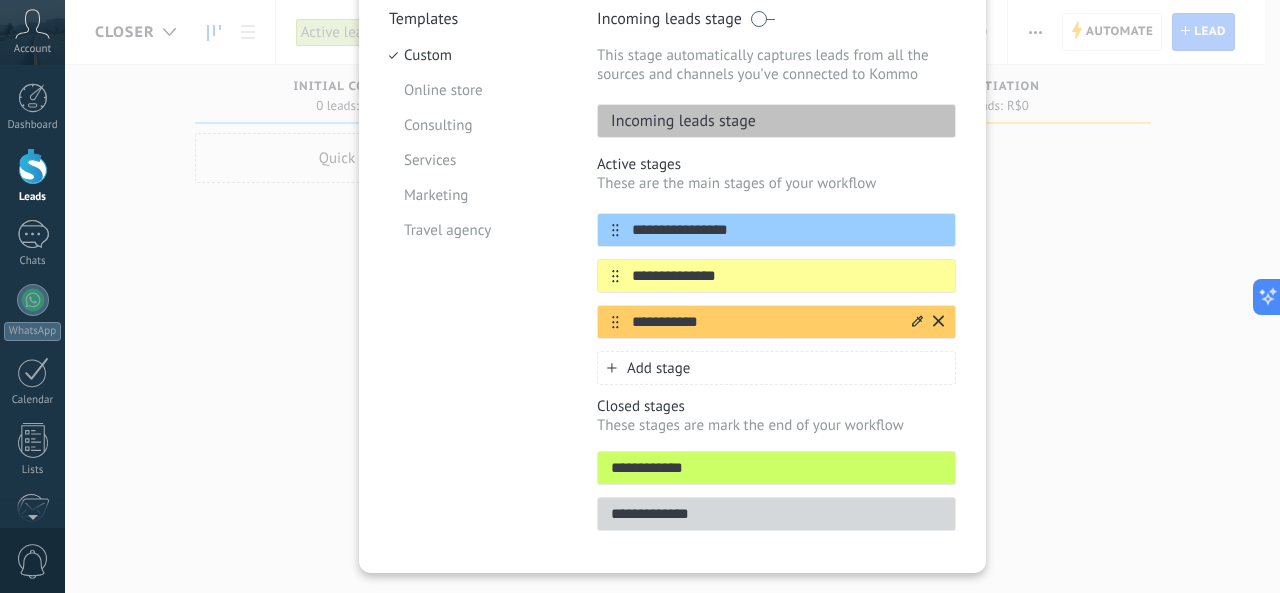 type on "**********" 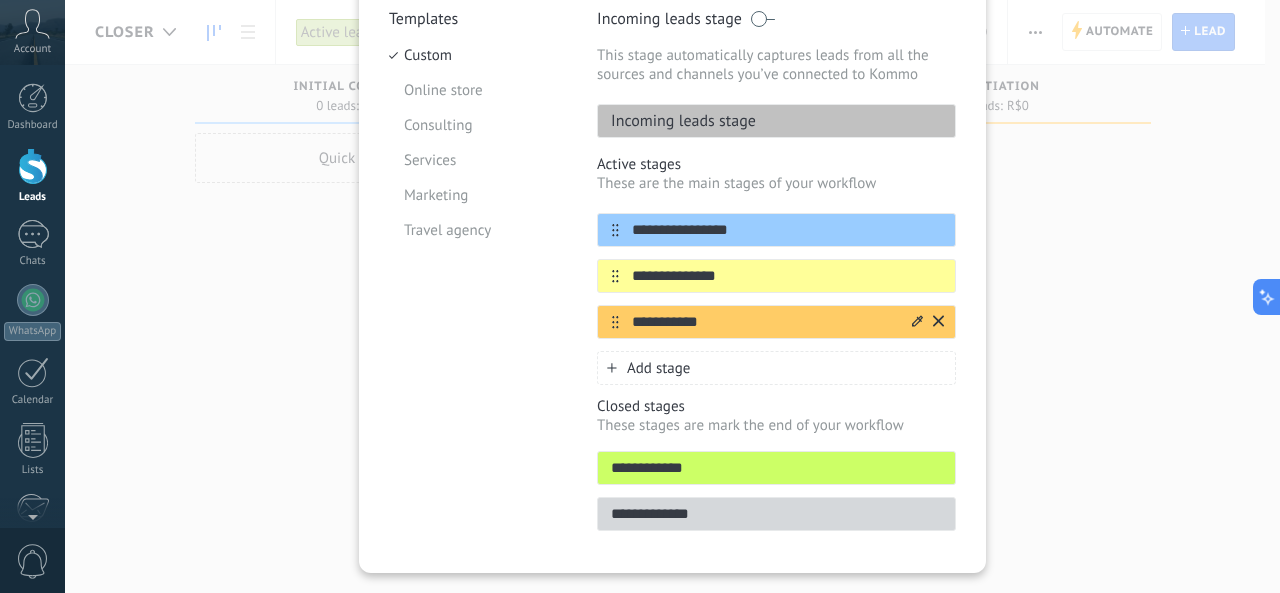 drag, startPoint x: 726, startPoint y: 328, endPoint x: 618, endPoint y: 309, distance: 109.65856 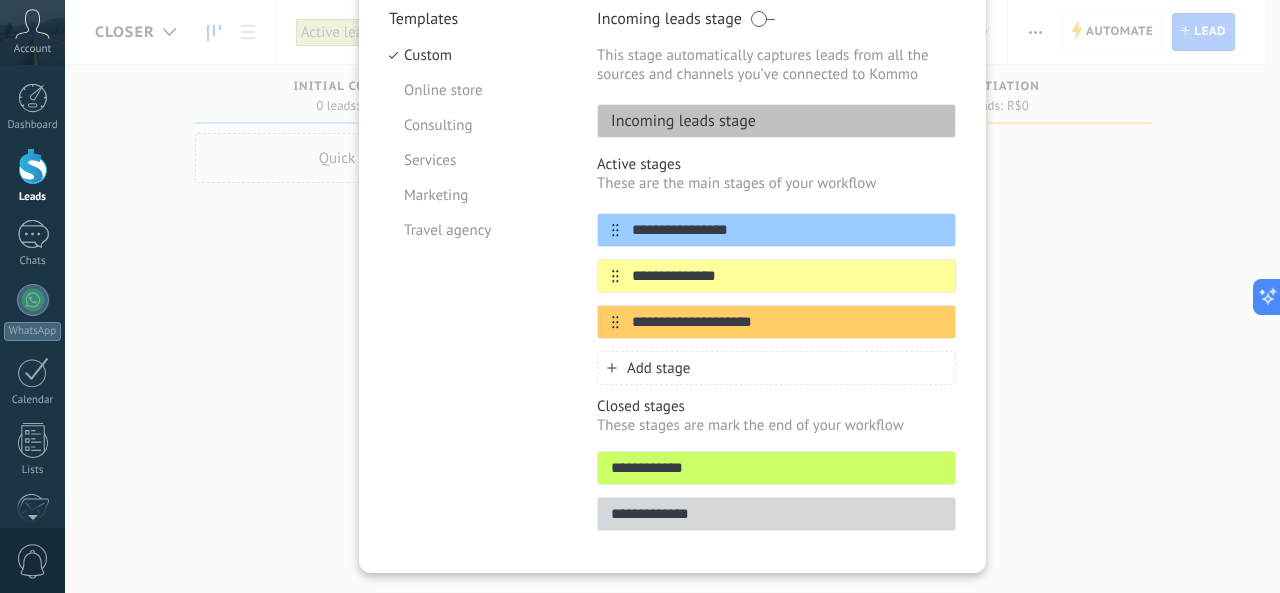 type on "**********" 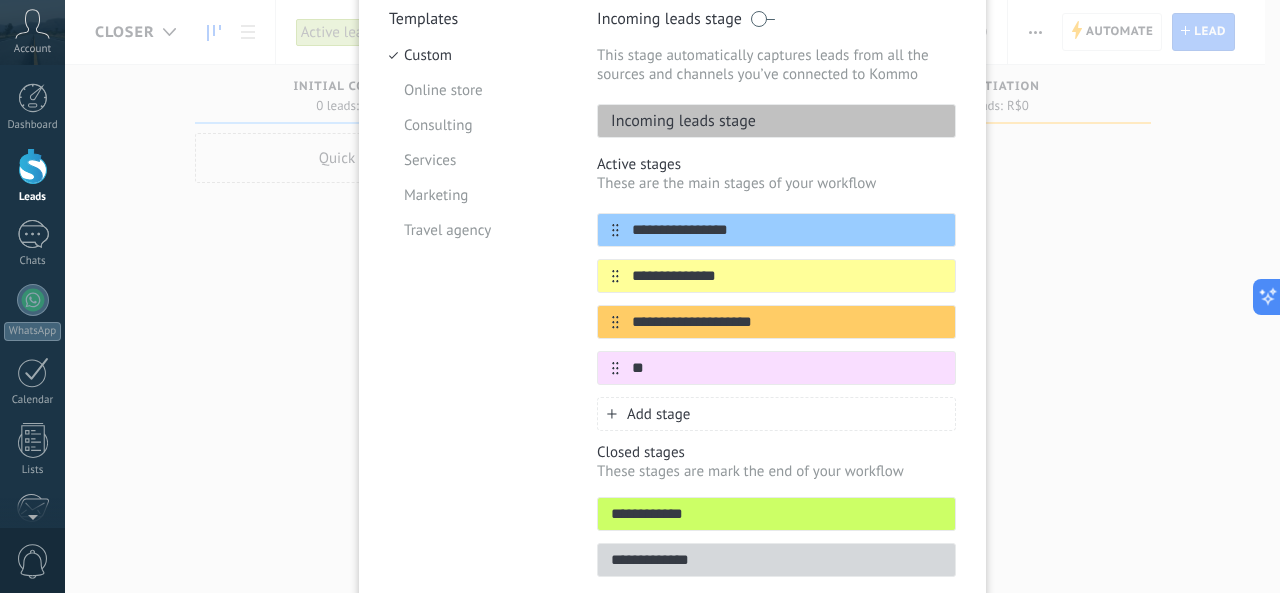 type on "**" 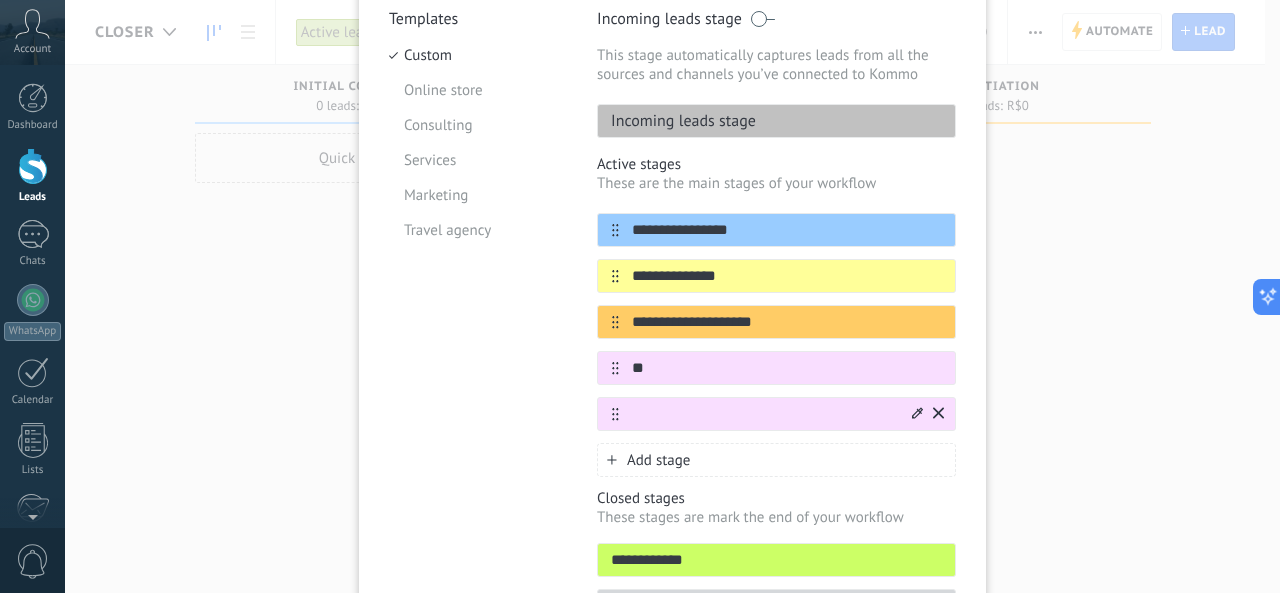 click at bounding box center (764, 414) 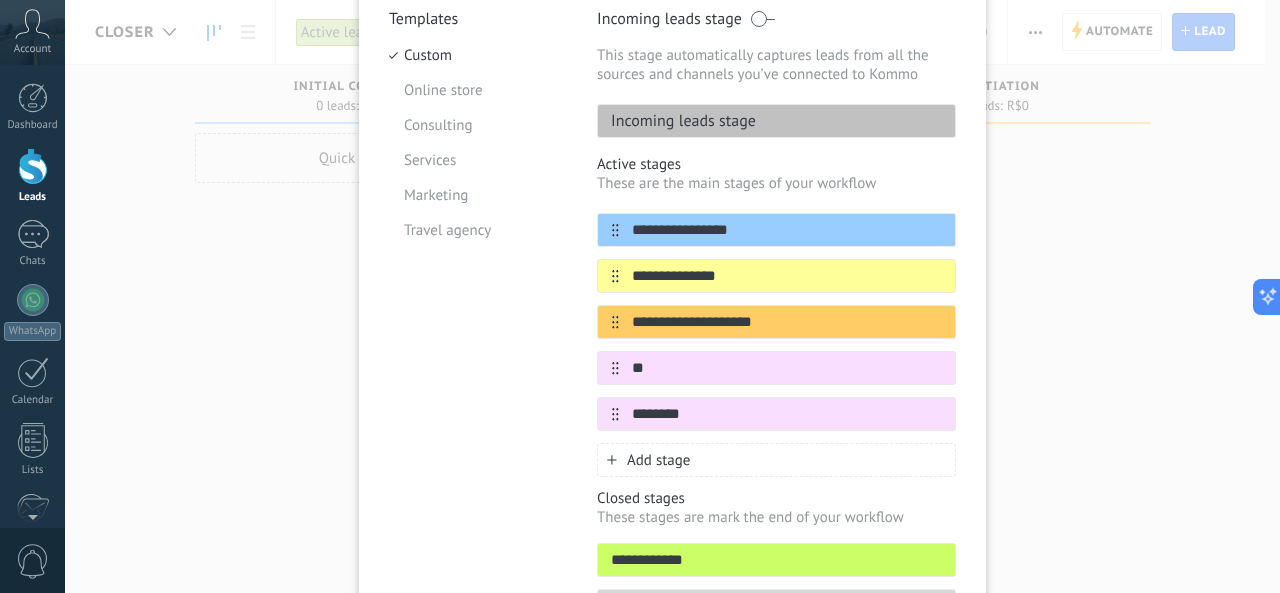 type on "********" 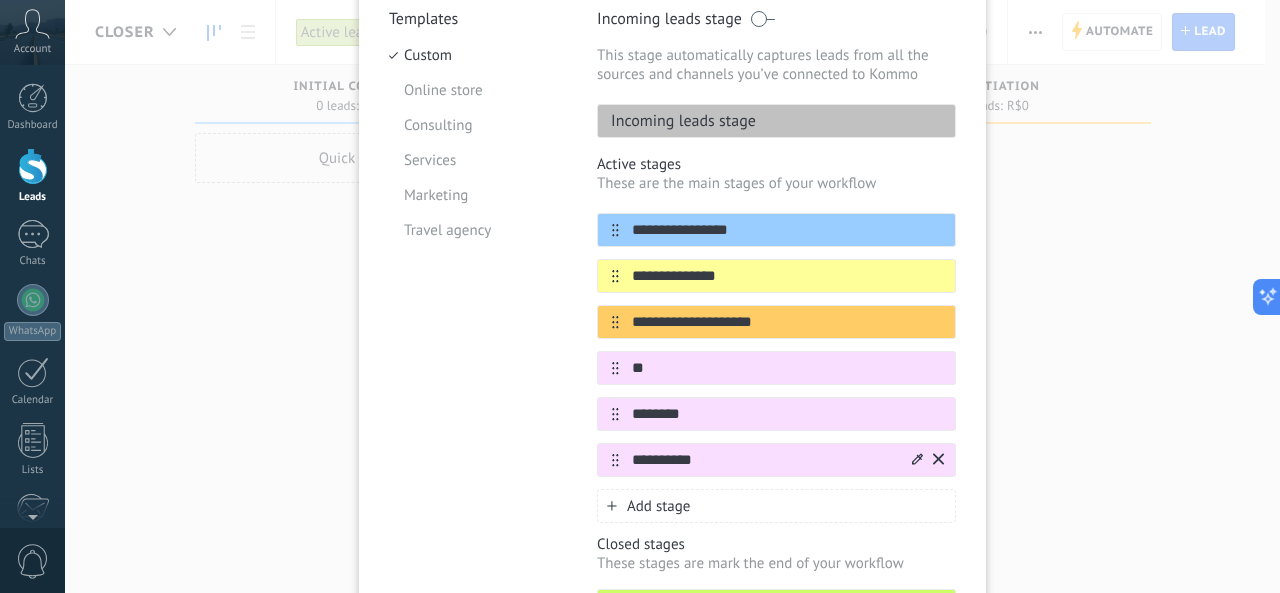 click on "**********" at bounding box center [764, 460] 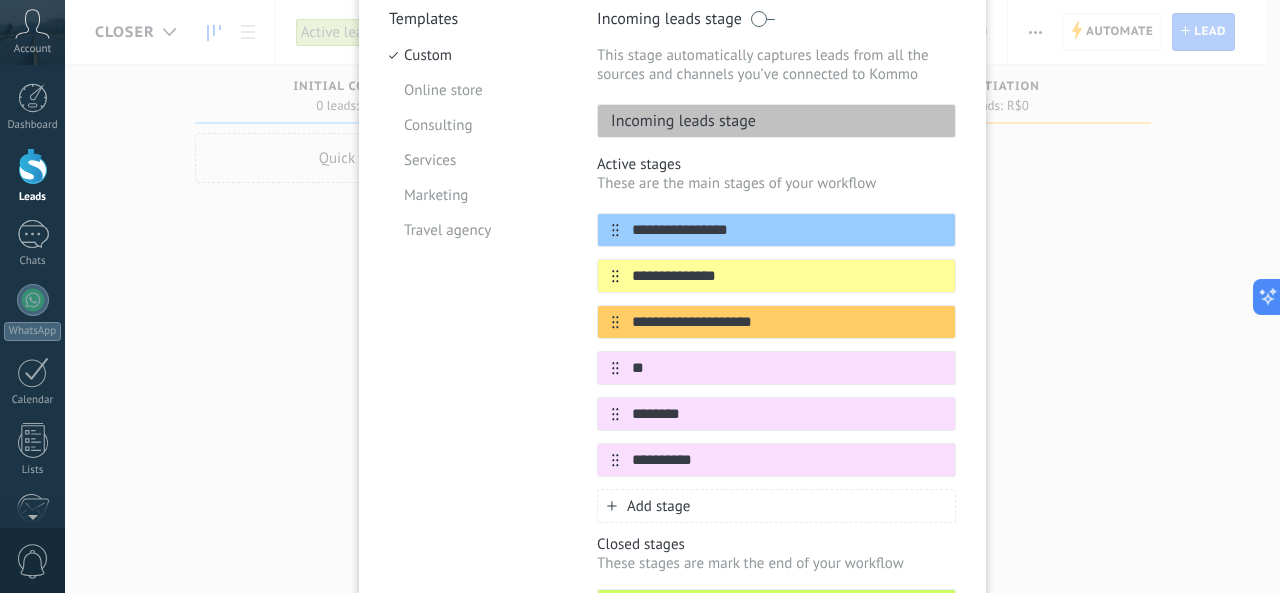 type on "**********" 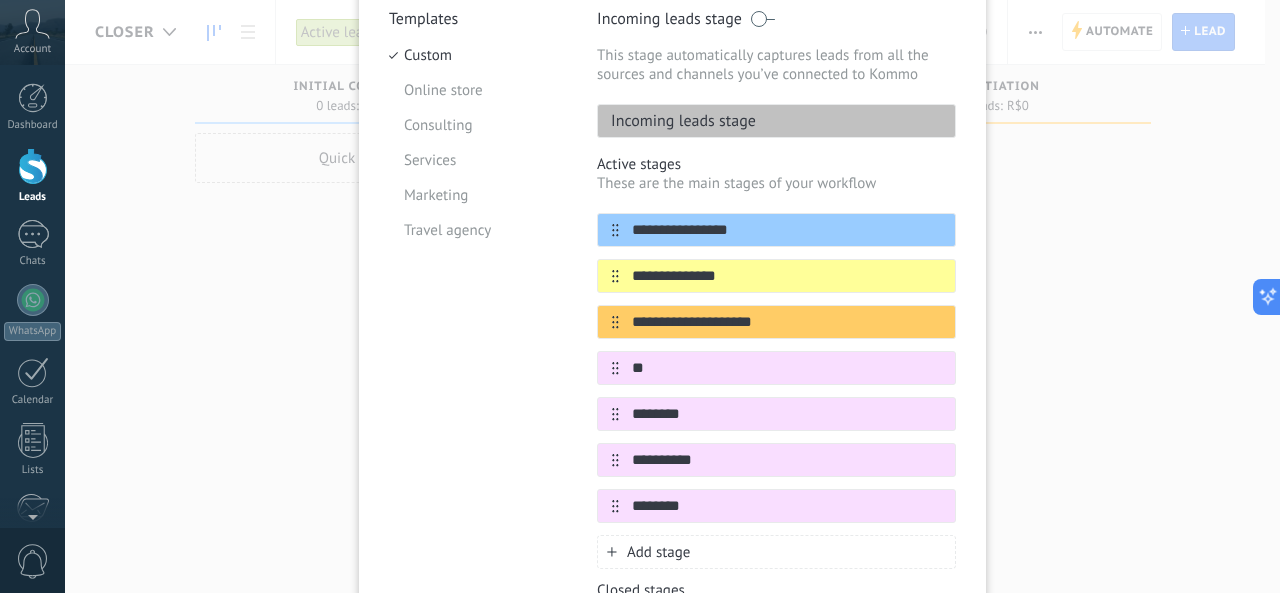 type on "********" 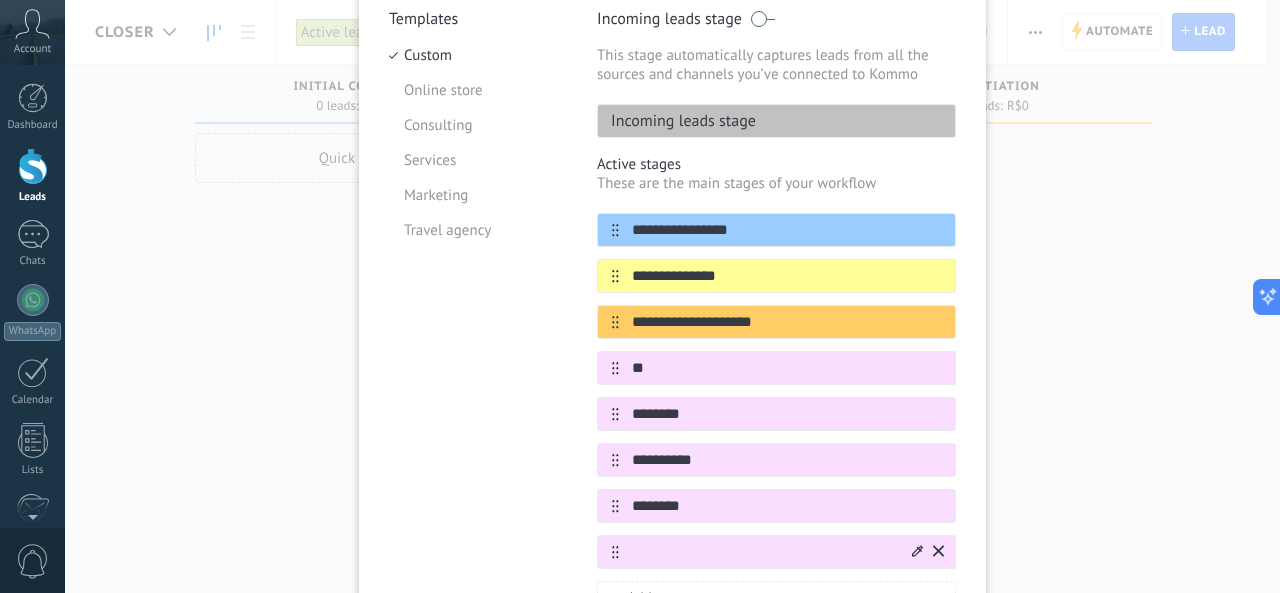 click at bounding box center [764, 552] 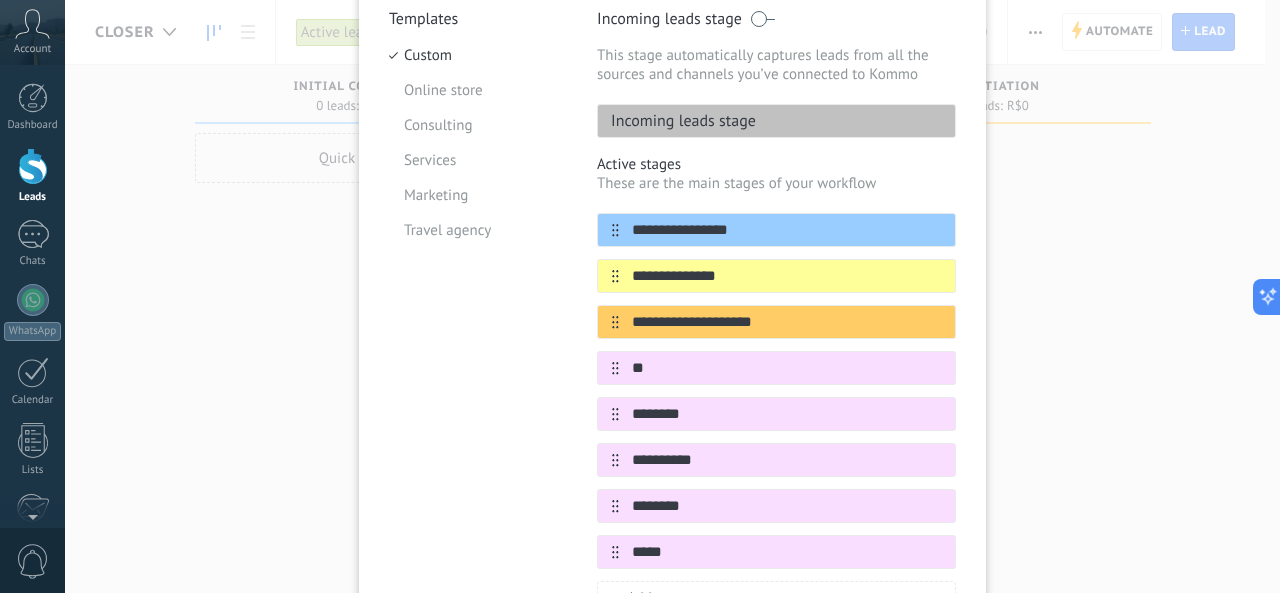type on "*****" 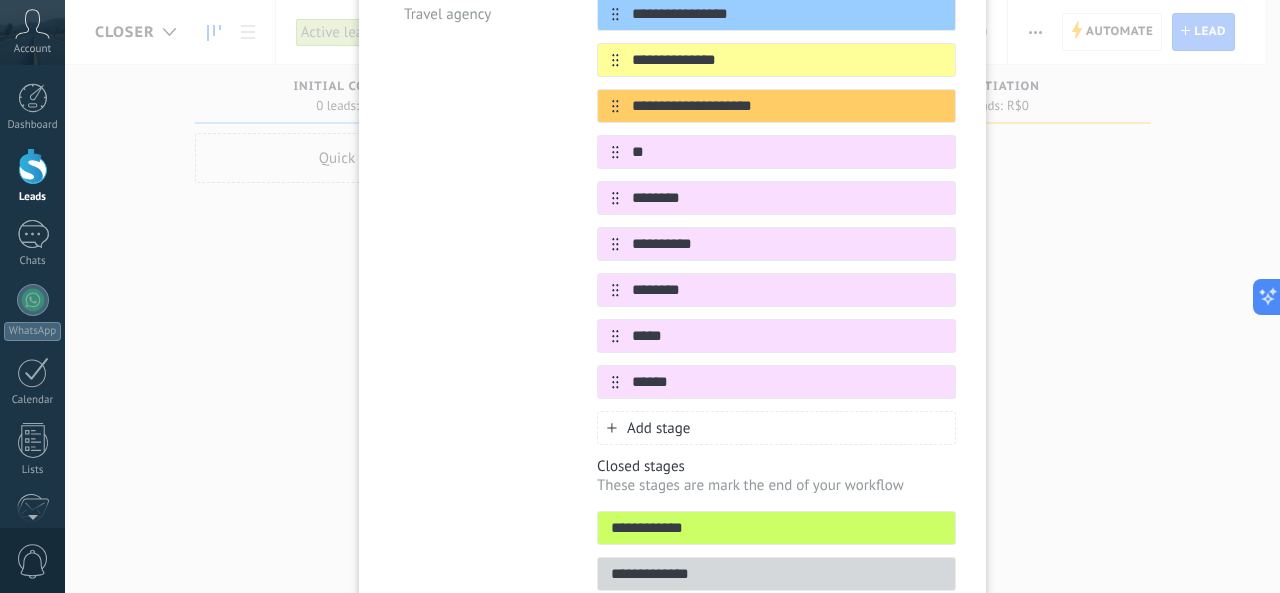 scroll, scrollTop: 421, scrollLeft: 0, axis: vertical 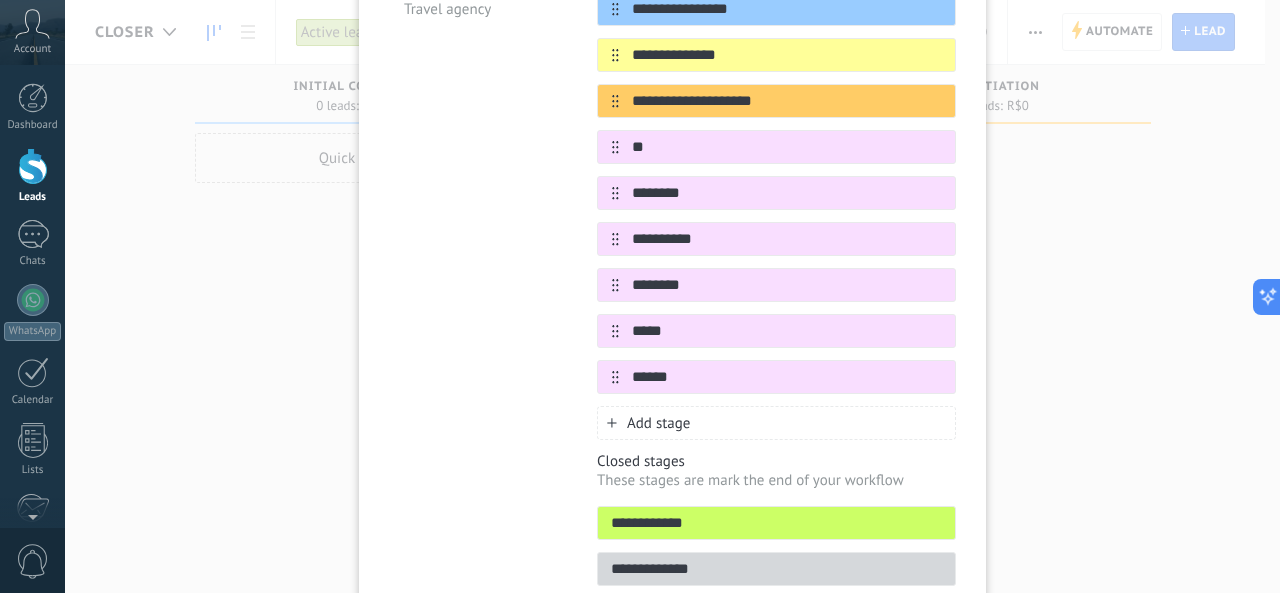 type on "******" 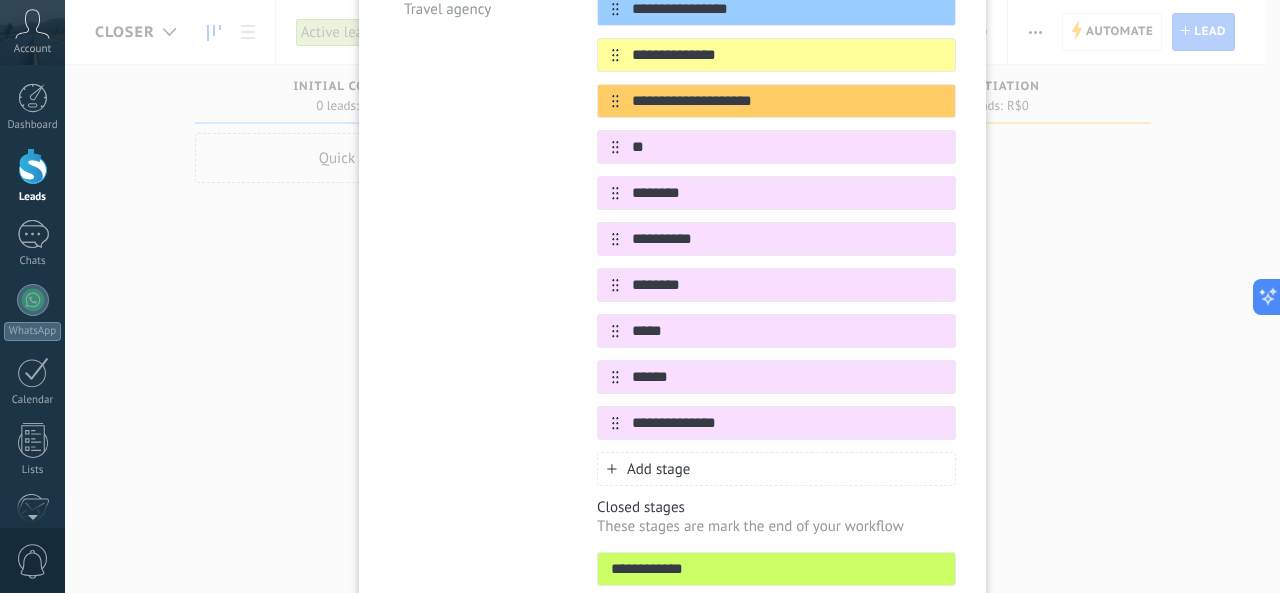 type on "**********" 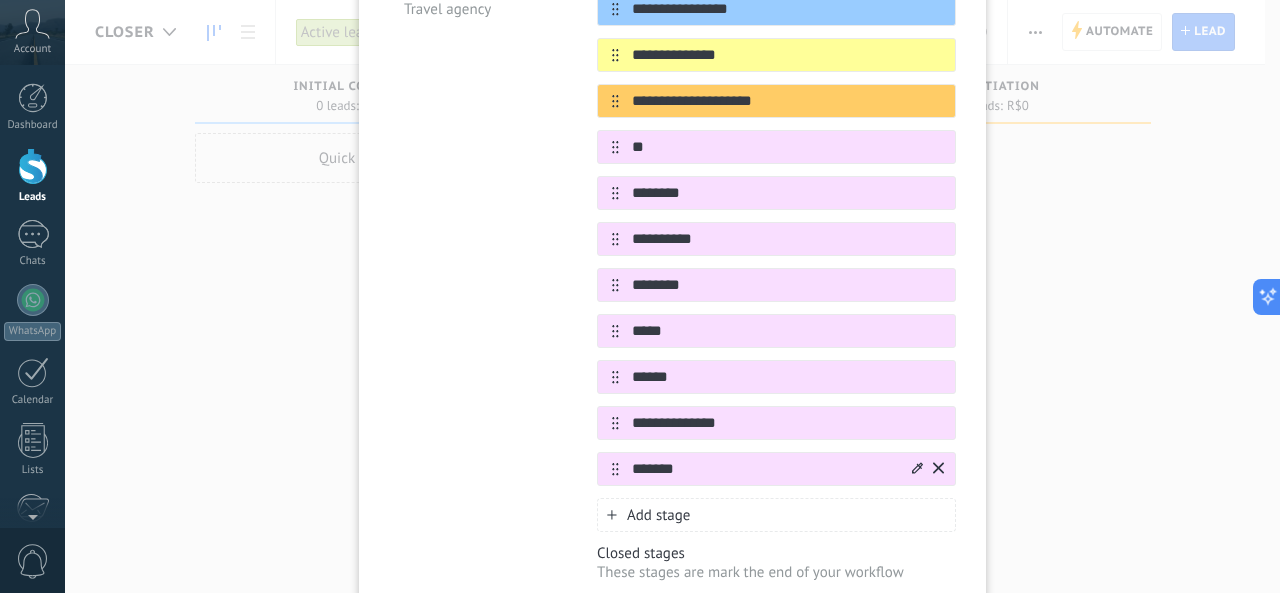 type on "*******" 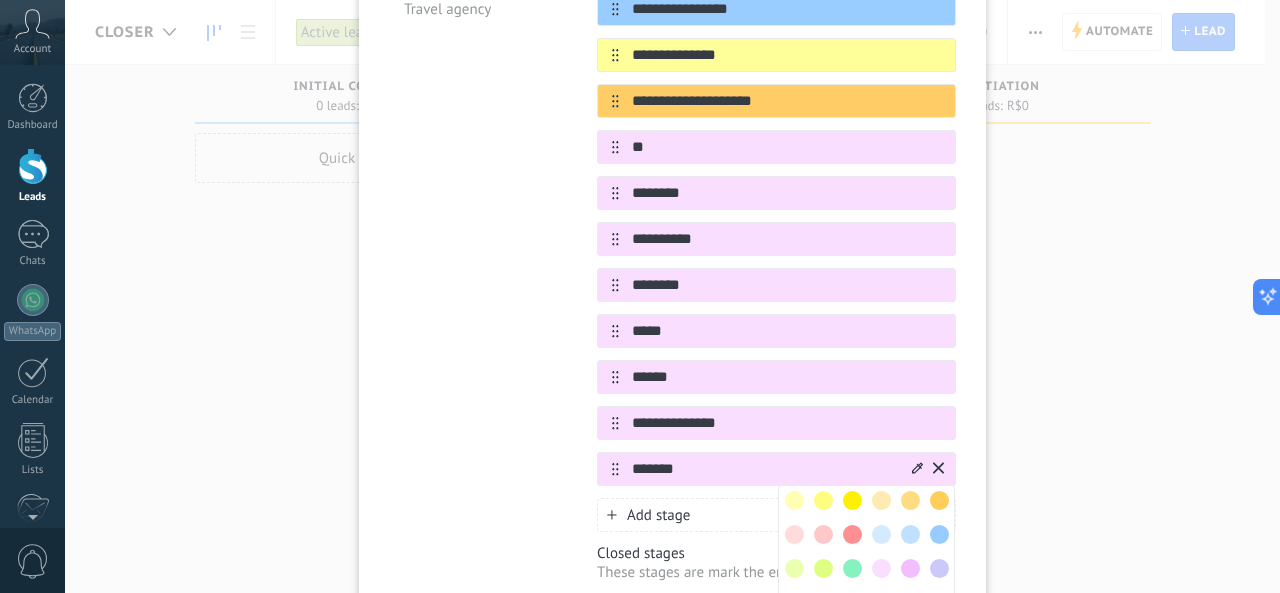 click at bounding box center (852, 534) 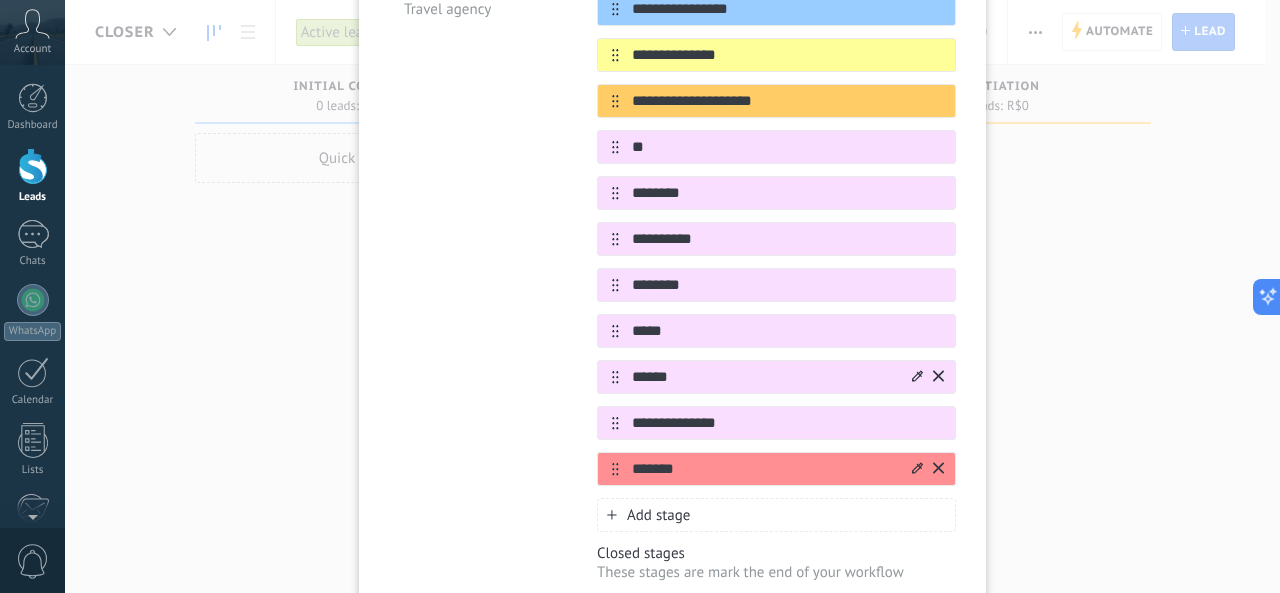 click 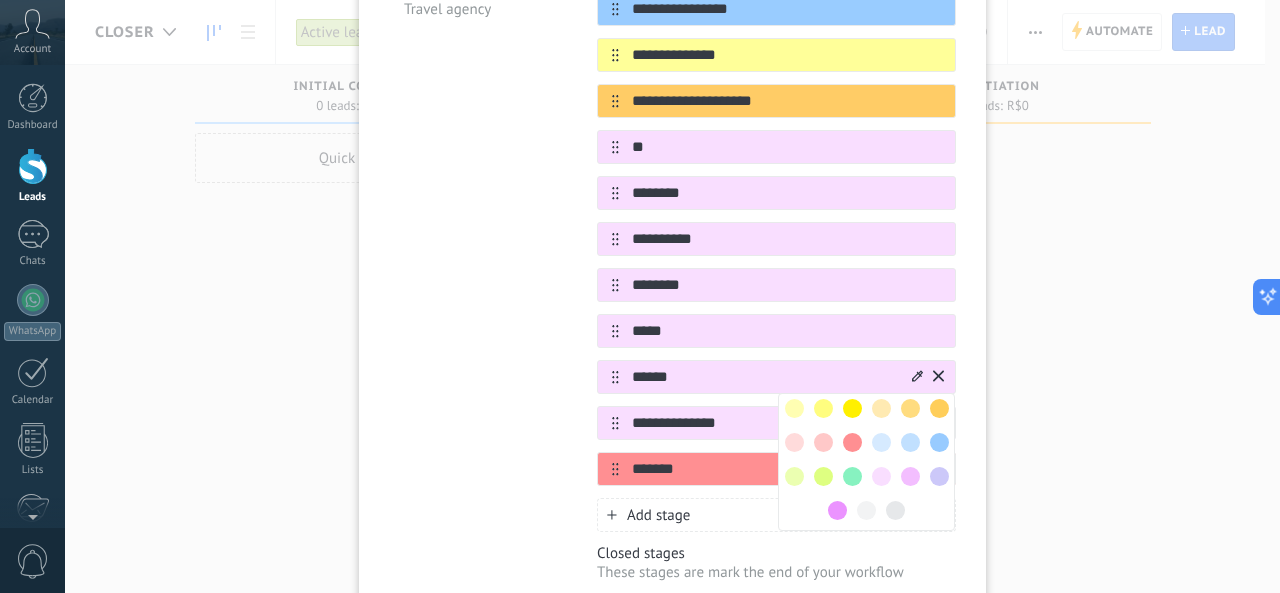 click at bounding box center [852, 476] 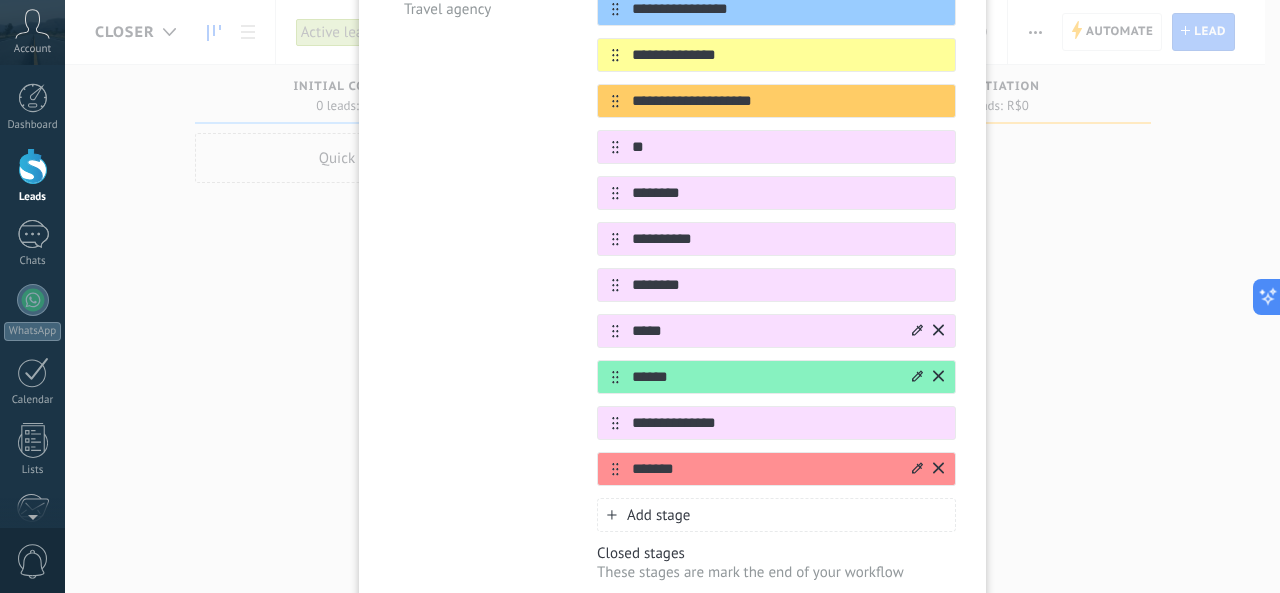 click 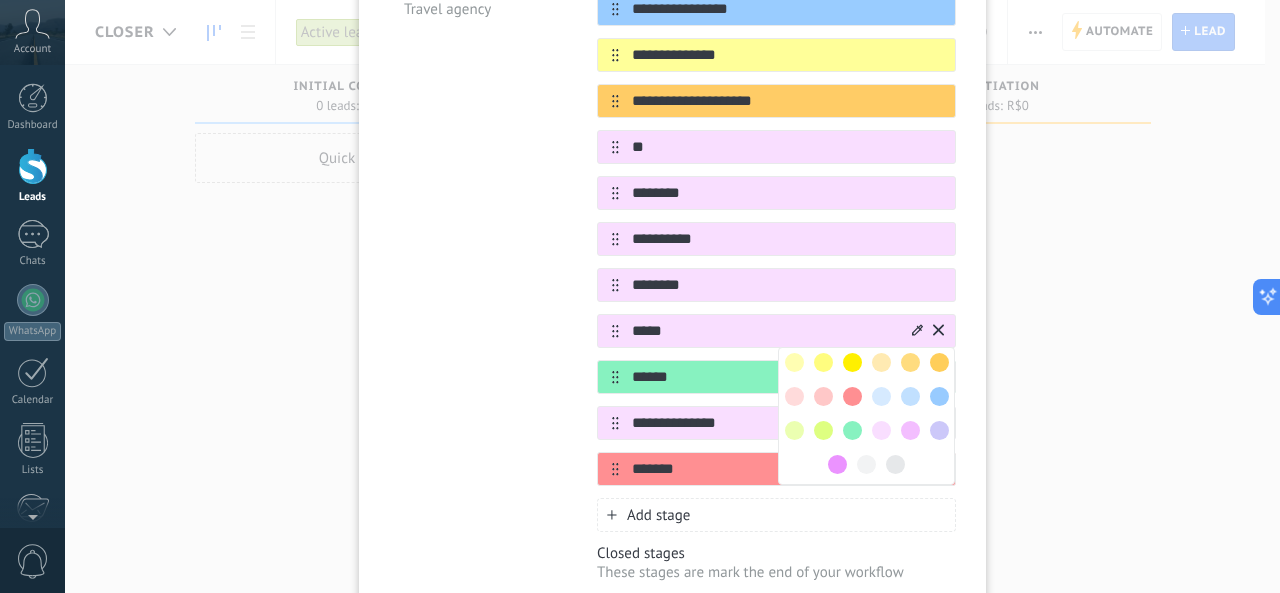 click at bounding box center (852, 430) 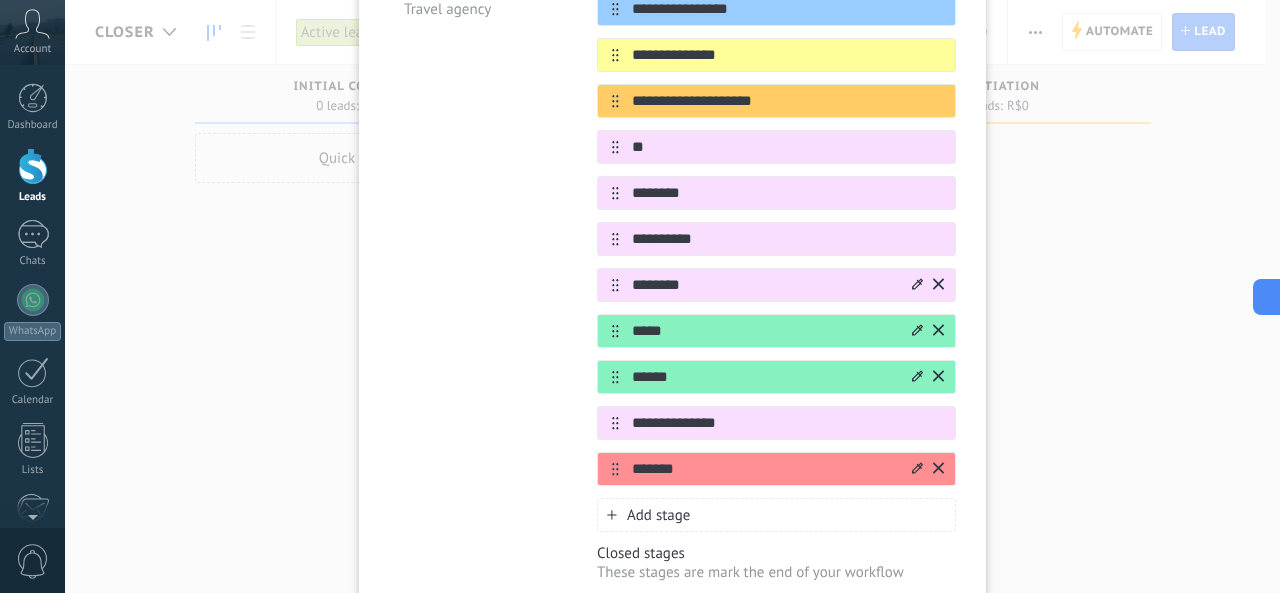click 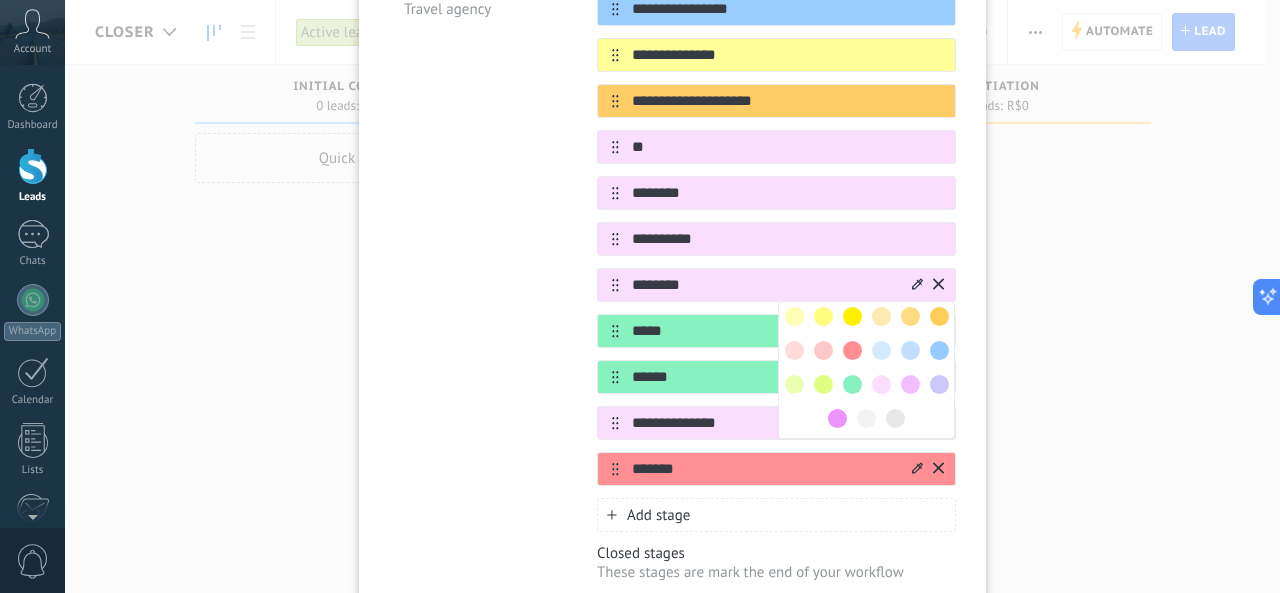 click at bounding box center [823, 384] 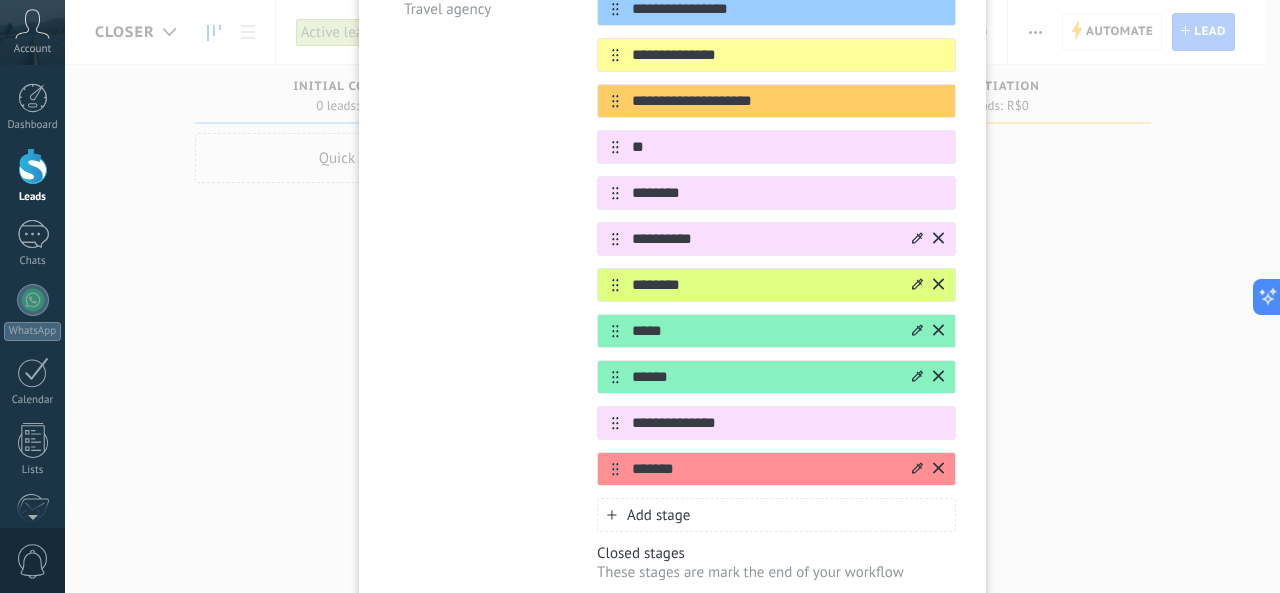 click 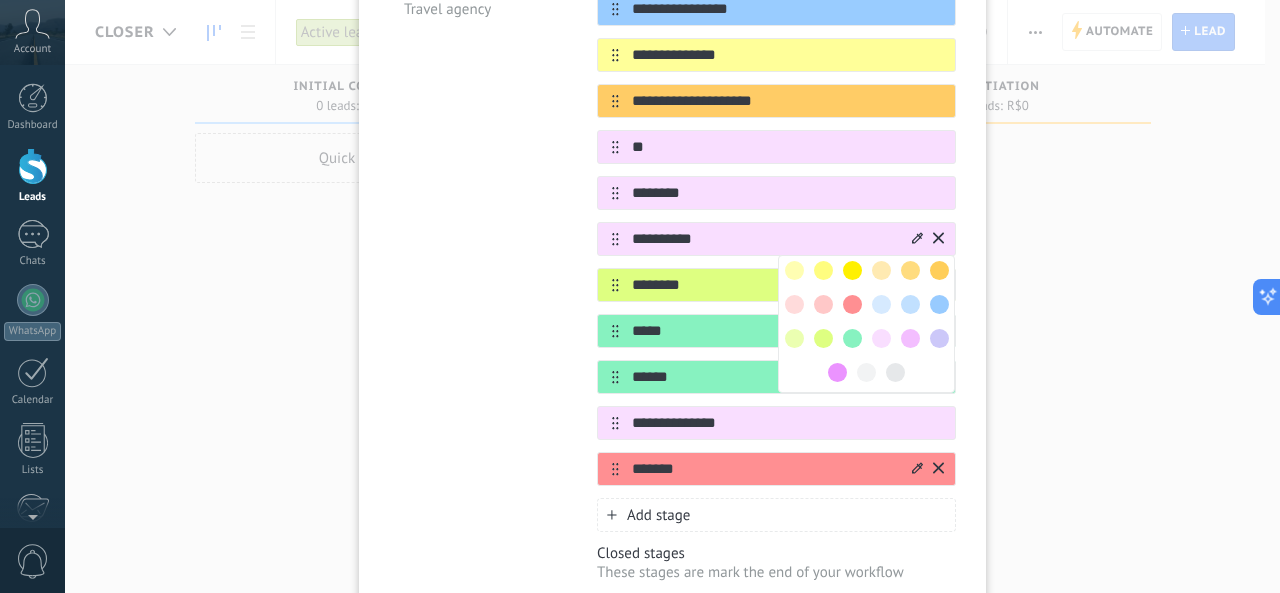 click at bounding box center (823, 338) 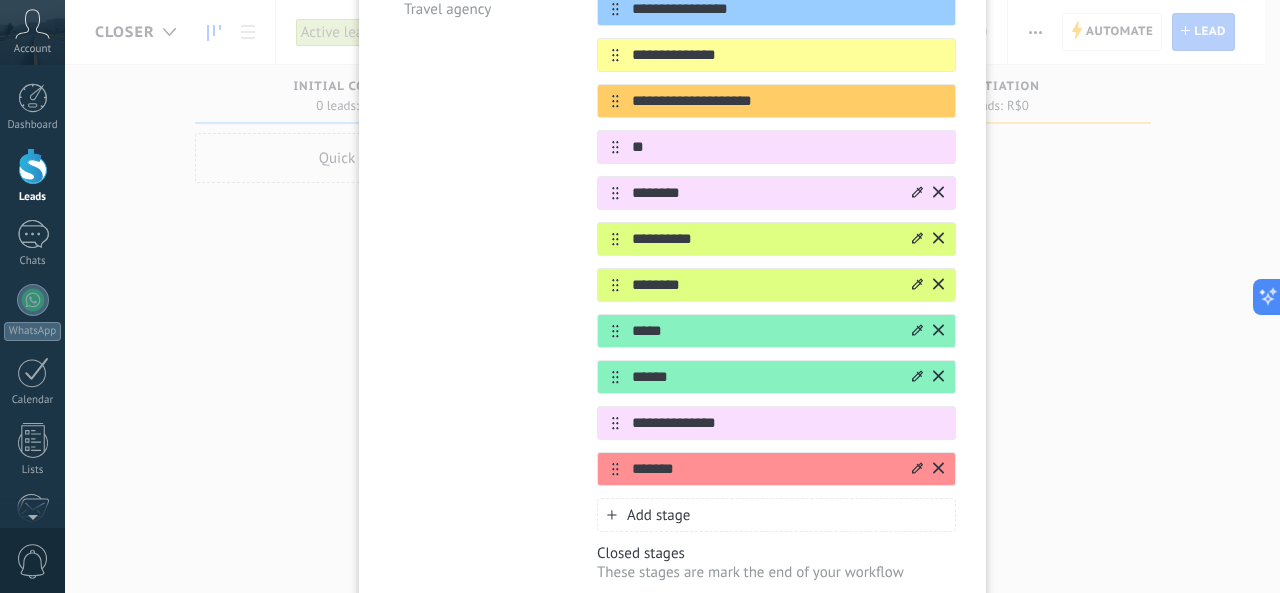 click 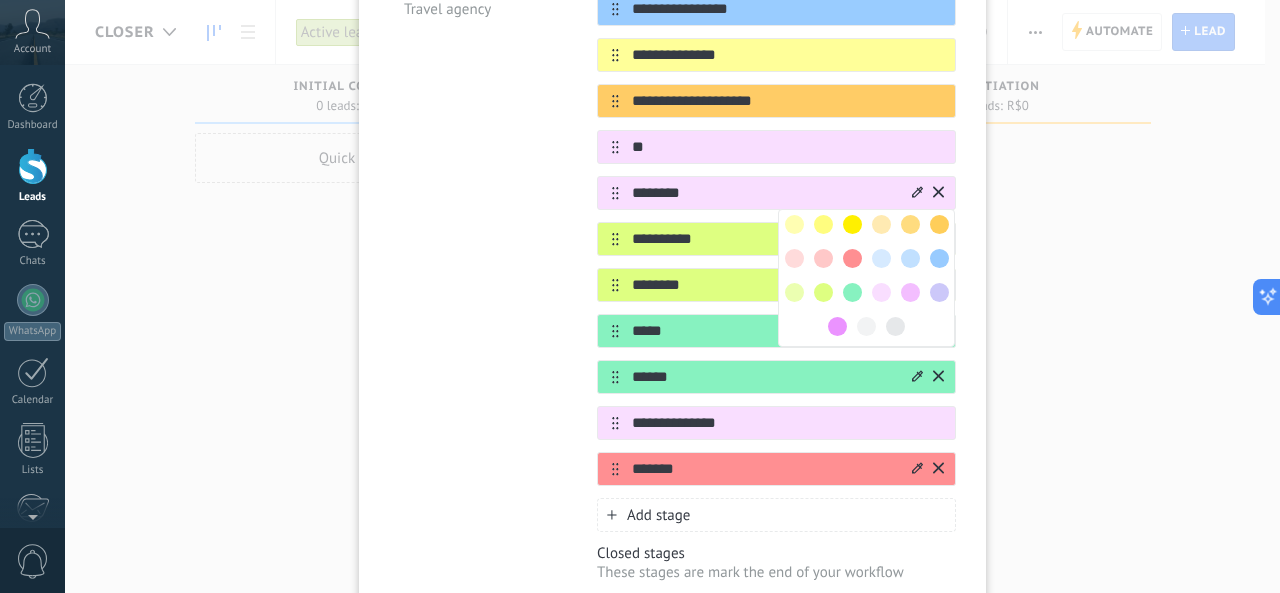click at bounding box center [794, 292] 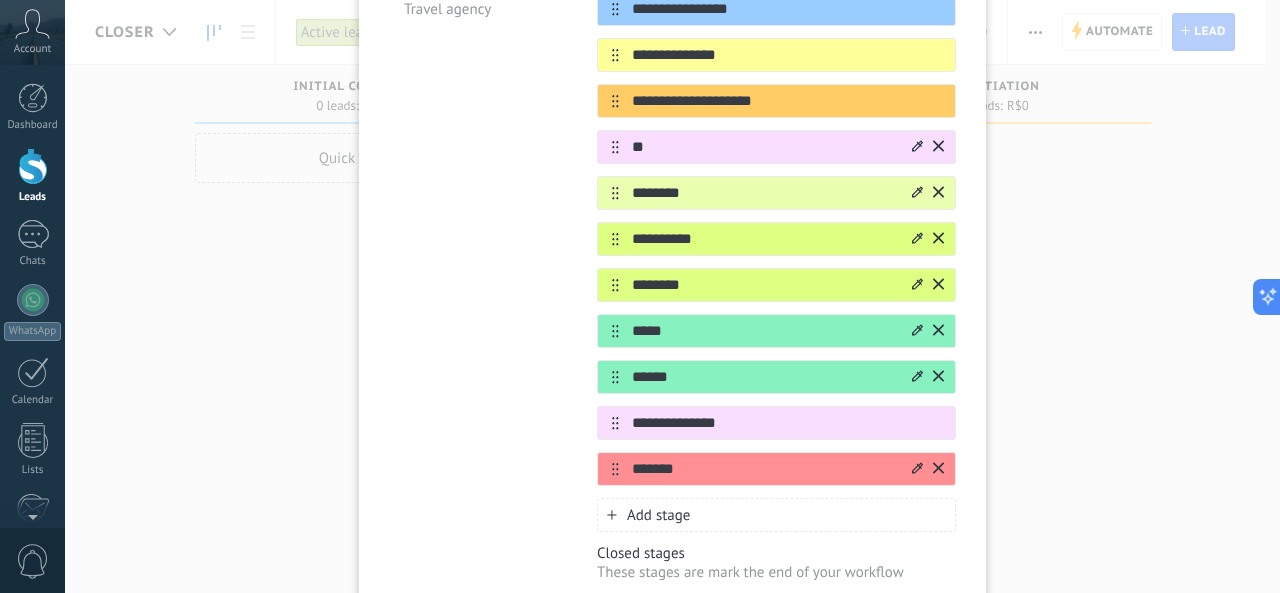 click 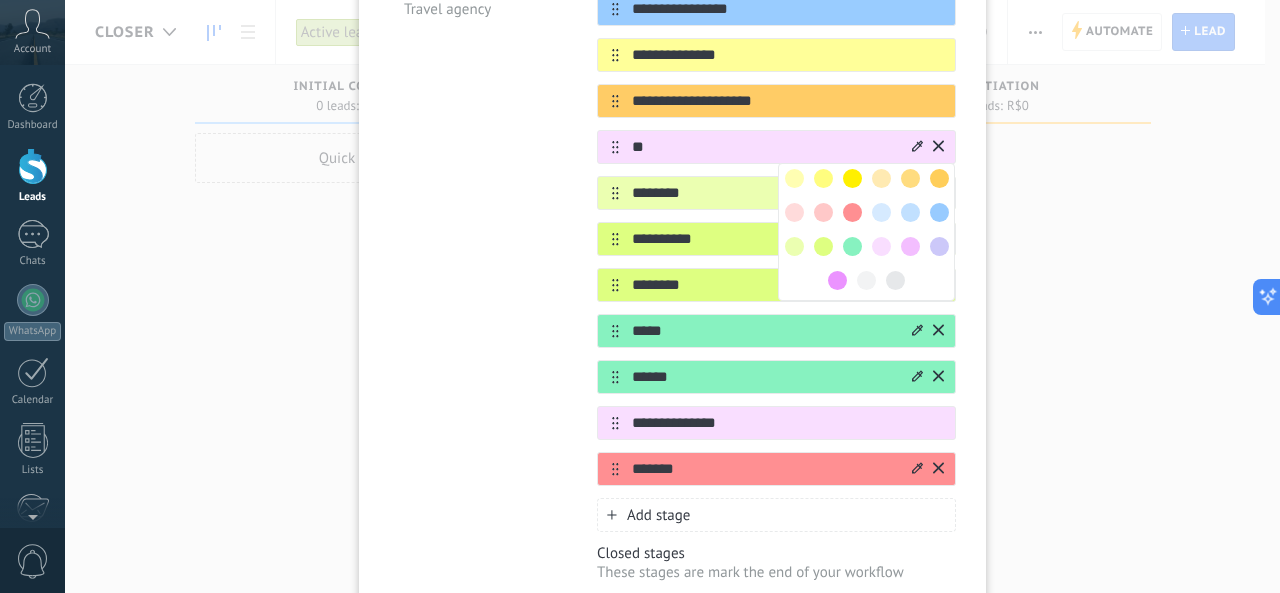 click at bounding box center [852, 178] 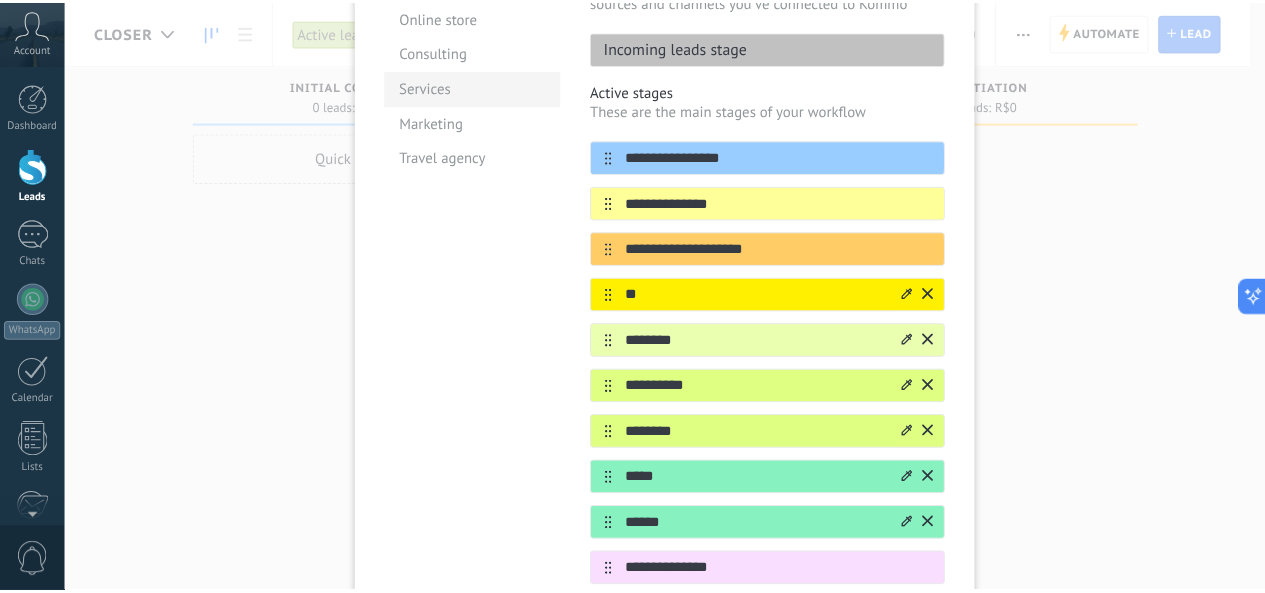 scroll, scrollTop: 0, scrollLeft: 0, axis: both 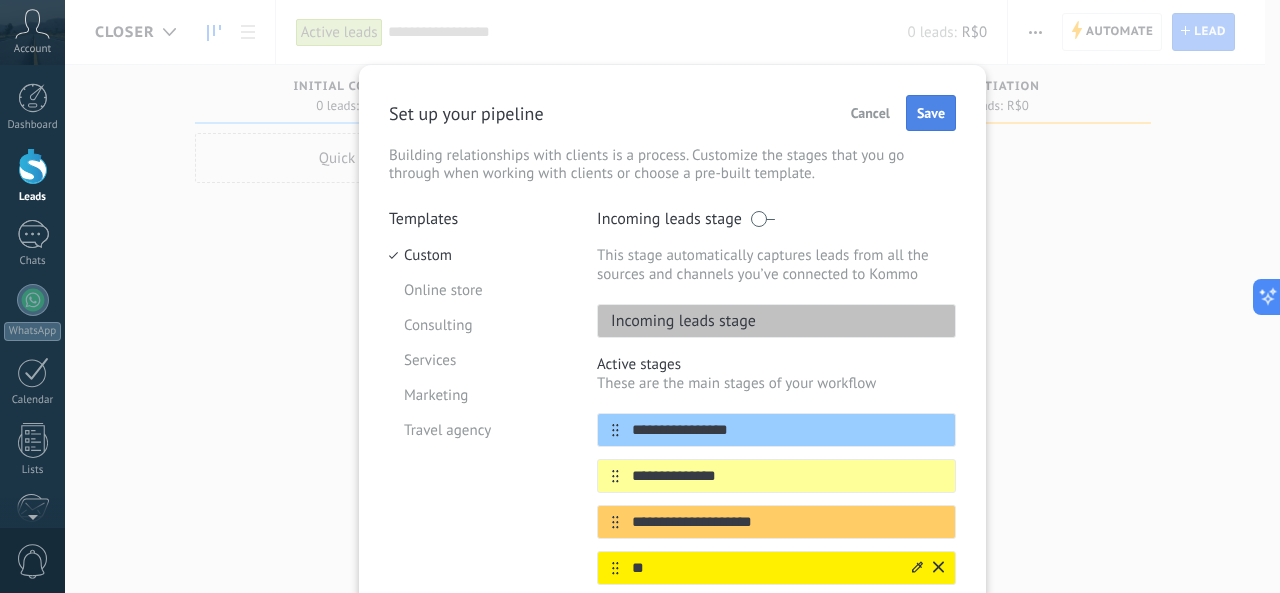 click on "Save" at bounding box center (931, 113) 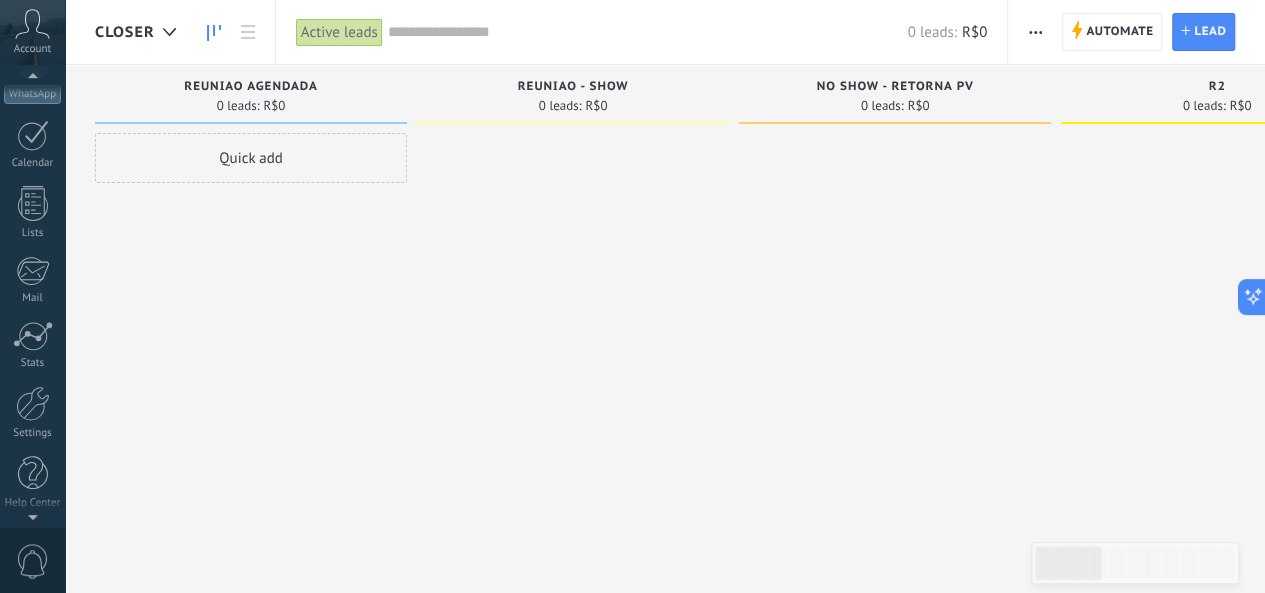 scroll, scrollTop: 0, scrollLeft: 0, axis: both 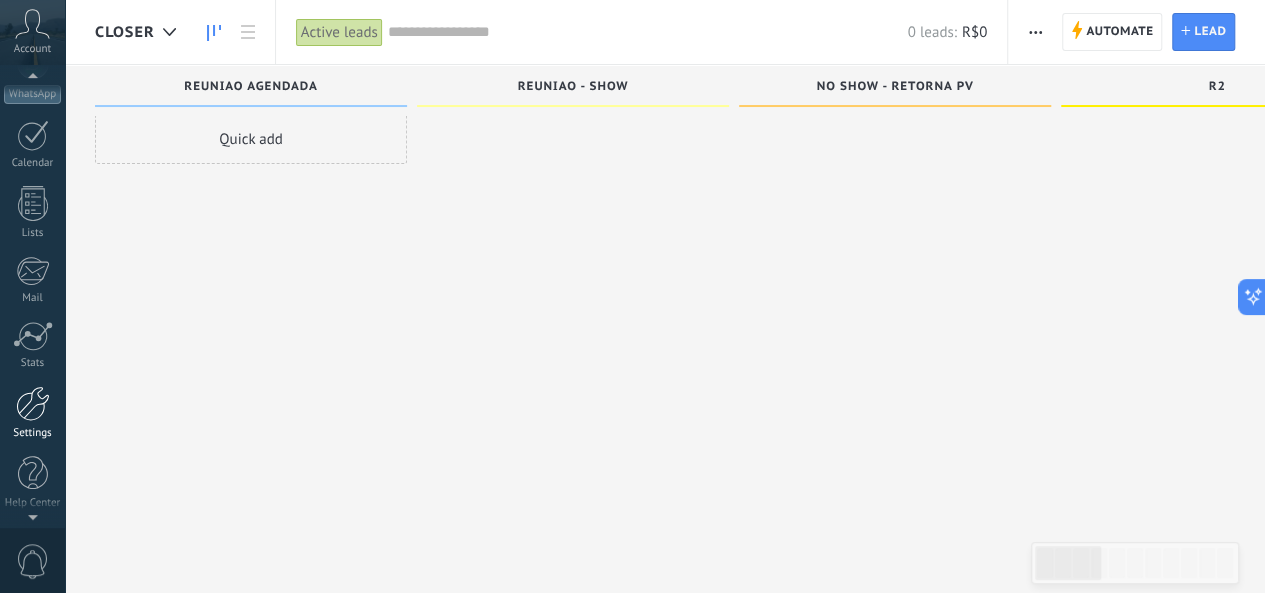 click at bounding box center (33, 403) 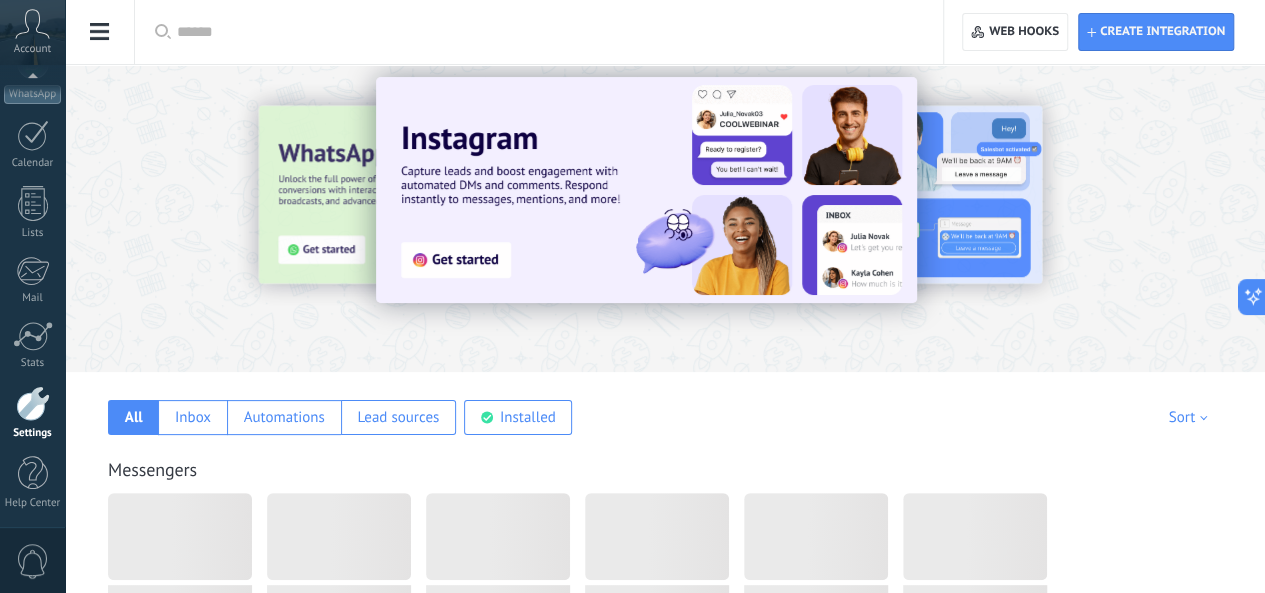 scroll, scrollTop: 0, scrollLeft: 0, axis: both 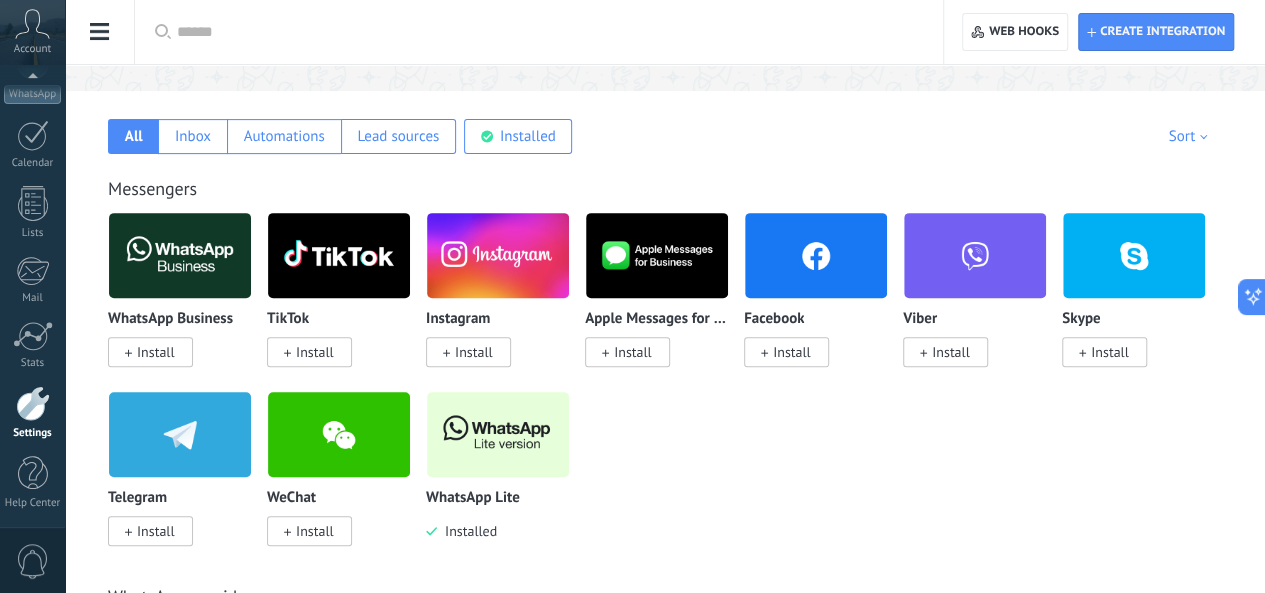 click at bounding box center (498, 434) 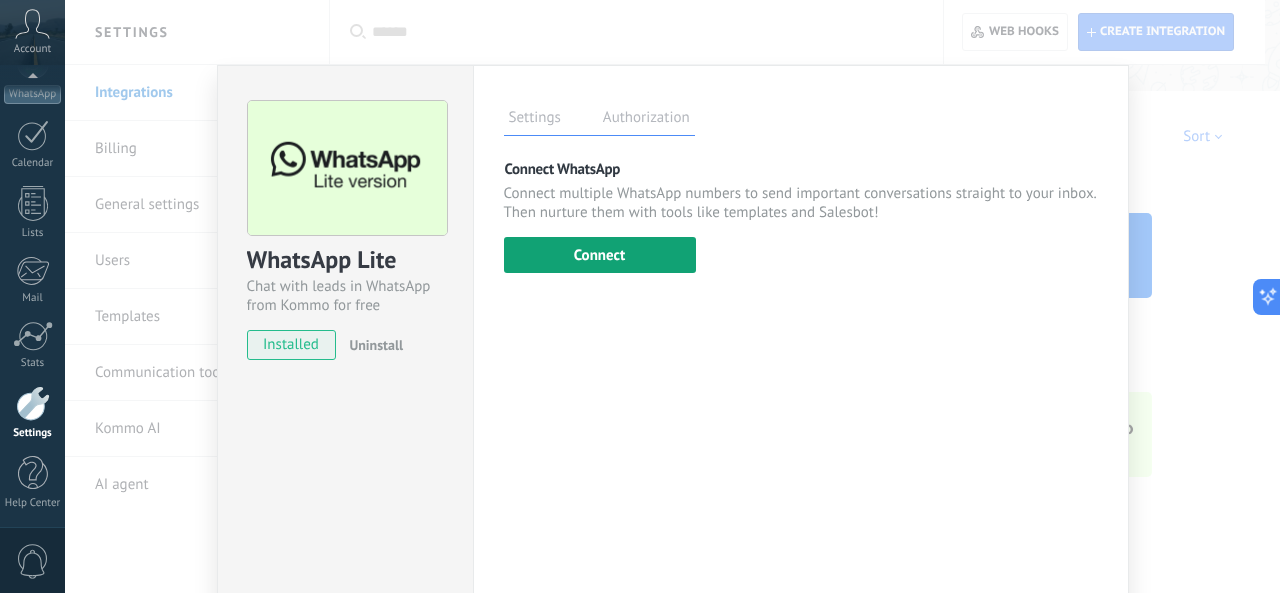 click on "Connect" at bounding box center (600, 255) 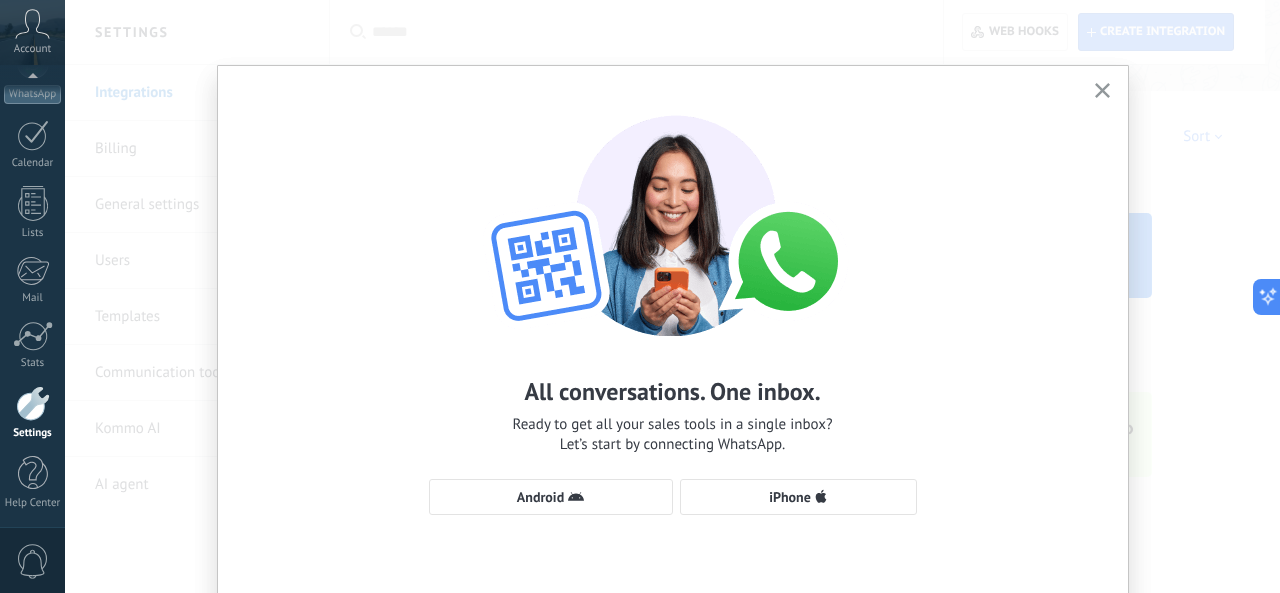 type 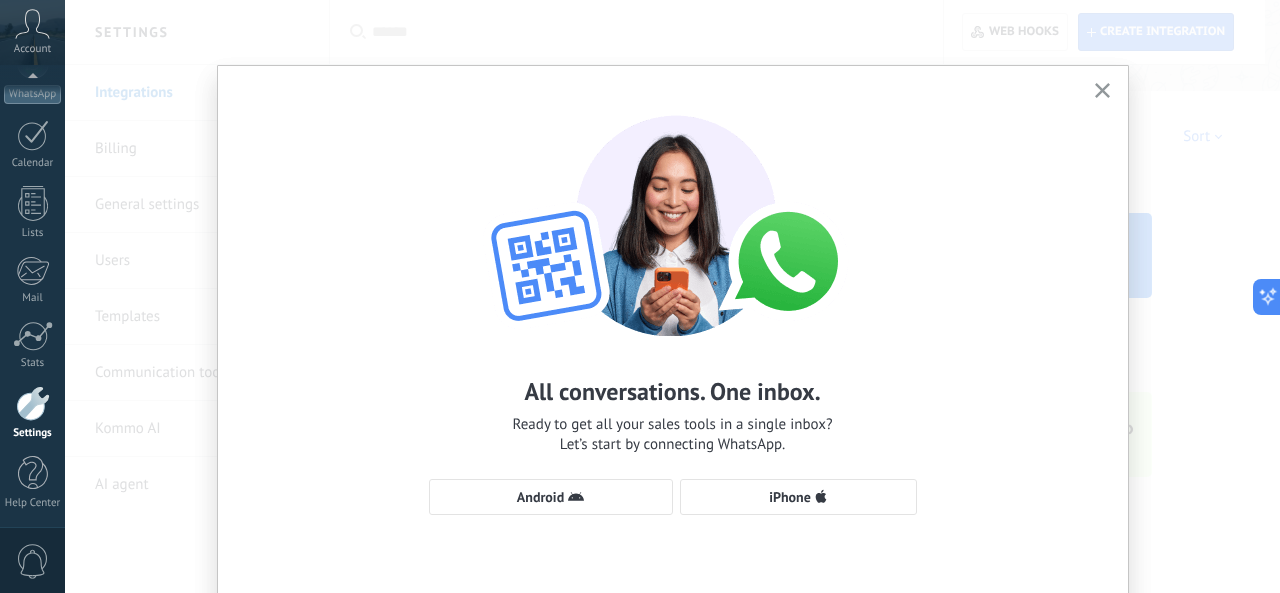 click 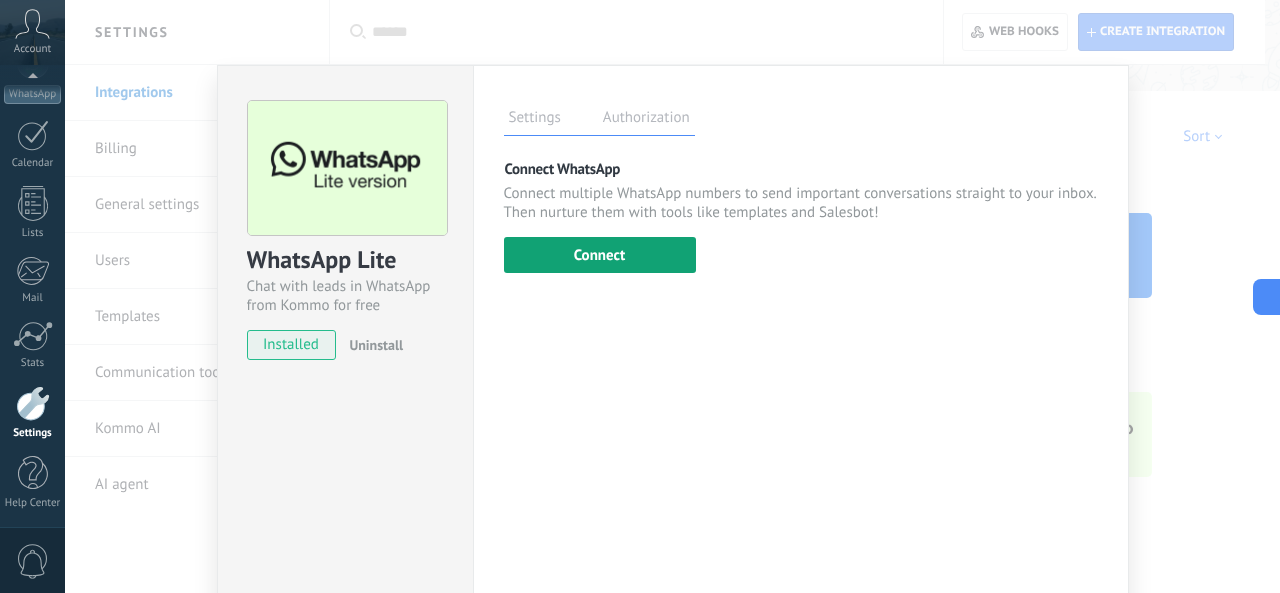 click on "Connect" at bounding box center [600, 255] 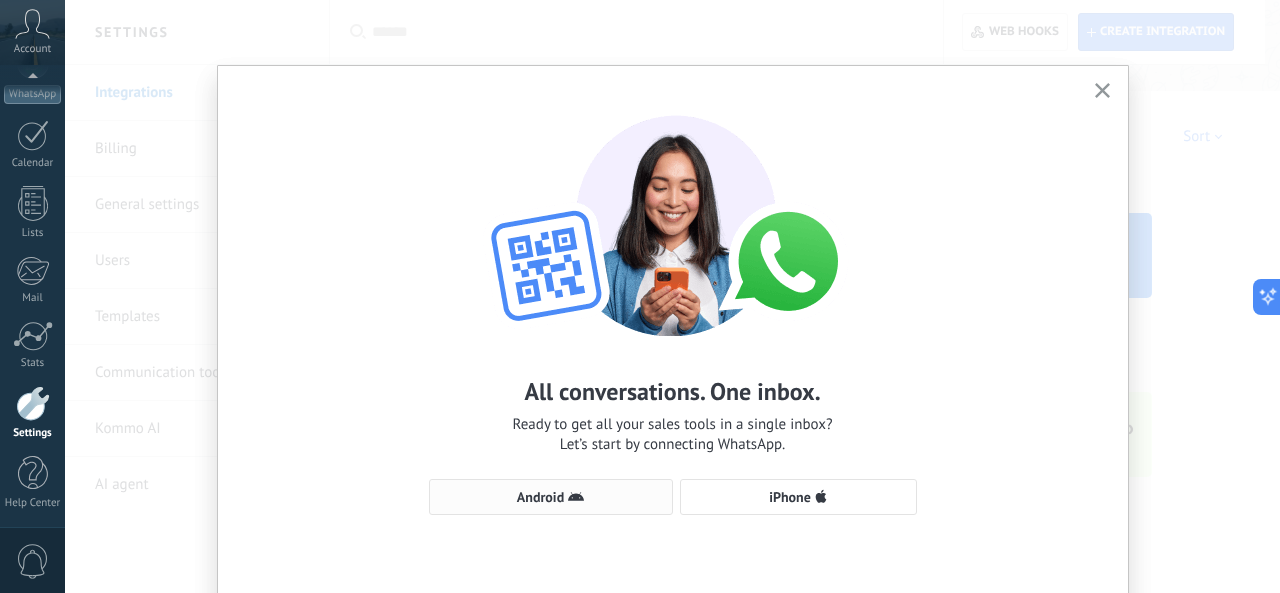 click on "Android" at bounding box center (551, 497) 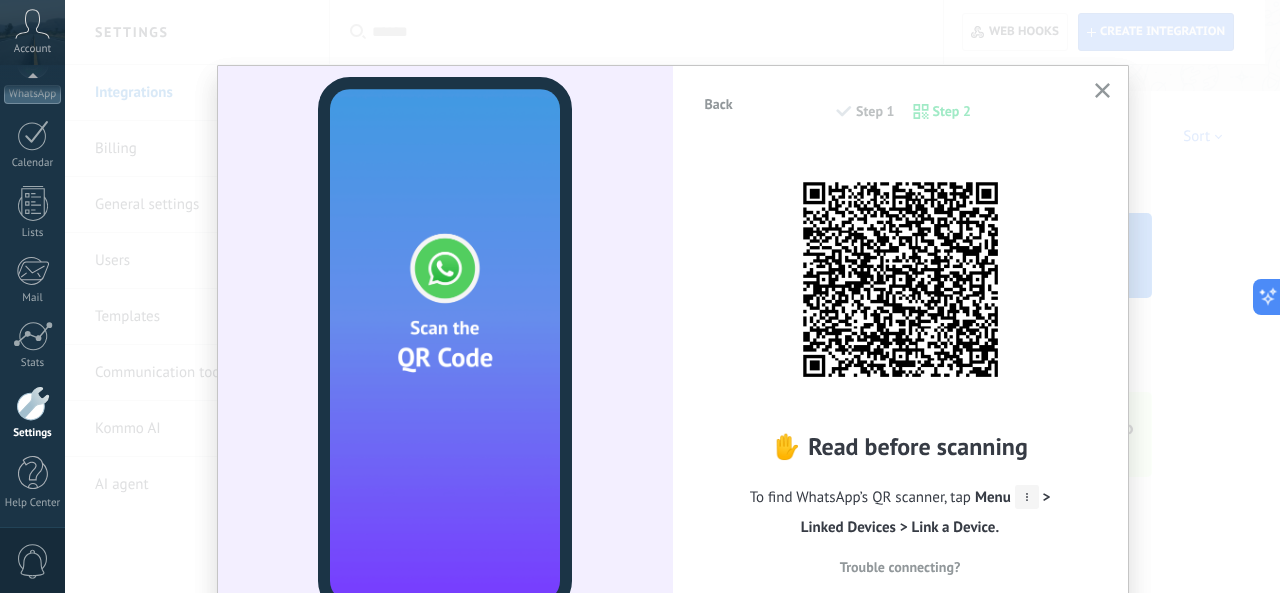 click 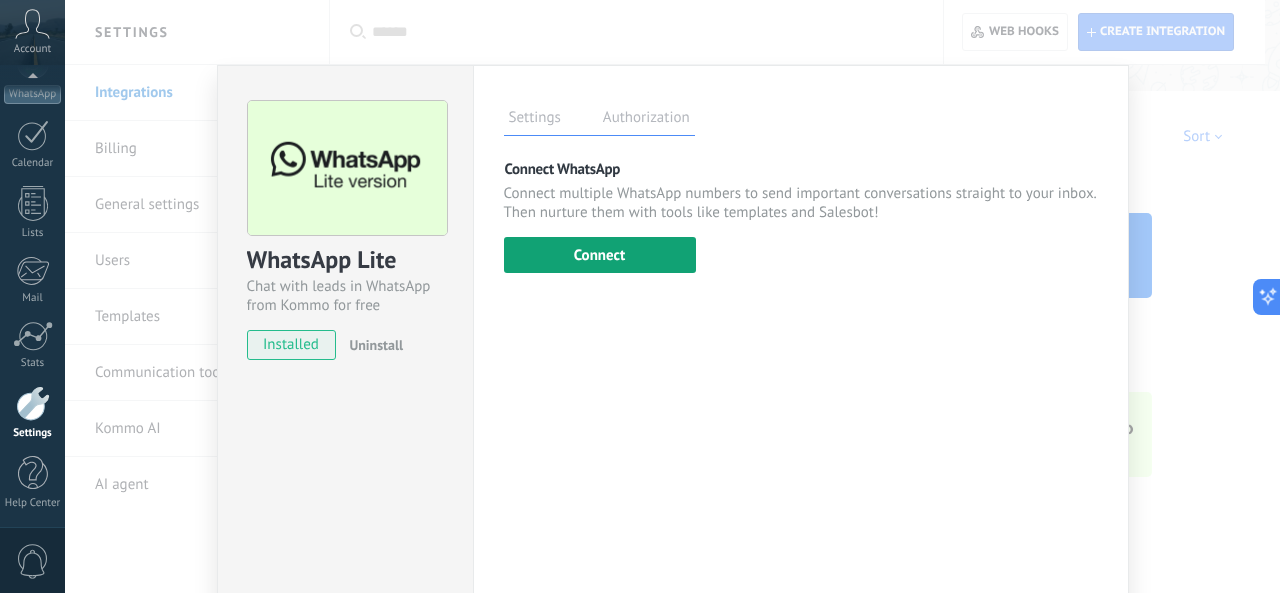 click on "Connect" at bounding box center [600, 255] 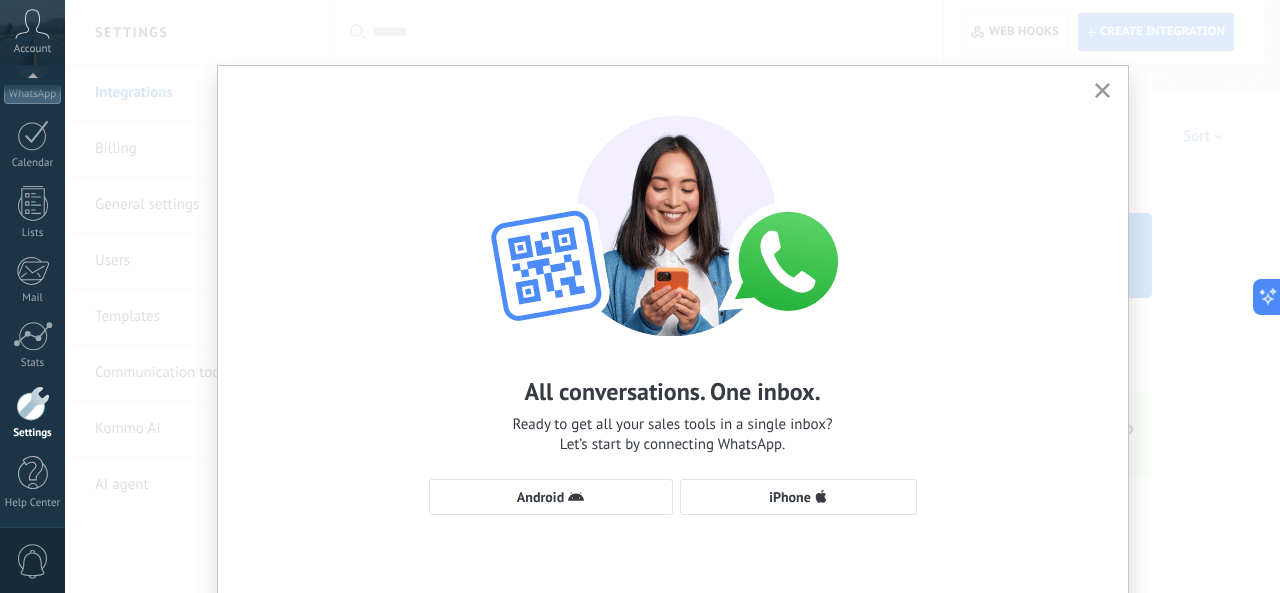 click 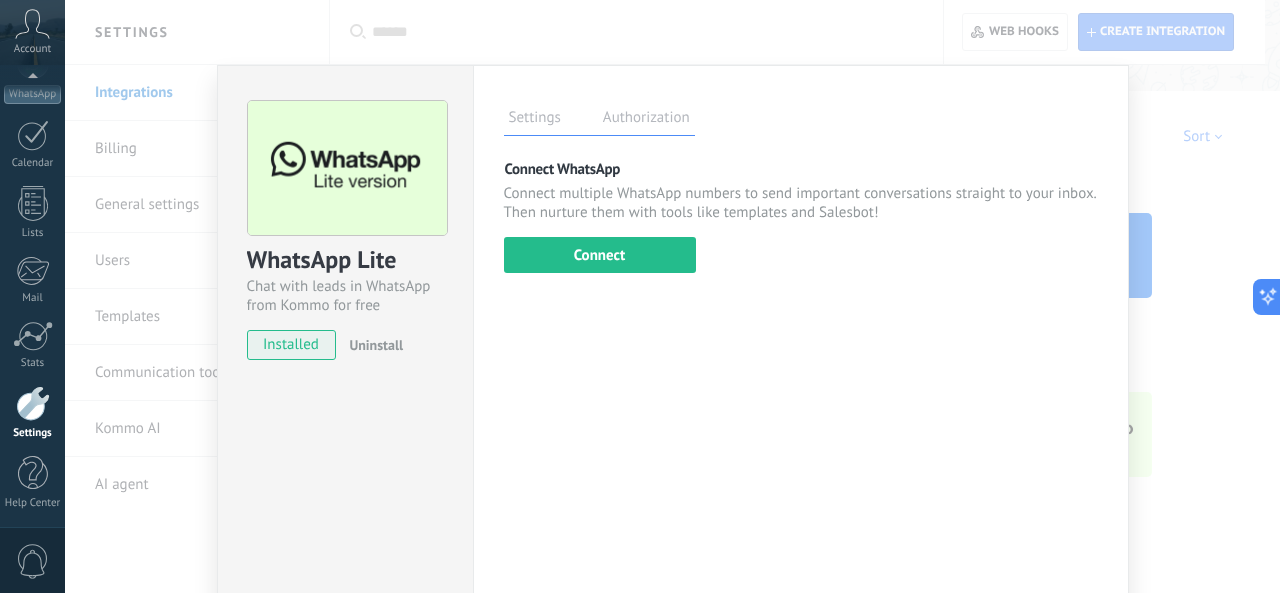 click on "WhatsApp Lite Chat with leads in WhatsApp from Kommo for free installed Uninstall Settings Authorization This tab logs the users who have granted integration access to this account. If you want to to remove a user's ability to send requests to the account on behalf of this integration, you can revoke access. If access is revoked from all users, the integration will stop working. This app is installed, but no one has given it access yet. More than 2 billion people actively use WhatsApp to connect with friends, family and businesses. This integration adds the most popular messenger to your communication arsenal: automatically capture leads from incoming chat messages, share chat access with your whole team and power it all up with Kommo’s built-in tools like the engagement button and Salesbot. more _: Save Connect WhatsApp Connect multiple WhatsApp numbers to send important conversations straight to your inbox. Then nurture them with tools like templates and Salesbot! Connect" at bounding box center [672, 296] 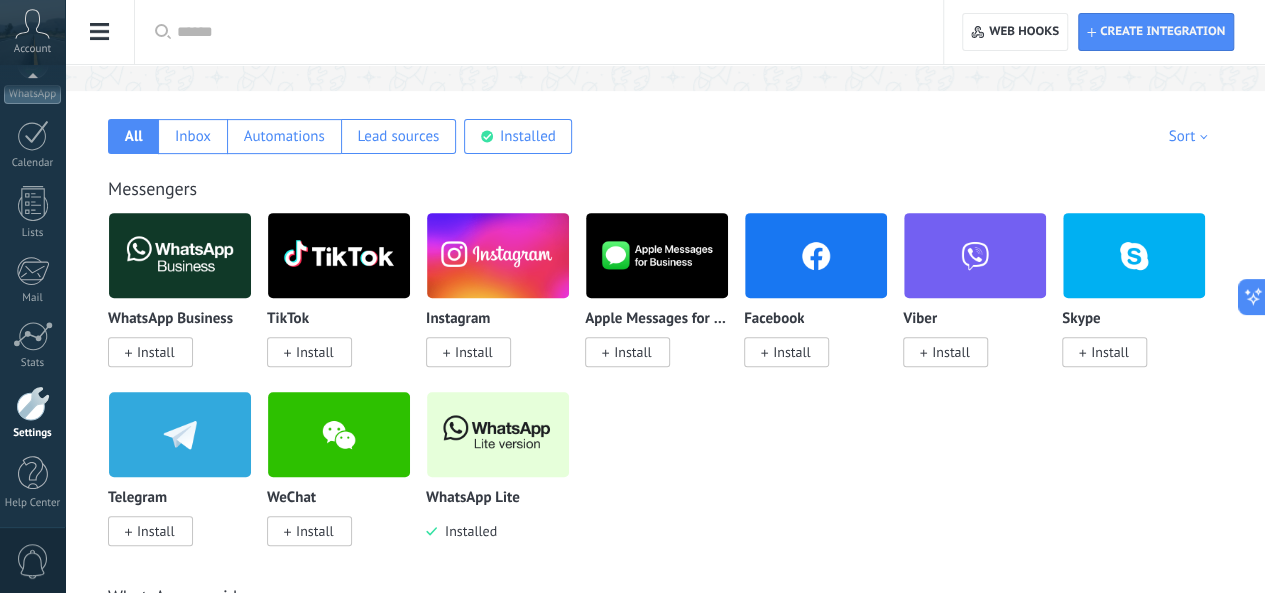 click on "All Inbox Automations Lead sources Installed My submissions Sort Team picks Trending Most popular Newest first" at bounding box center (665, 122) 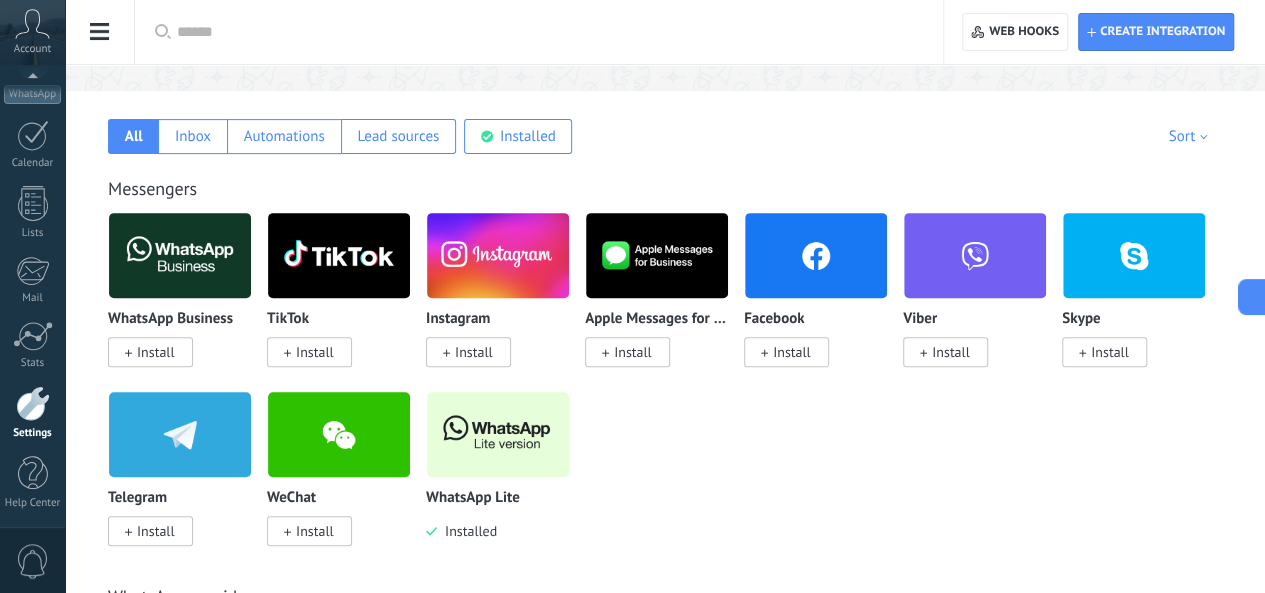 scroll, scrollTop: 0, scrollLeft: 0, axis: both 